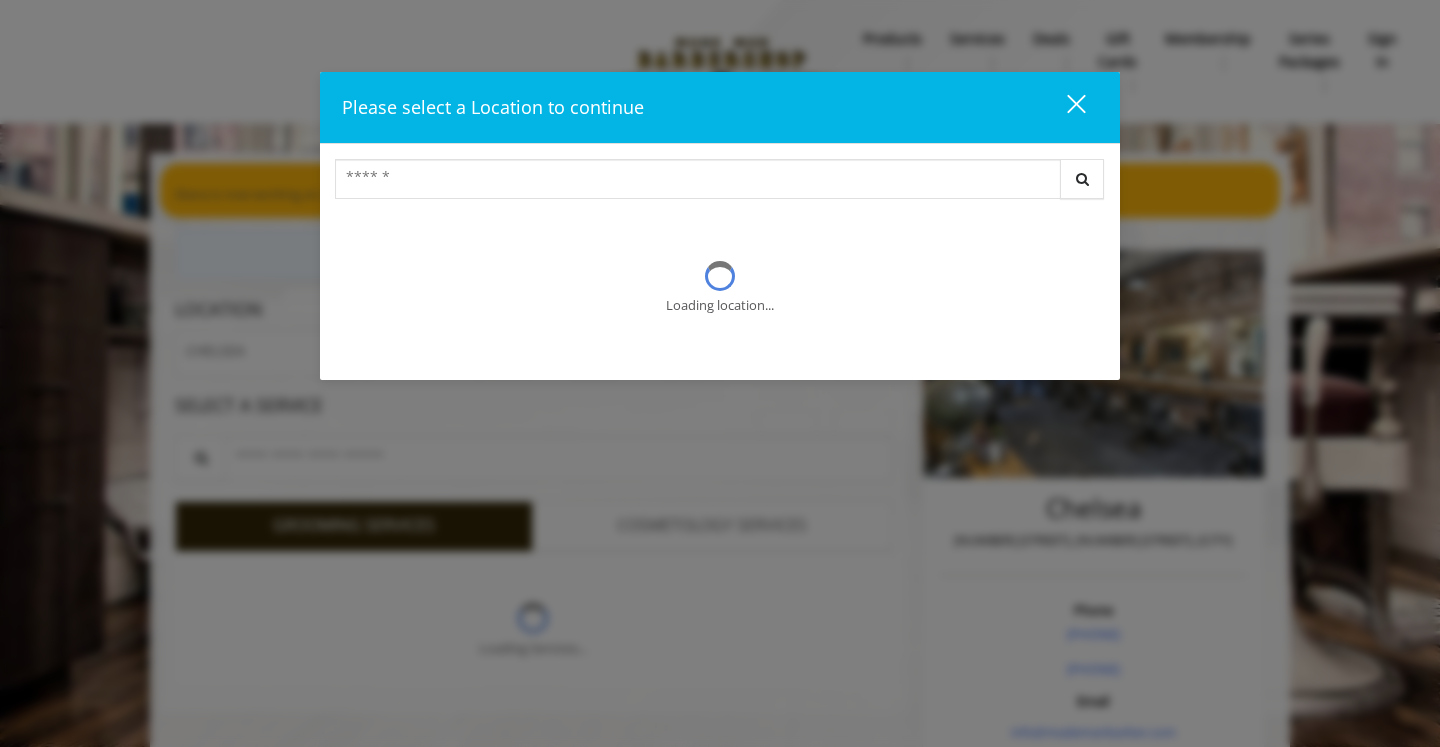scroll, scrollTop: 0, scrollLeft: 0, axis: both 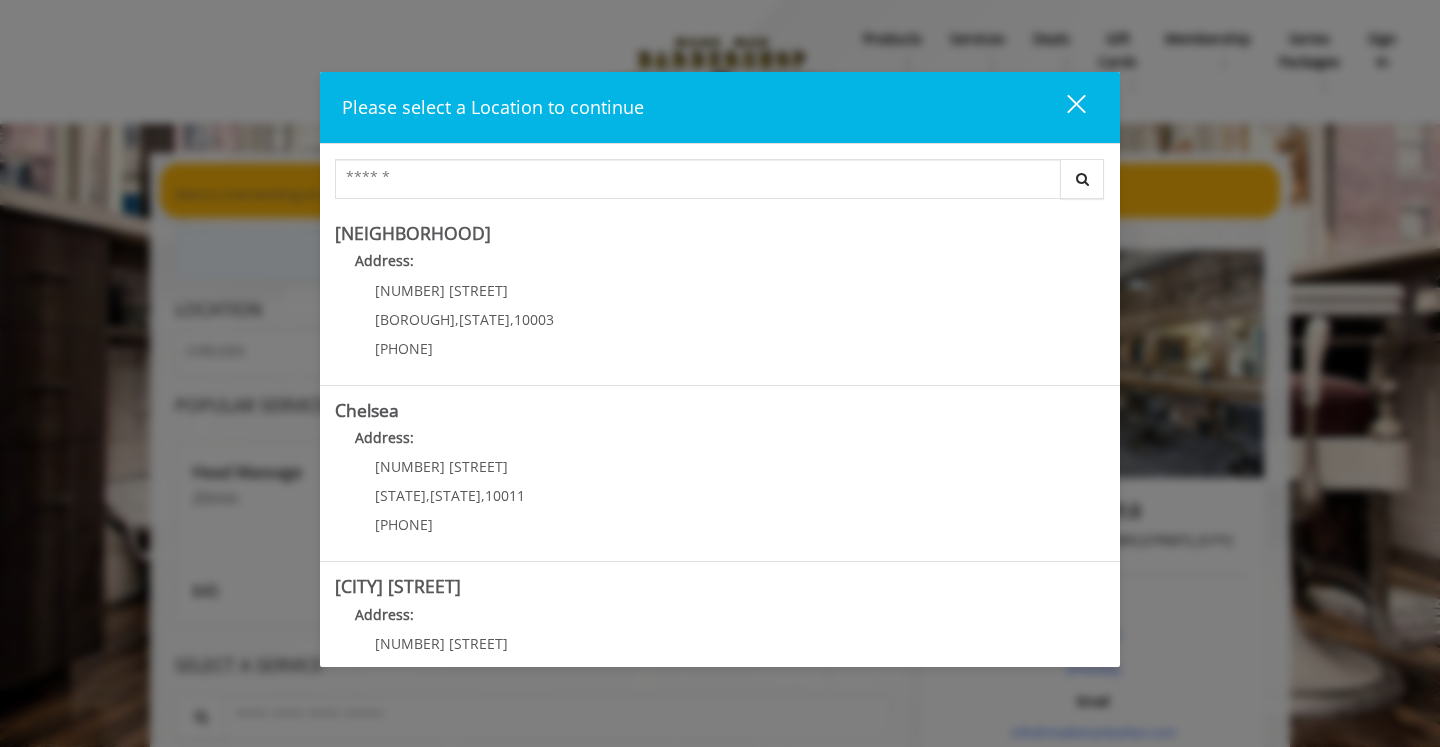 click on "close" at bounding box center [1064, 107] 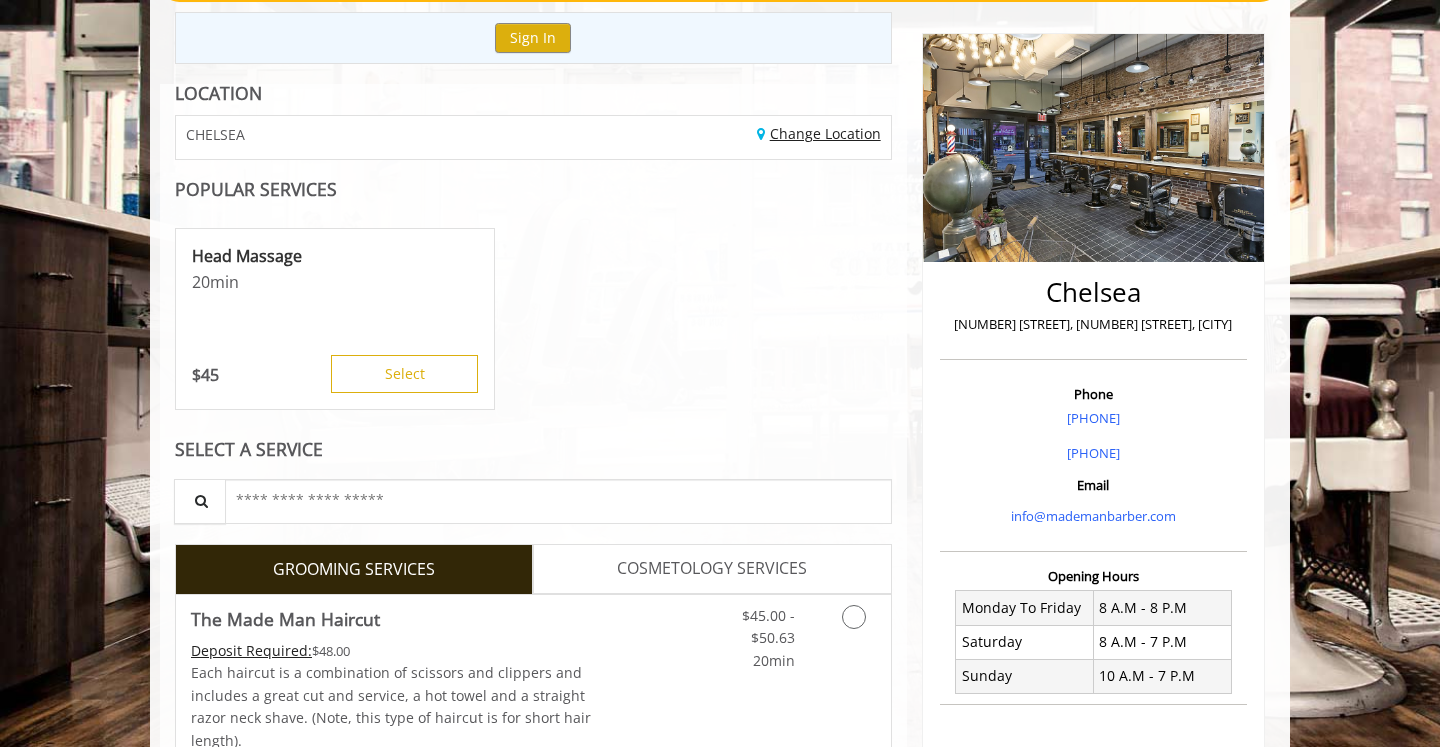 scroll, scrollTop: 0, scrollLeft: 0, axis: both 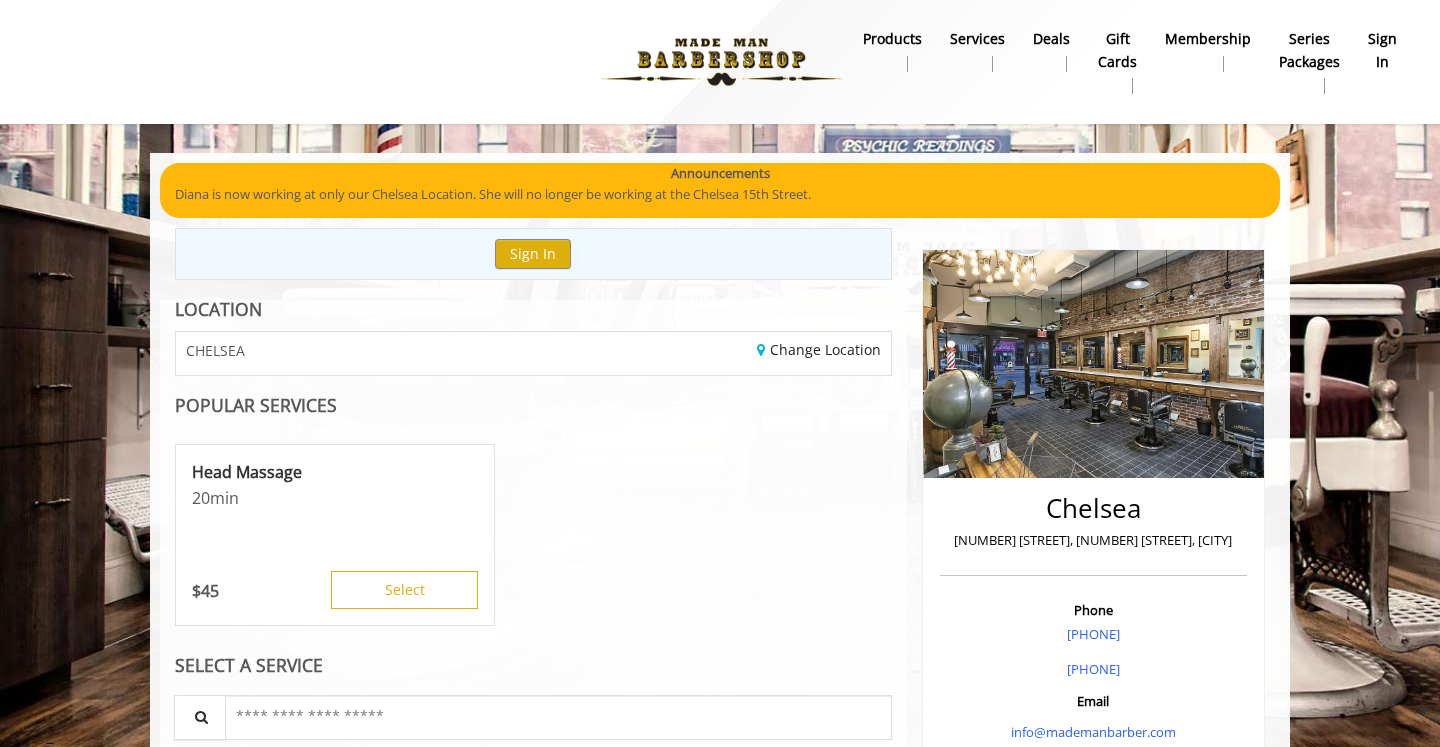 click at bounding box center (721, 62) 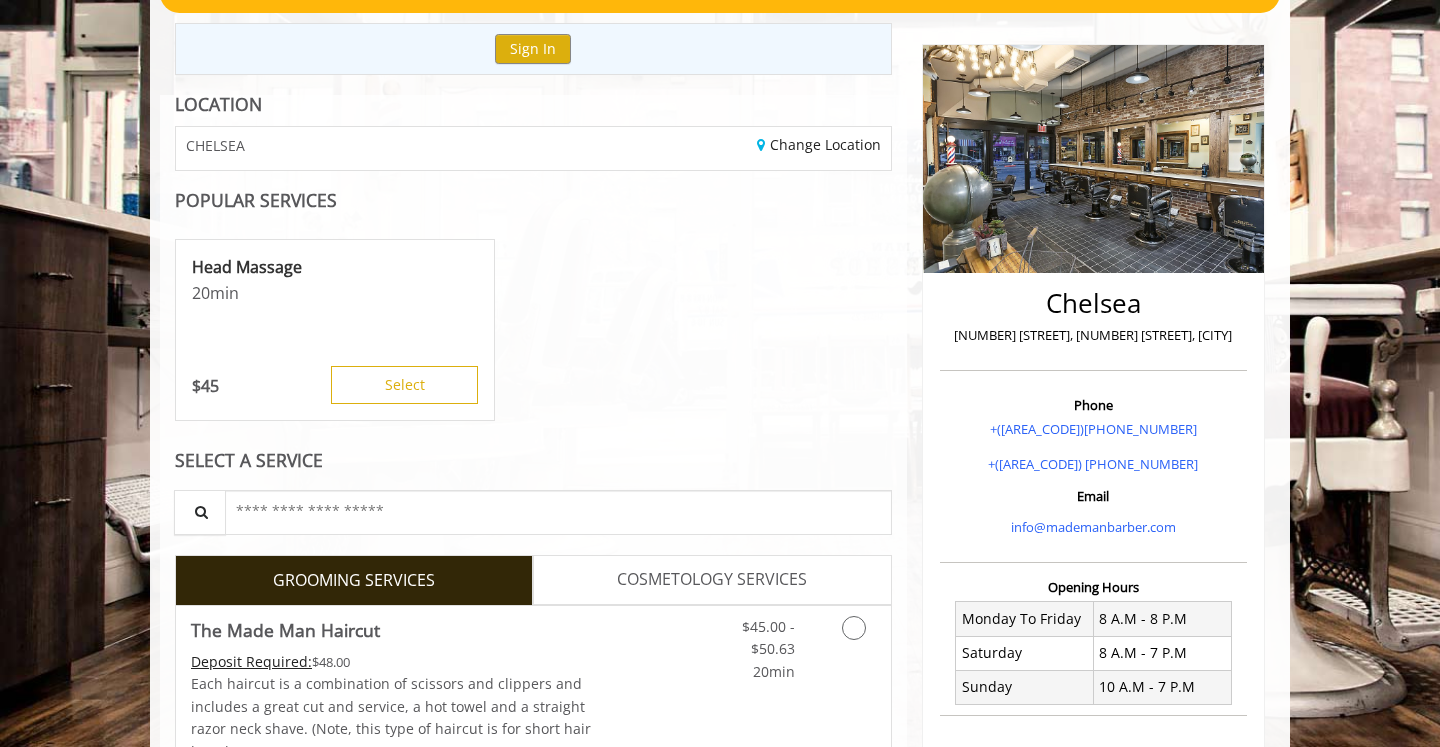 scroll, scrollTop: 348, scrollLeft: 0, axis: vertical 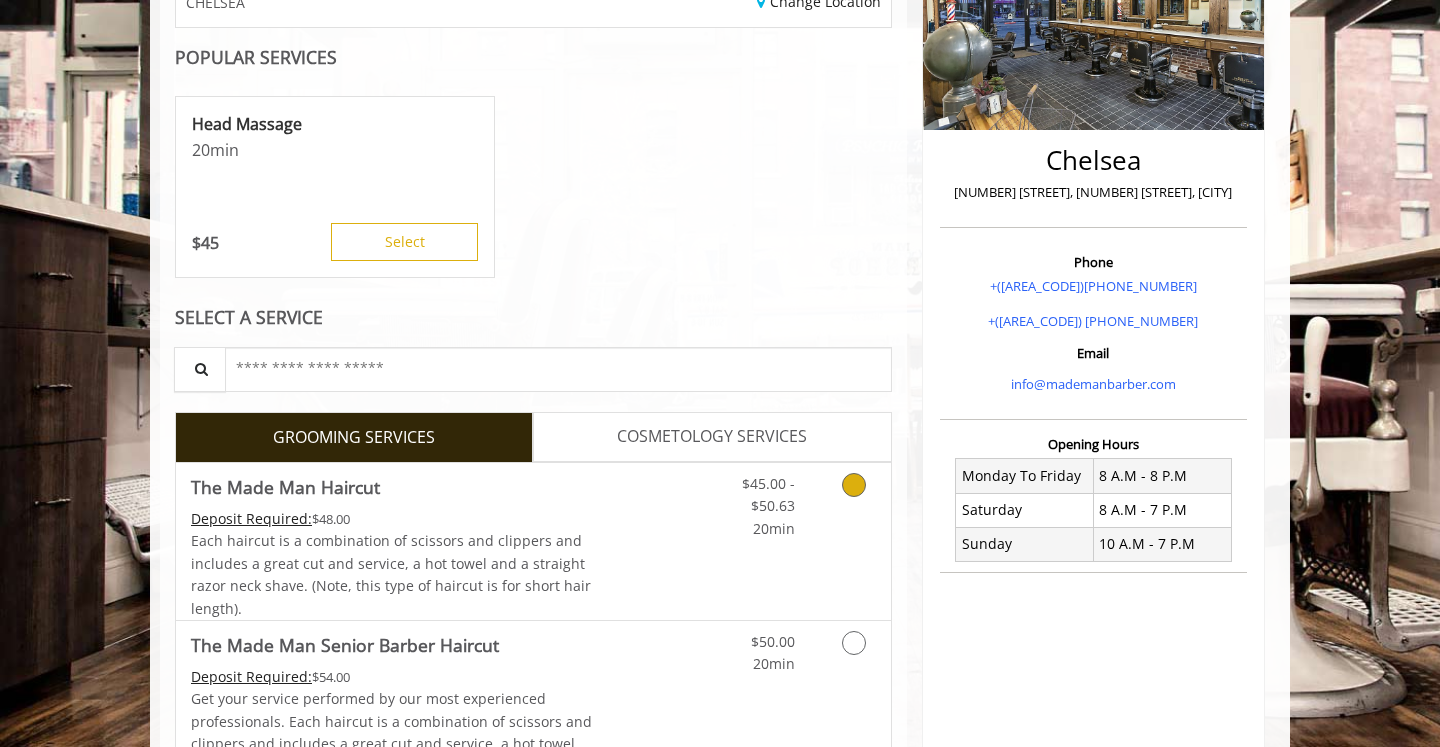 click on "Each haircut is a combination of scissors and clippers and includes a great cut and service, a hot towel and a straight razor neck shave. (Note, this type of haircut is for short hair length)." at bounding box center (391, 574) 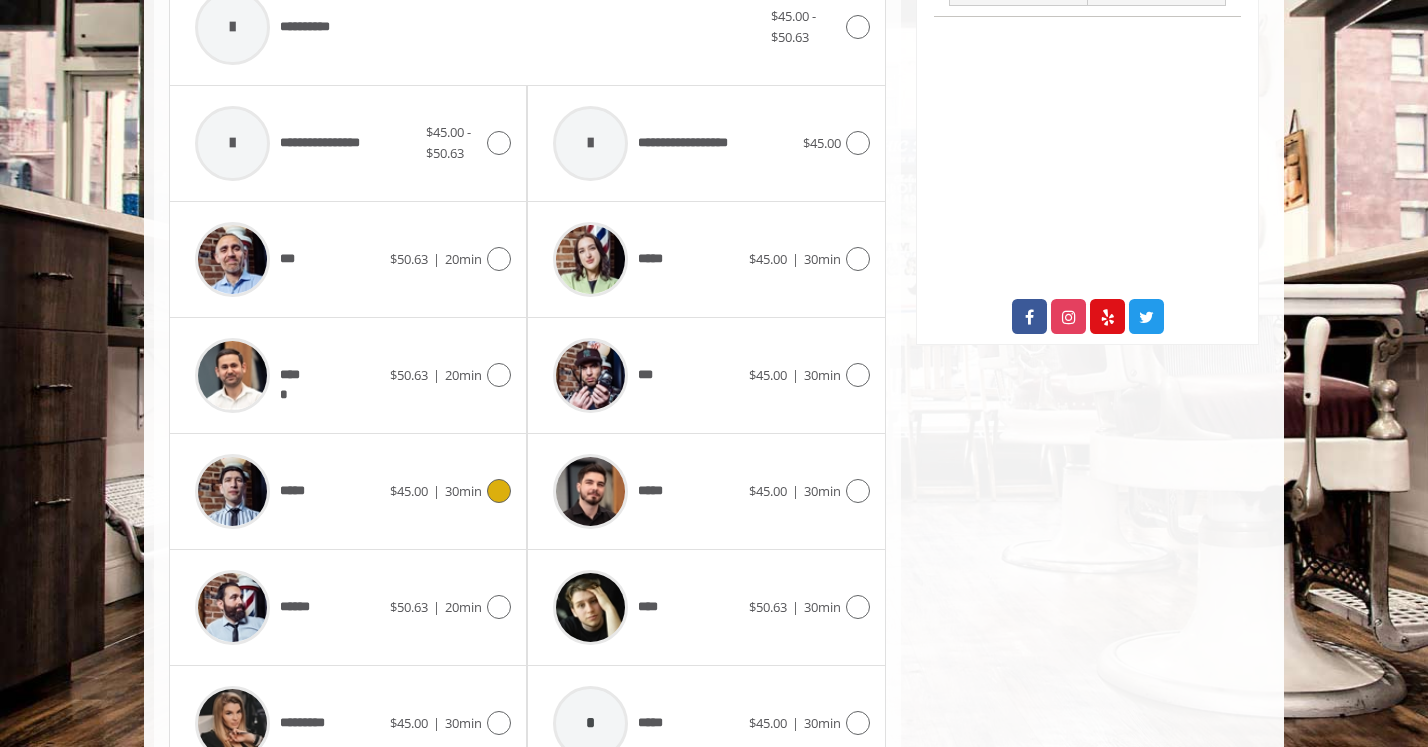 scroll, scrollTop: 996, scrollLeft: 0, axis: vertical 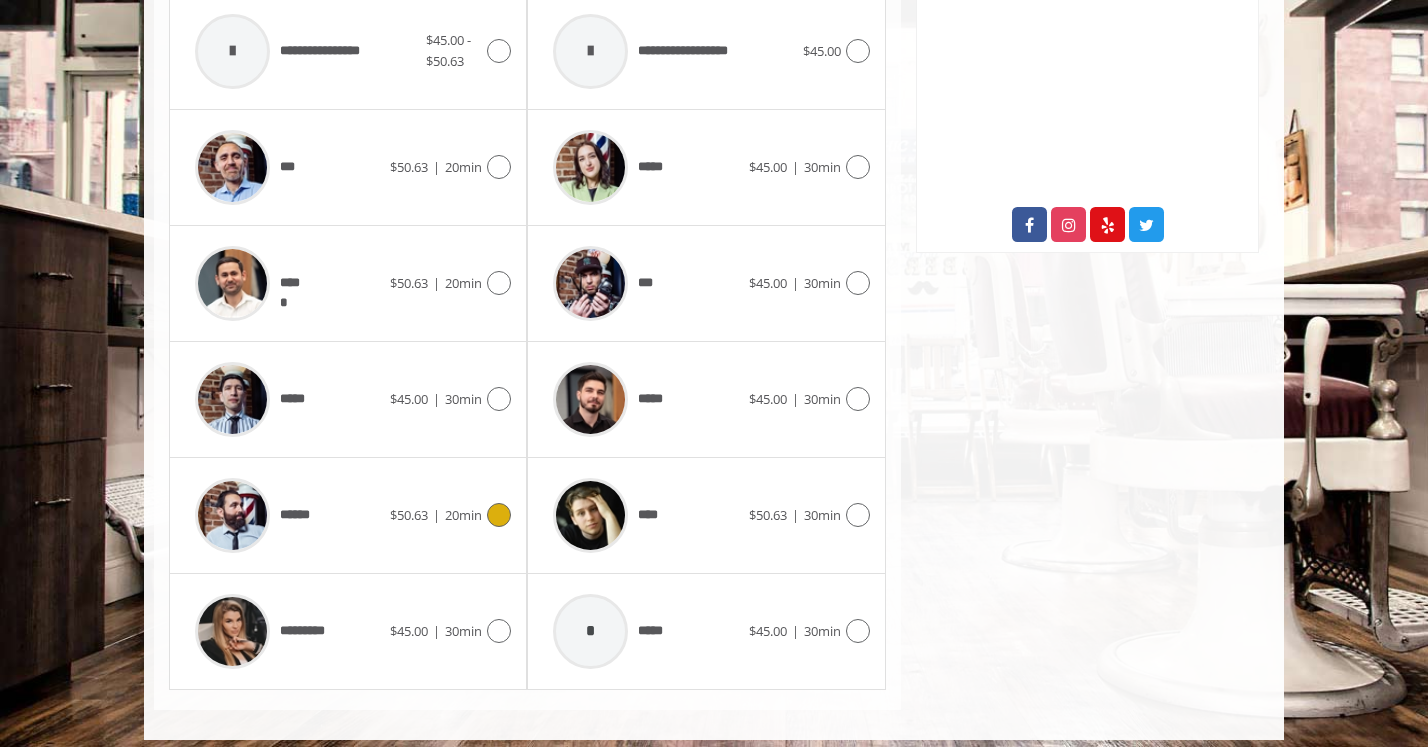 click on "****** $50.63 | 20min" at bounding box center [348, 515] 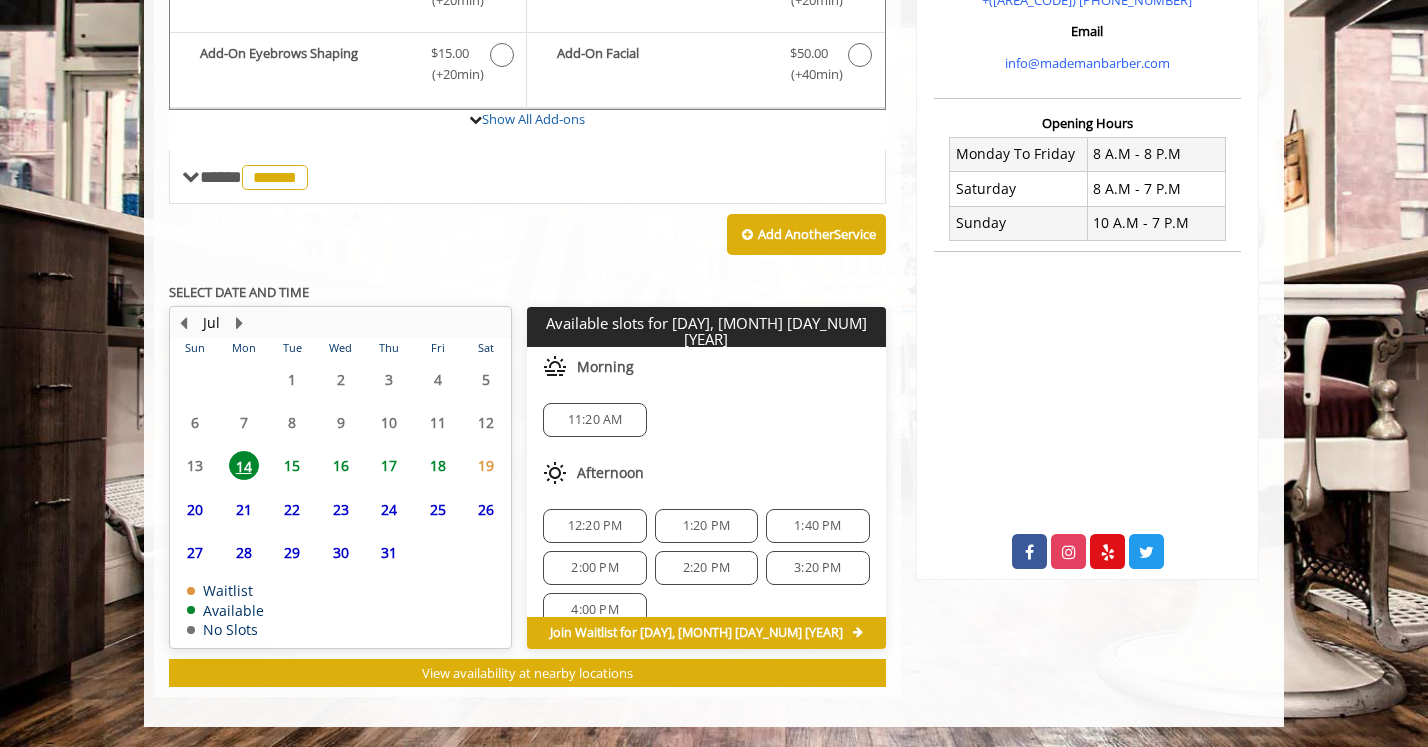 scroll, scrollTop: 668, scrollLeft: 0, axis: vertical 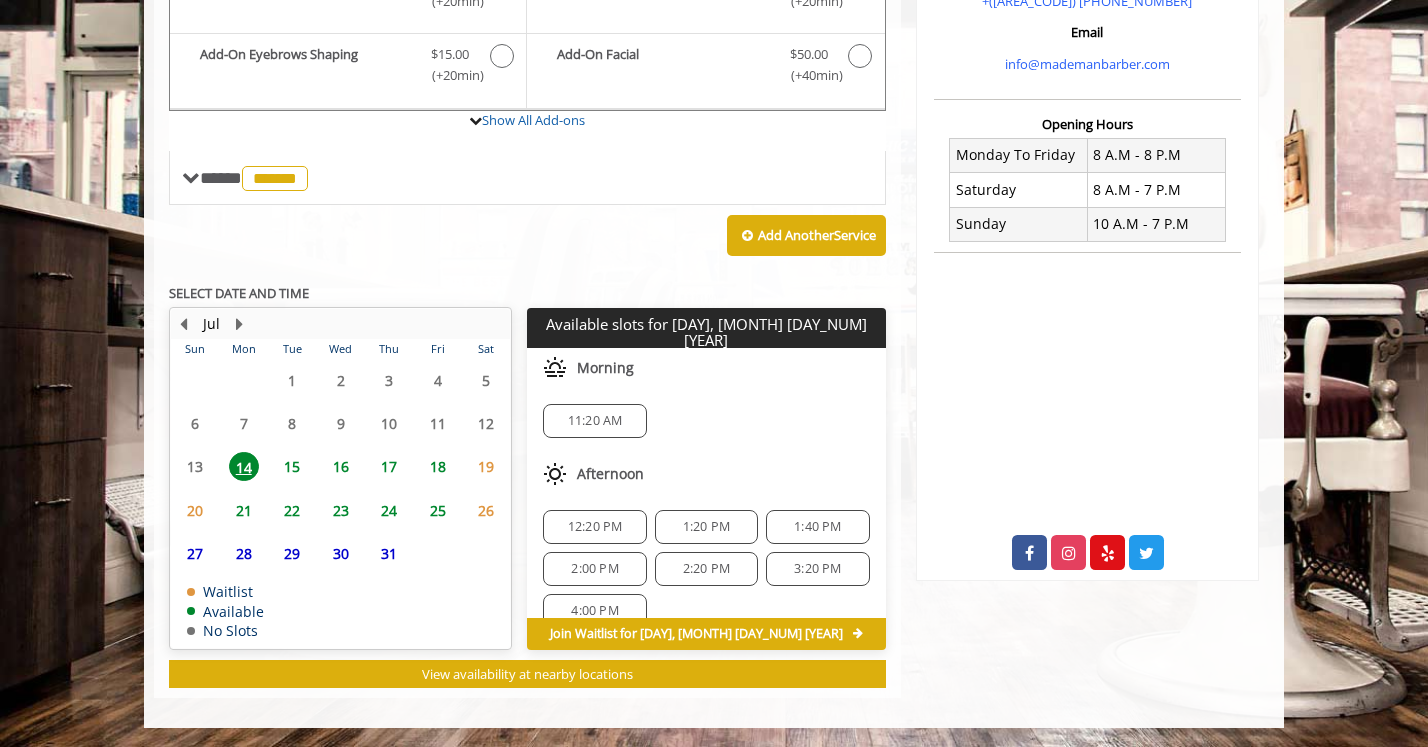 click on "11:20 AM" 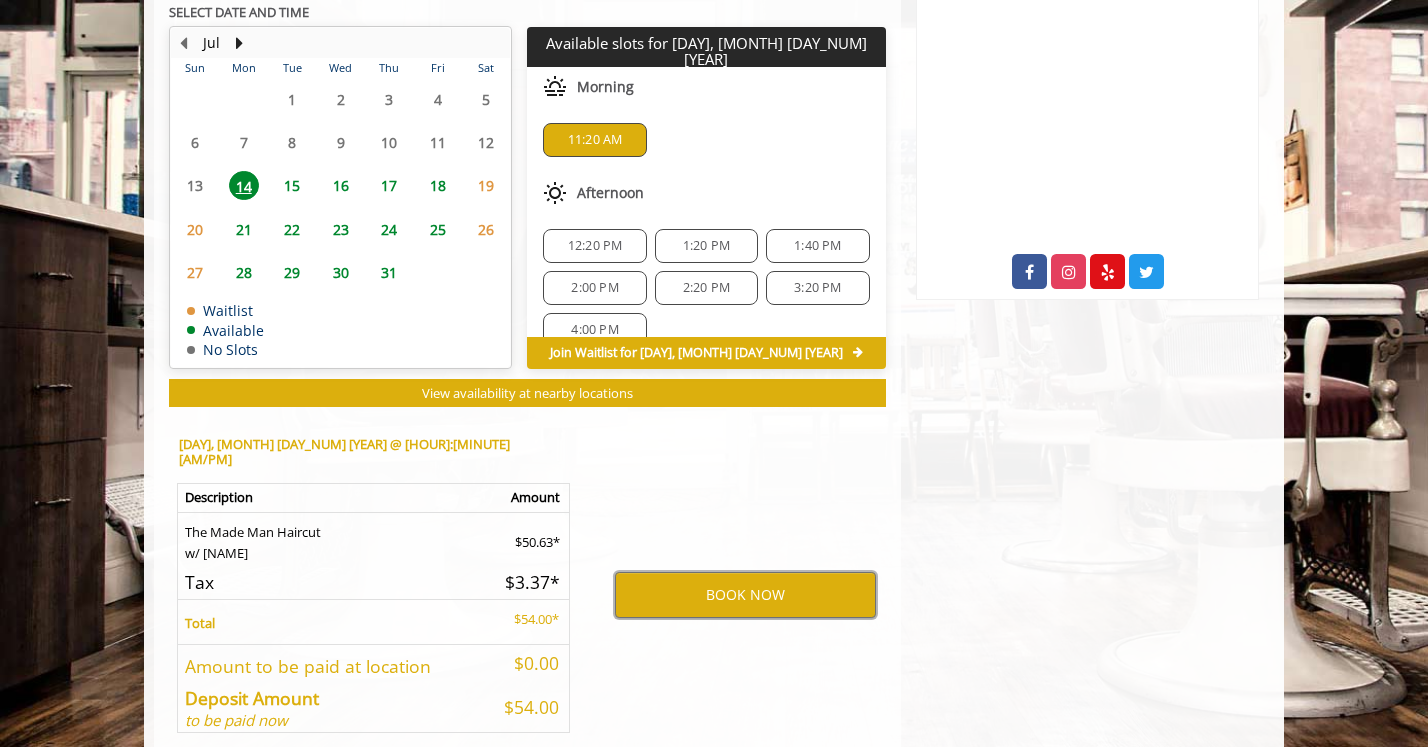 scroll, scrollTop: 1030, scrollLeft: 0, axis: vertical 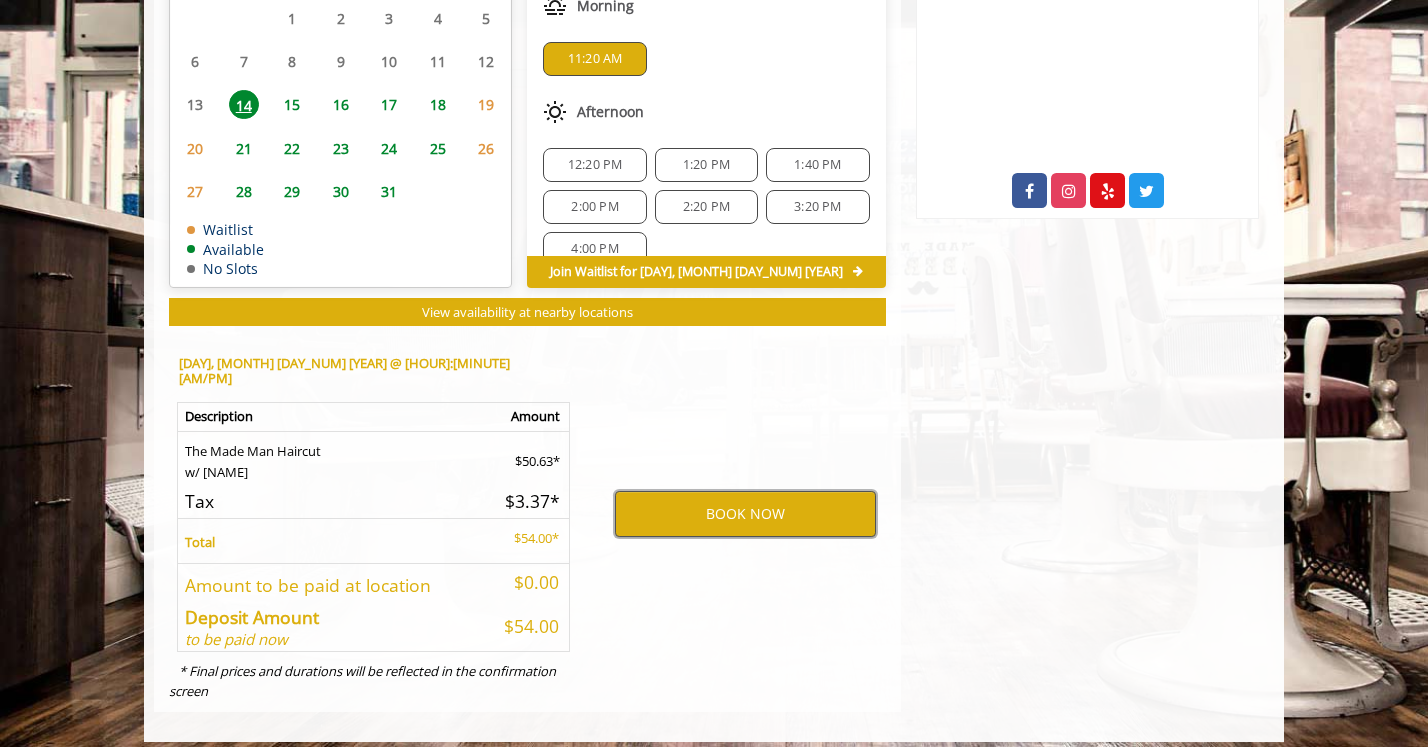 click on "BOOK NOW" at bounding box center (745, 514) 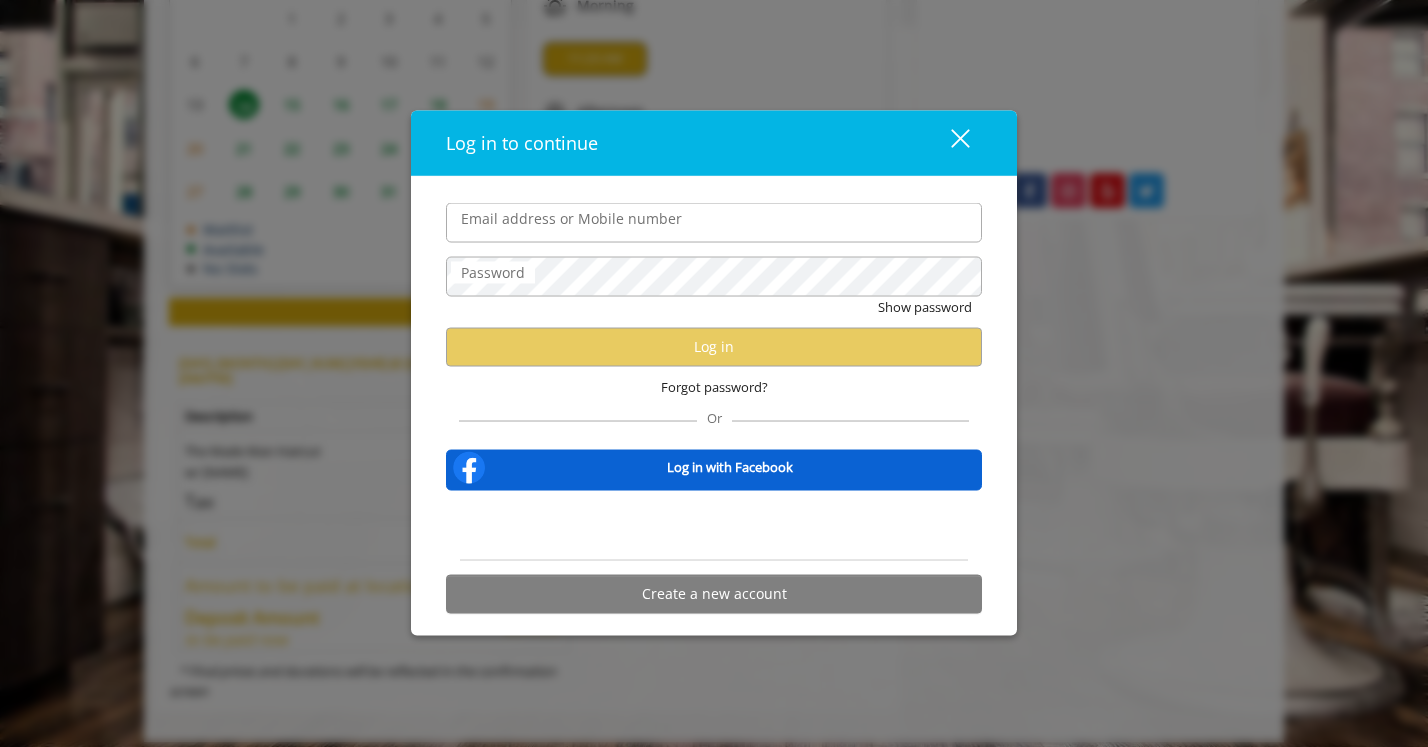 type on "**********" 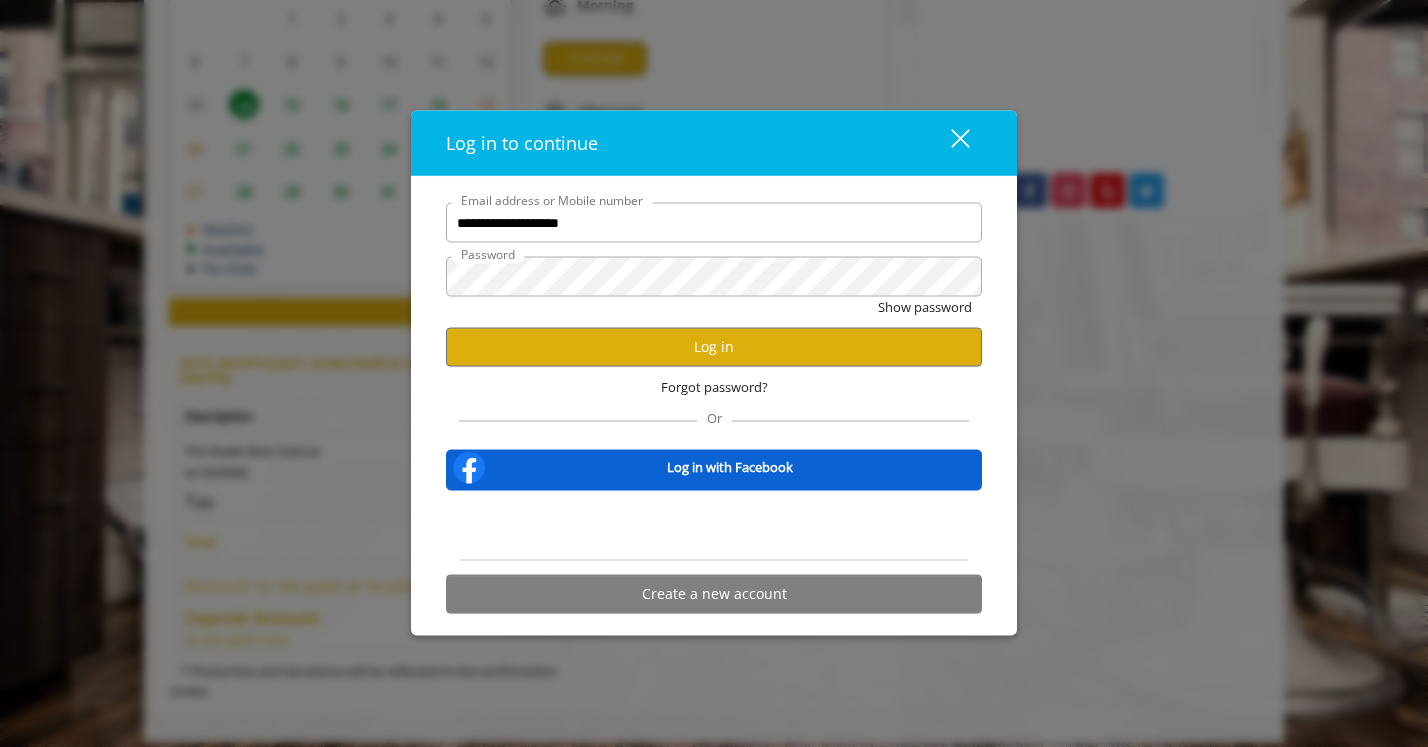 scroll, scrollTop: 0, scrollLeft: 0, axis: both 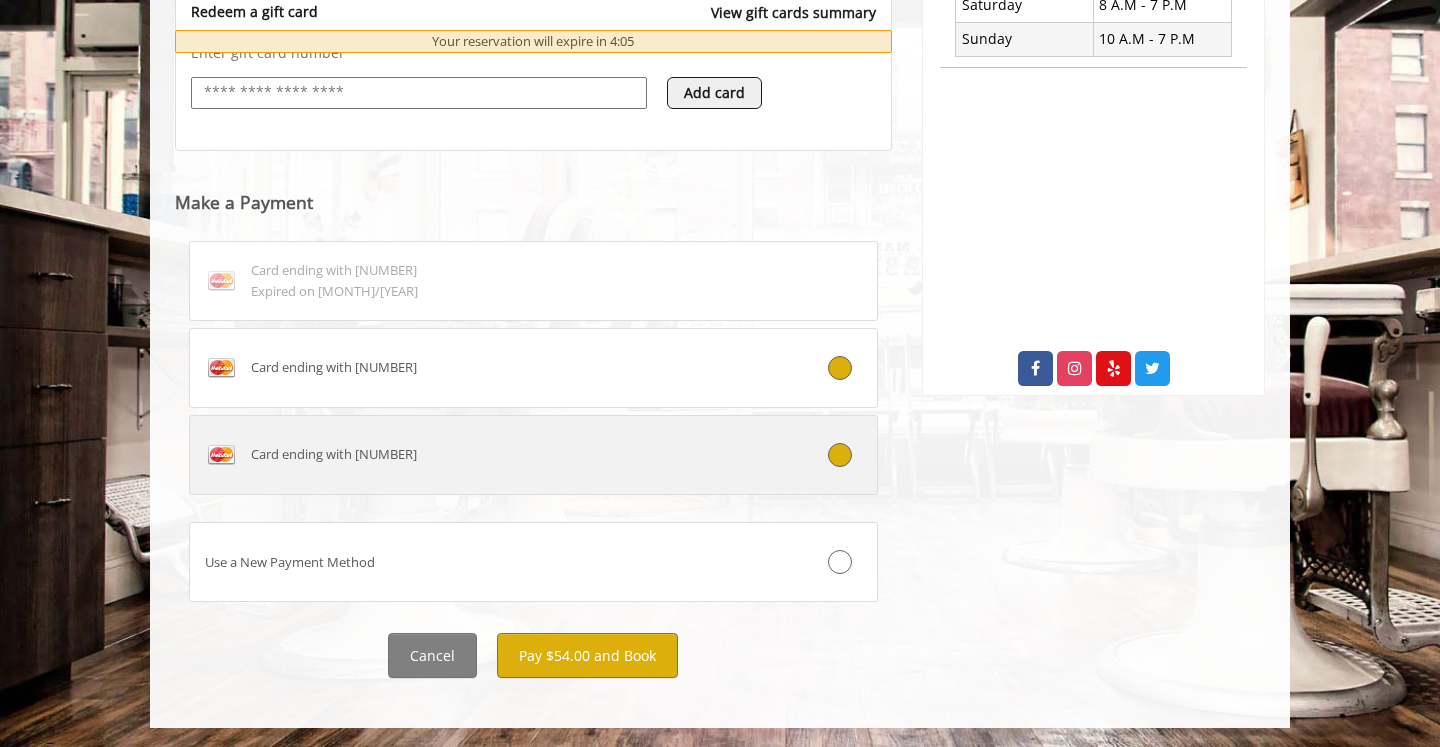 click on "Card ending with [NUMBER]" 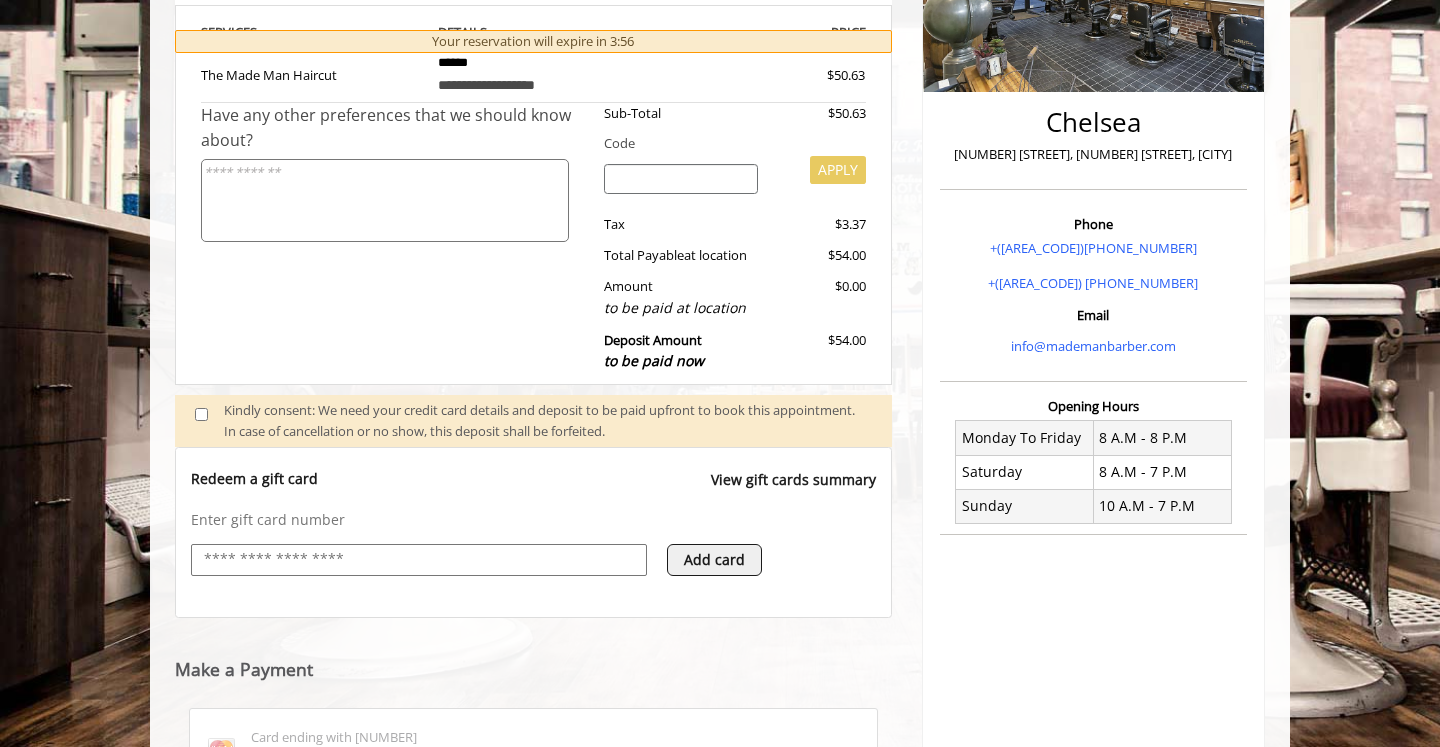 scroll, scrollTop: 808, scrollLeft: 0, axis: vertical 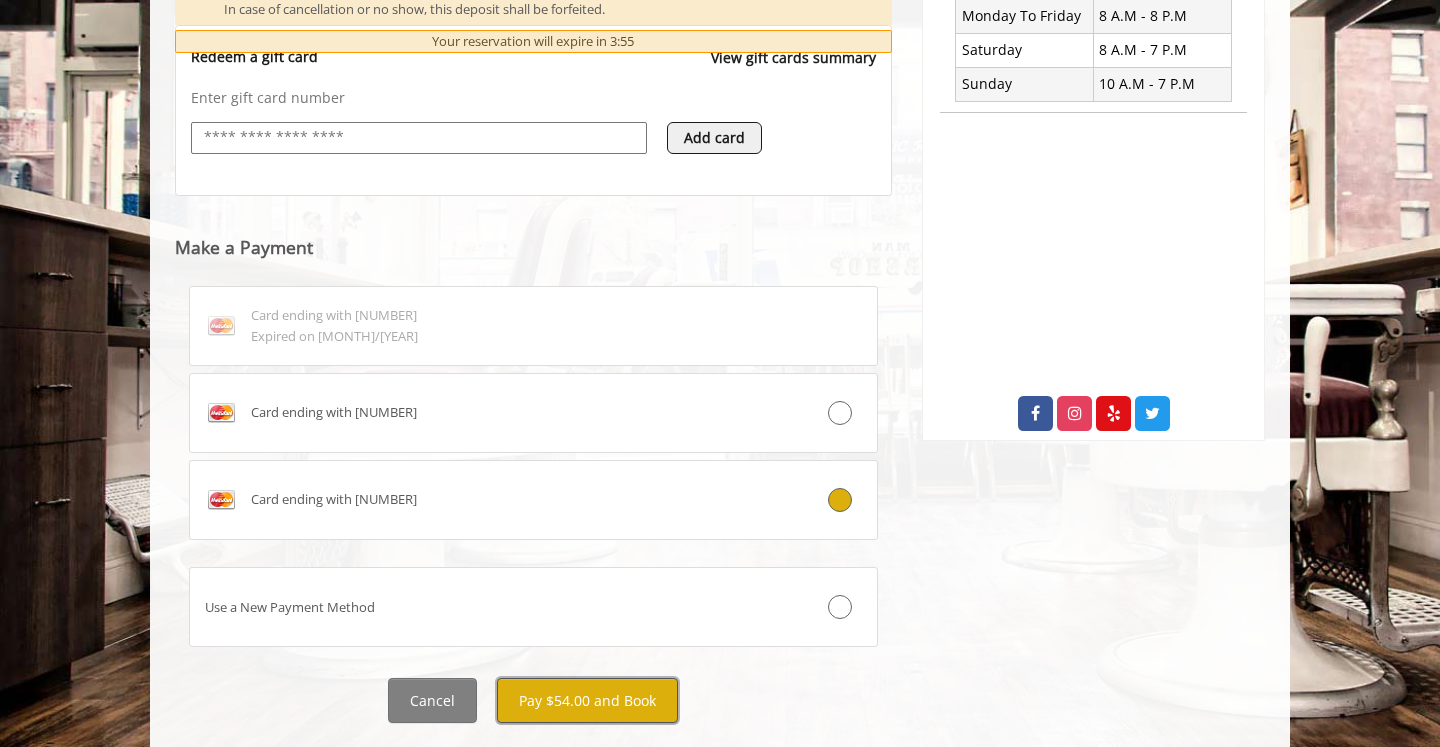 click on "Pay $54.00 and Book" at bounding box center [587, 700] 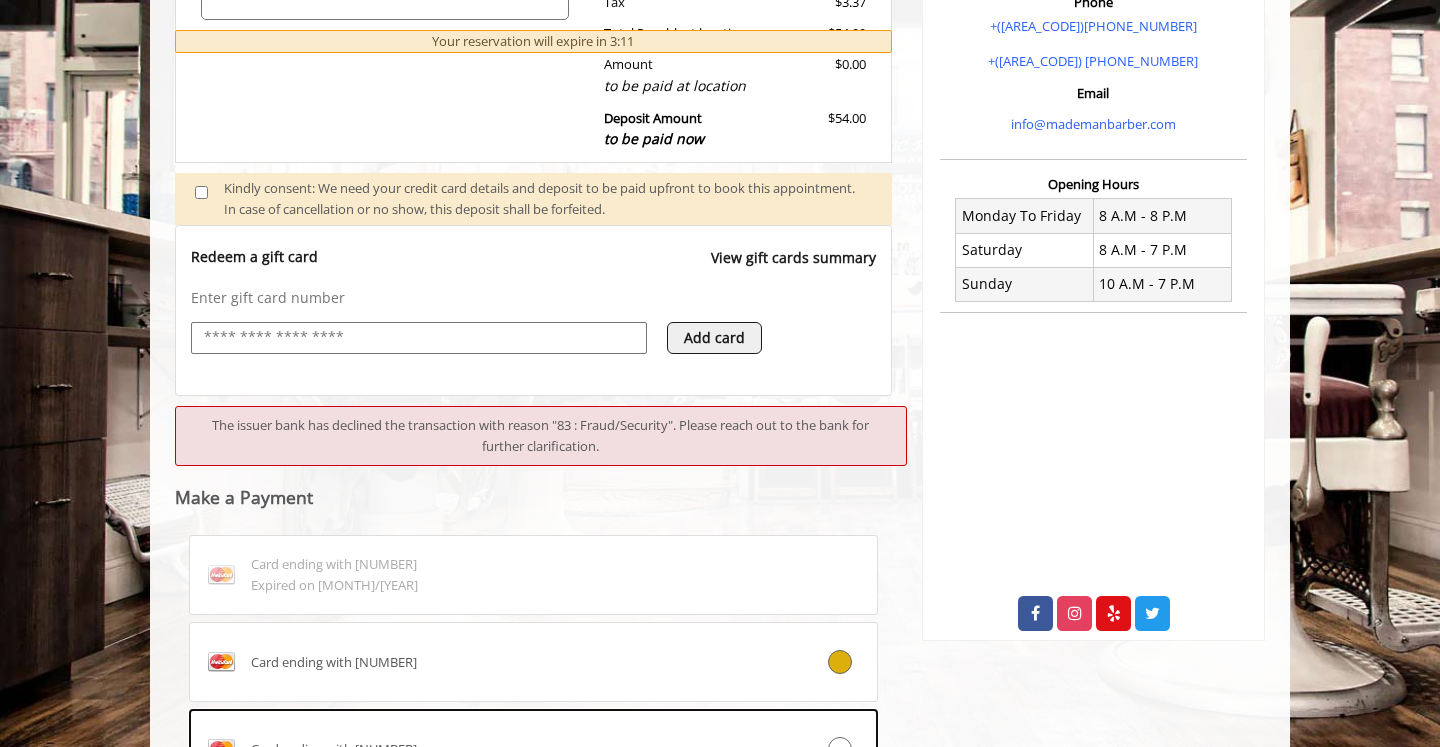 scroll, scrollTop: 713, scrollLeft: 0, axis: vertical 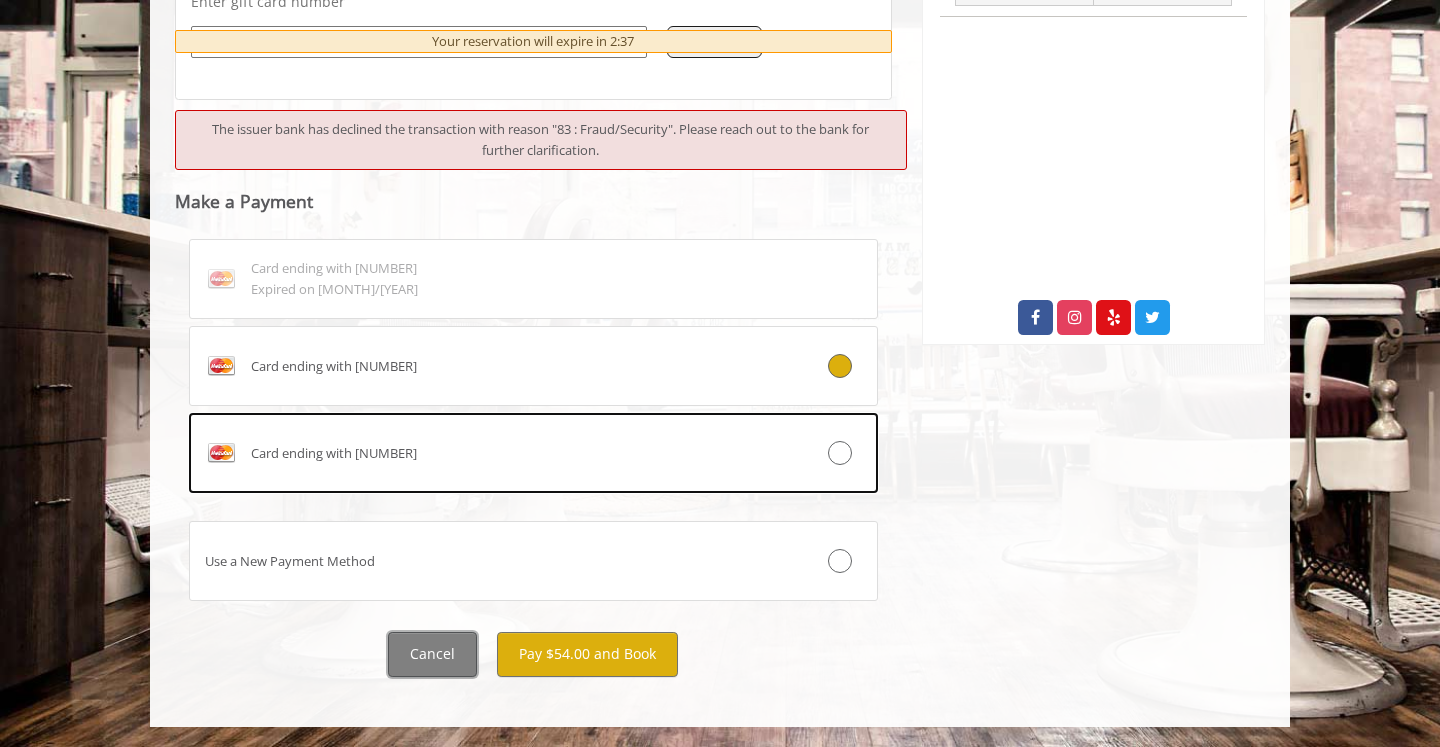 click on "Cancel" 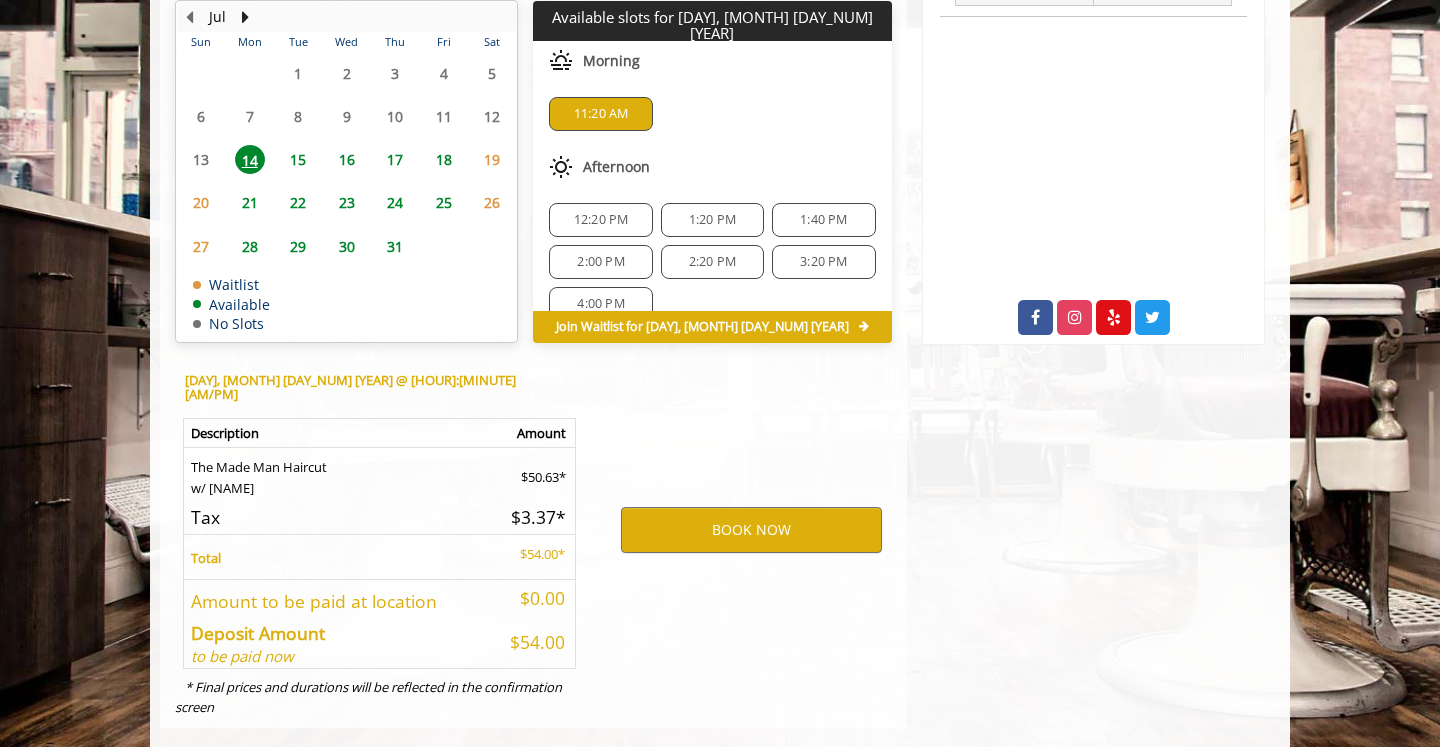 click on "12:20 PM" 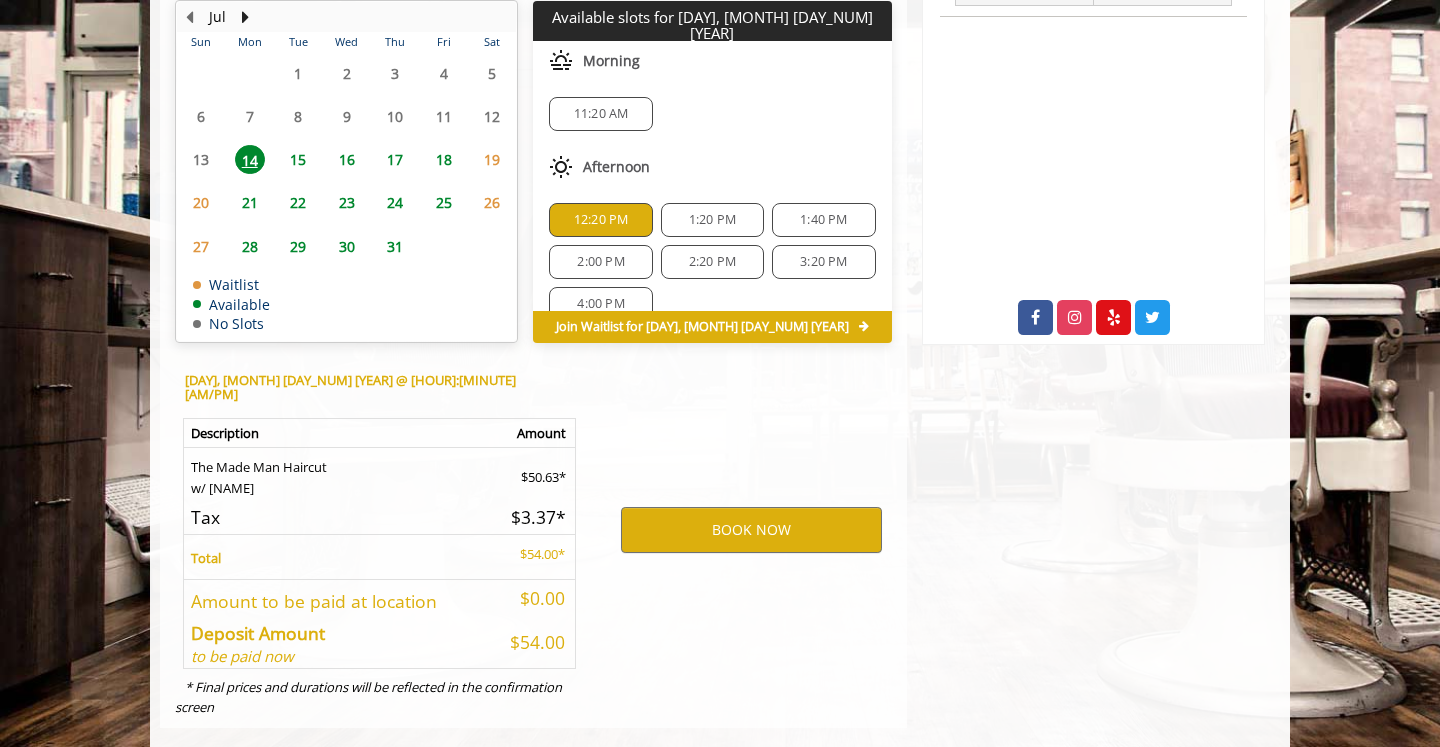 scroll, scrollTop: 920, scrollLeft: 0, axis: vertical 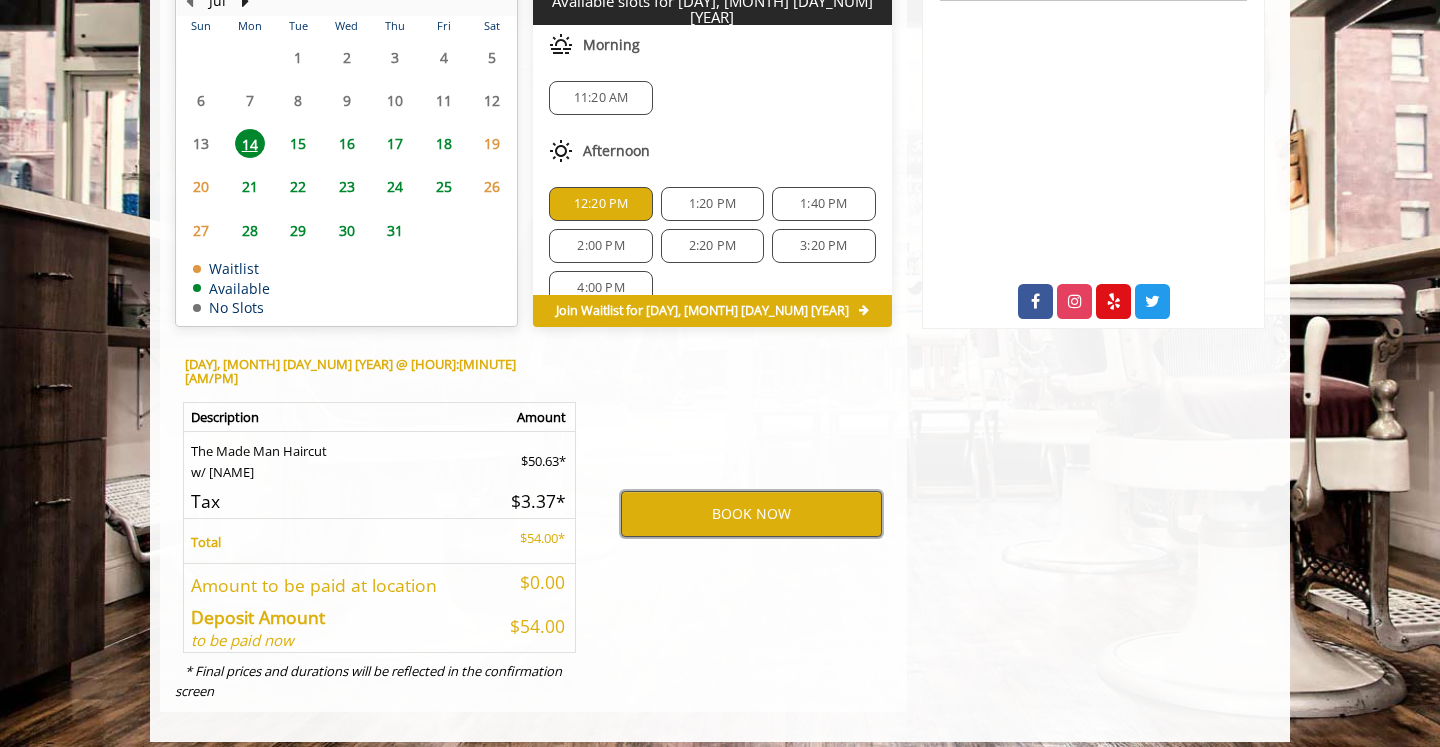 click on "BOOK NOW" at bounding box center [751, 514] 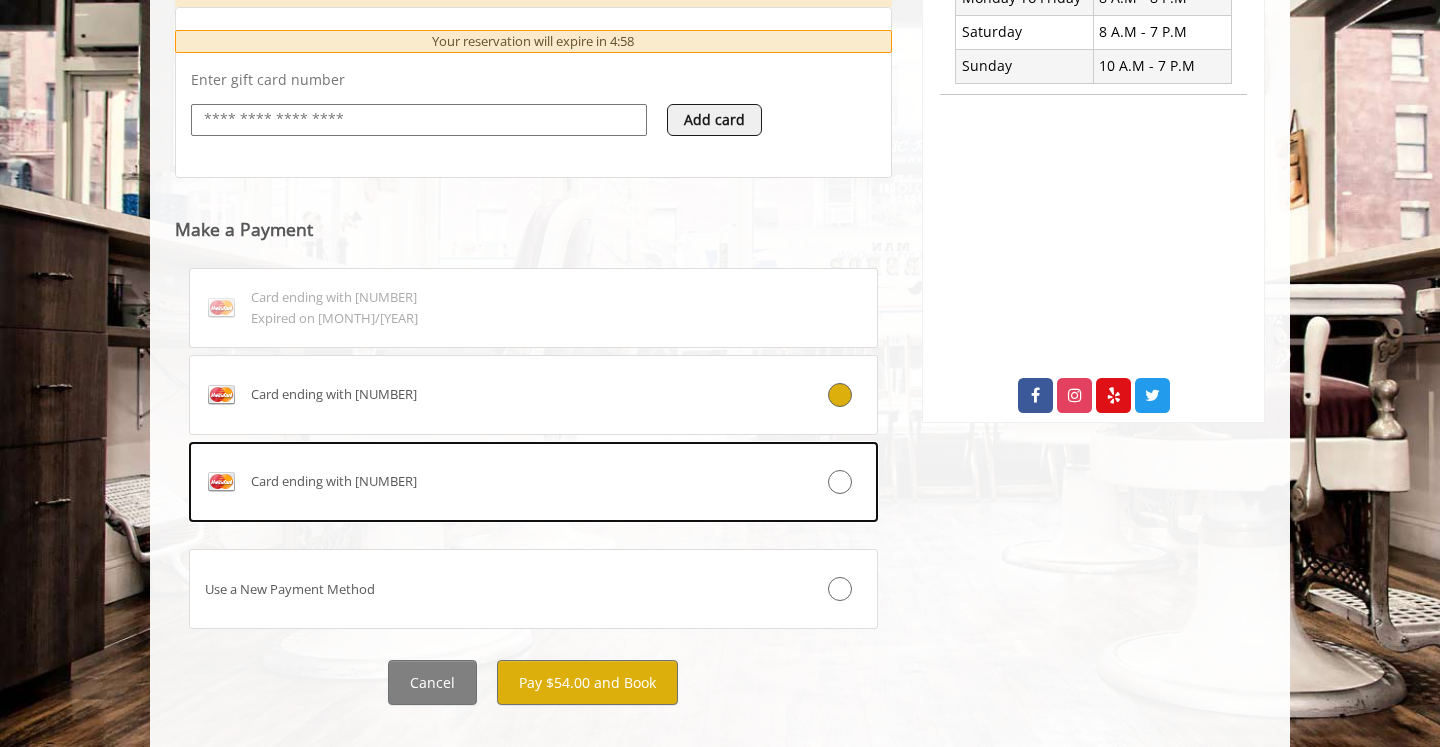scroll, scrollTop: 854, scrollLeft: 0, axis: vertical 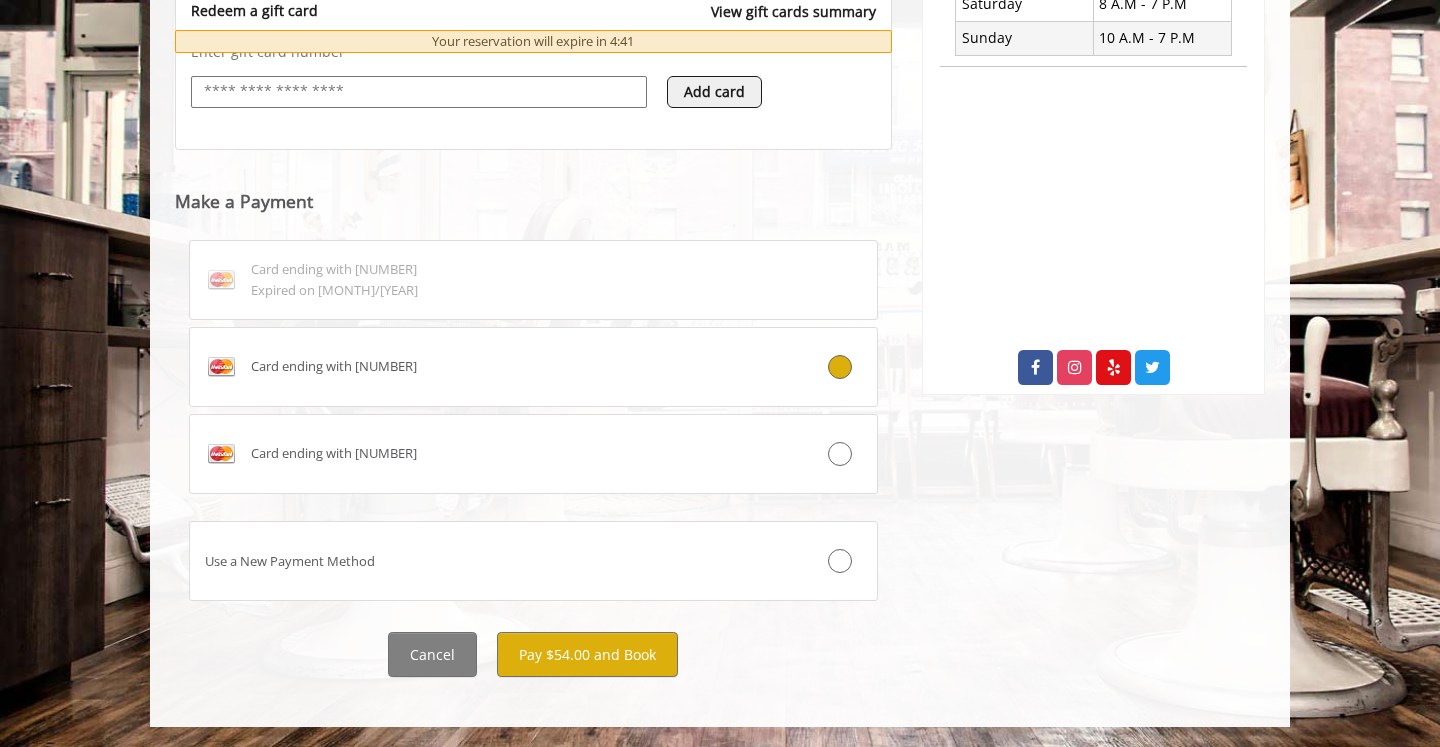click on "Card ending with [NUMBER]   Expired on [MONTH]/[YEAR]   Card ending with [NUMBER]   Card ending with [NUMBER]  Use a New Payment Method" 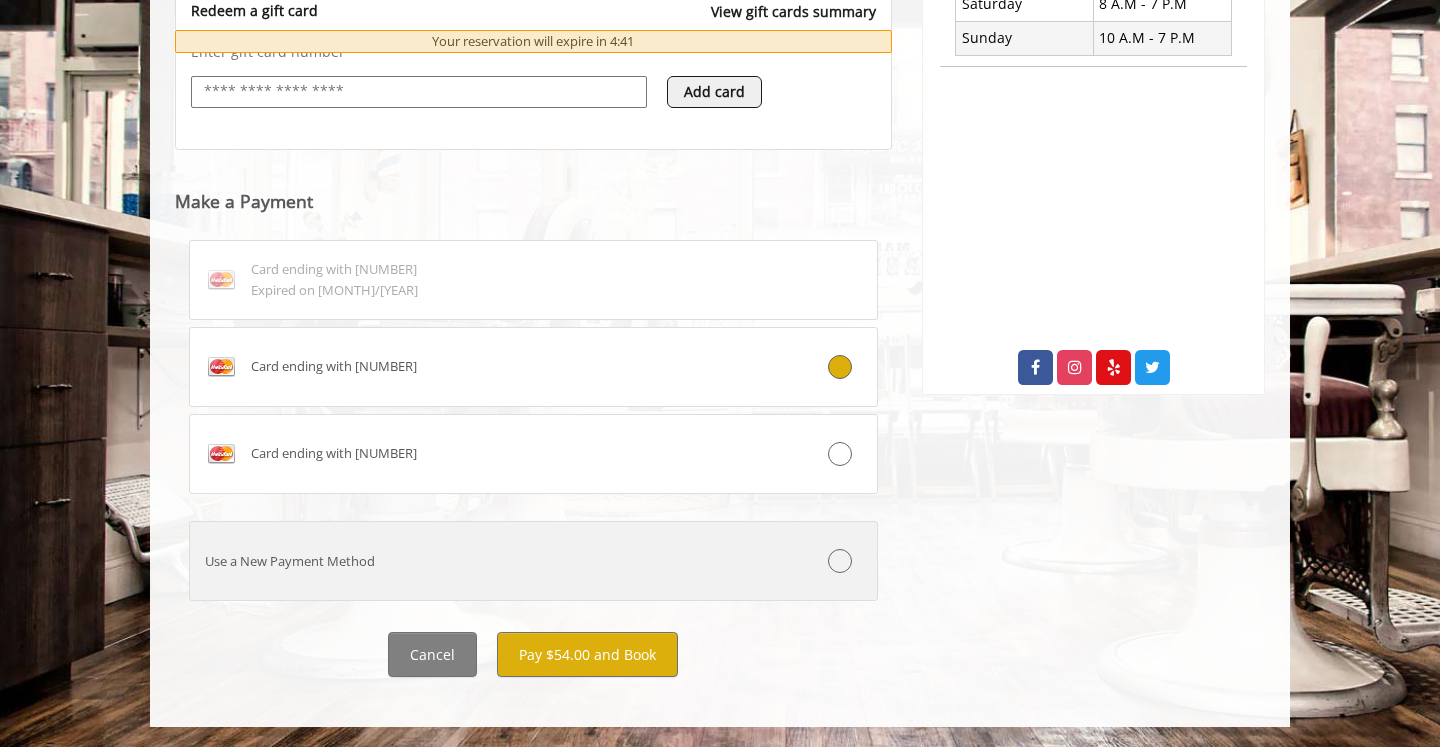 click on "Use a New Payment Method" at bounding box center [533, 561] 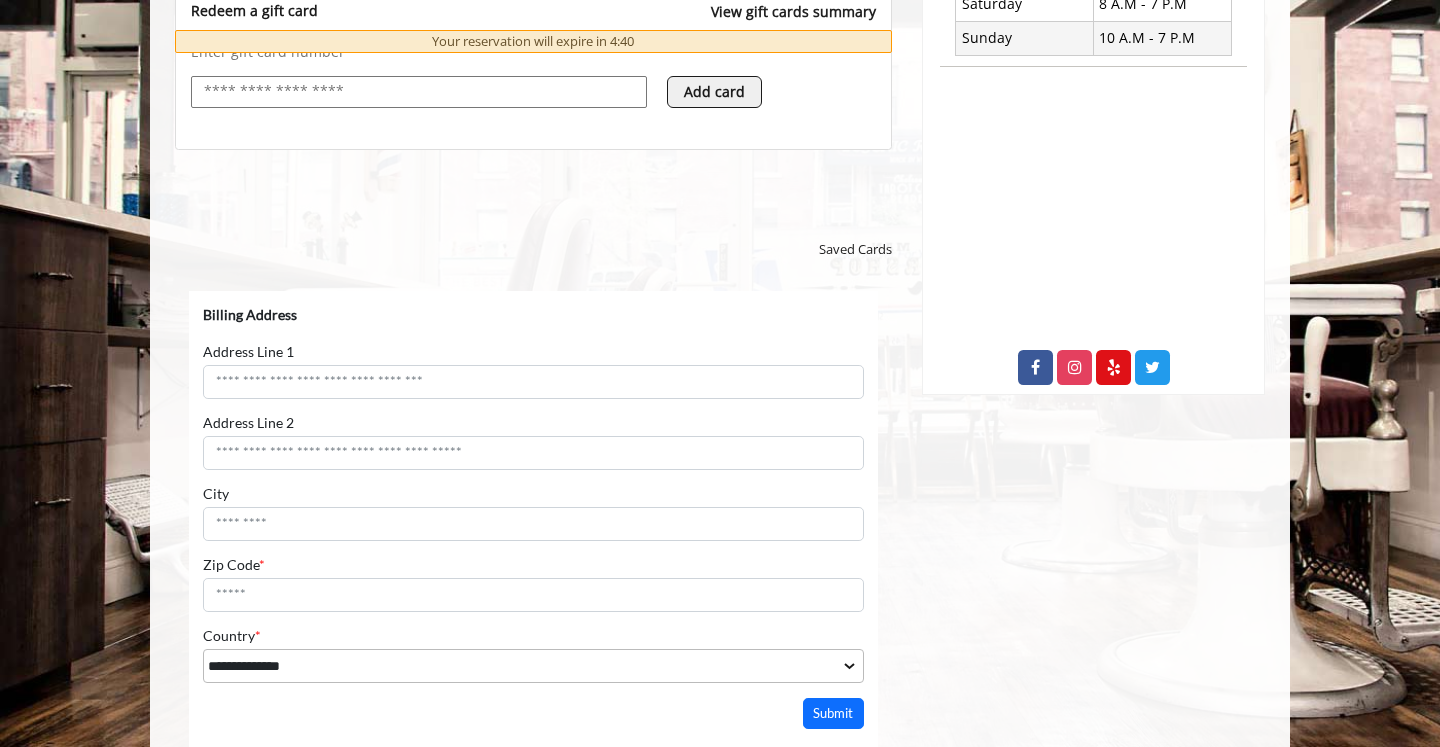 scroll, scrollTop: 0, scrollLeft: 0, axis: both 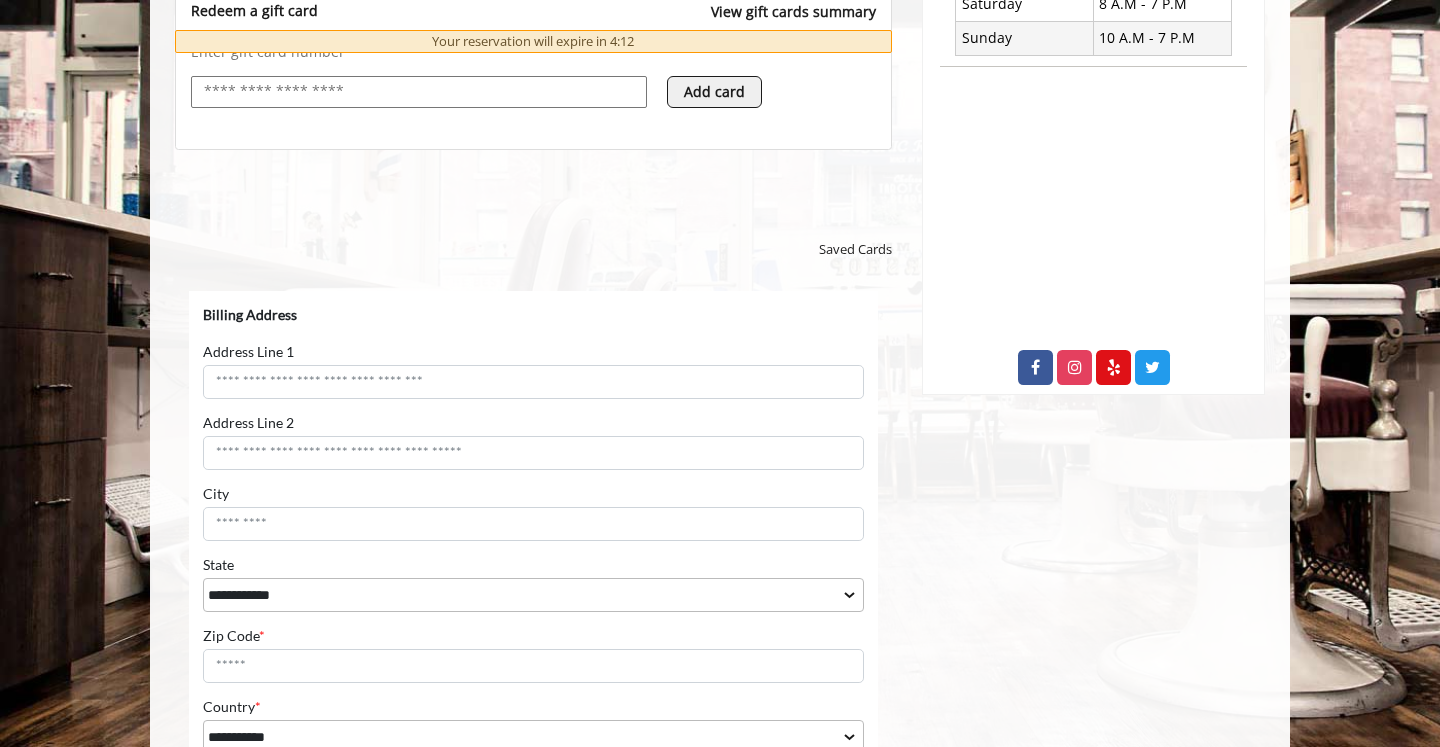 click on "Address Line 1
Billing Address can't be empty" at bounding box center [533, 371] 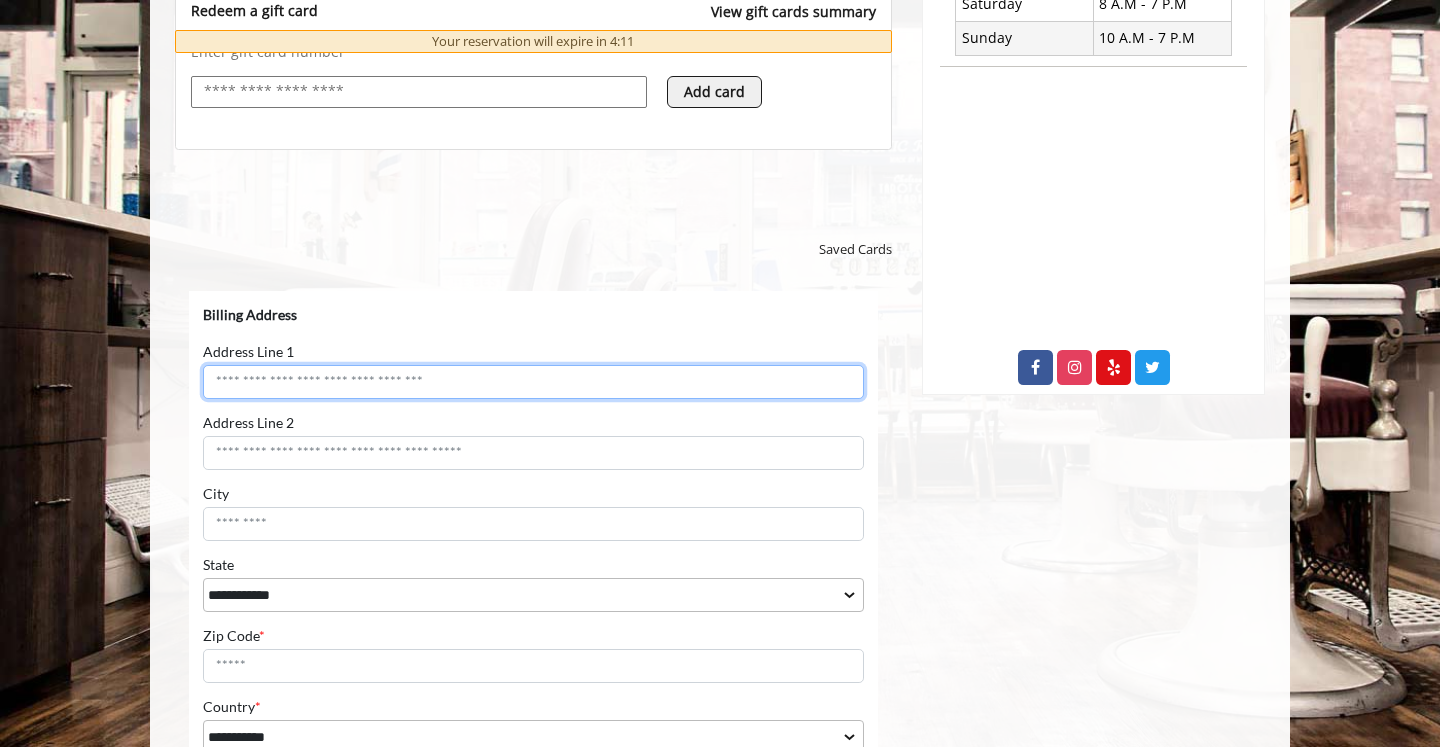 click on "Address Line 1" at bounding box center [533, 382] 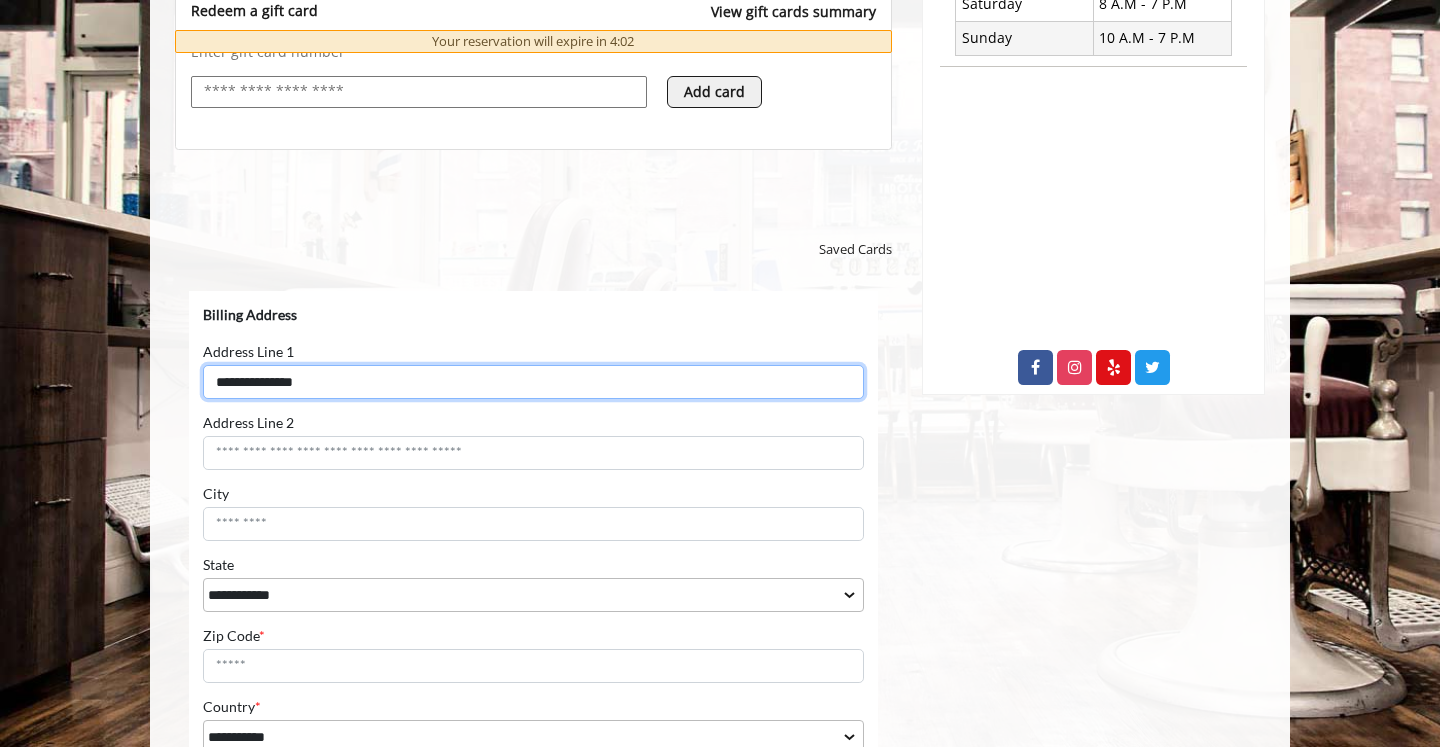 type on "**********" 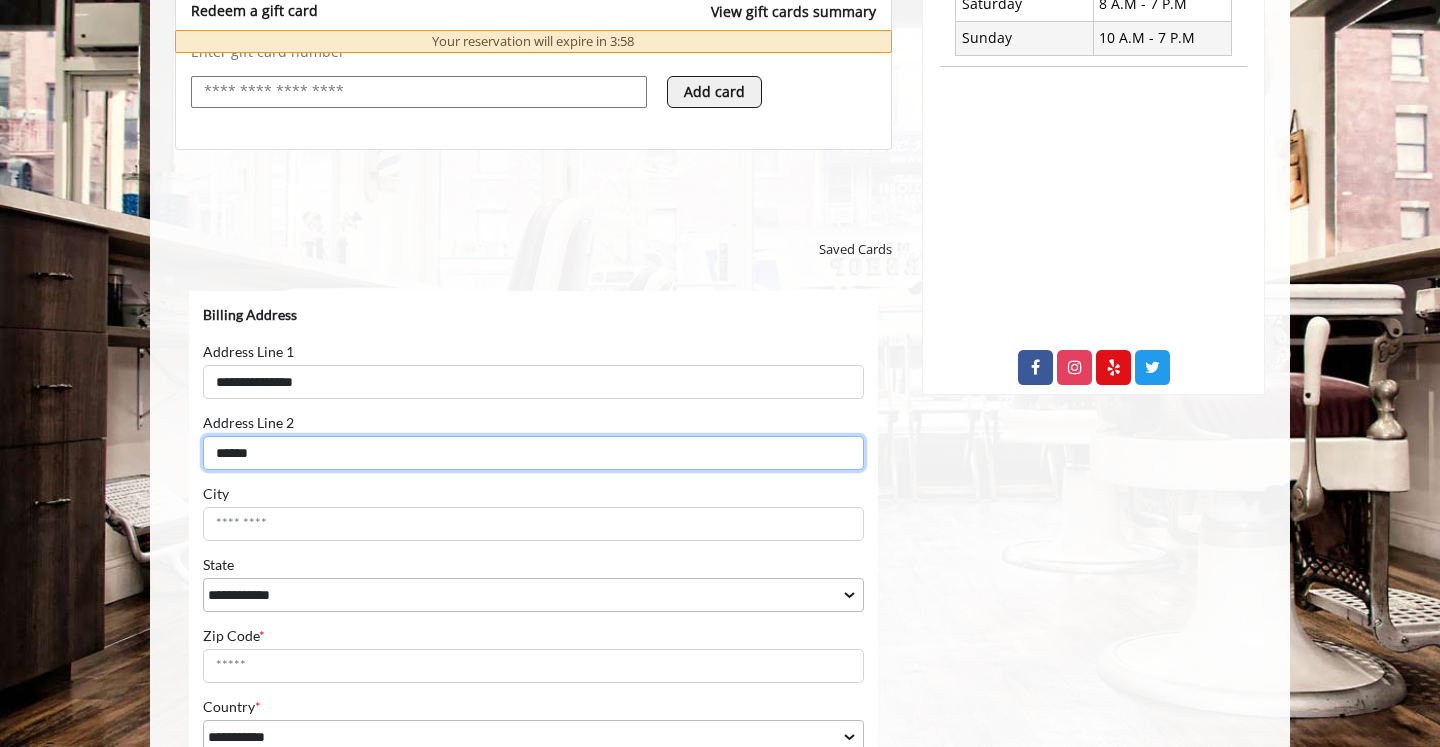 type on "******" 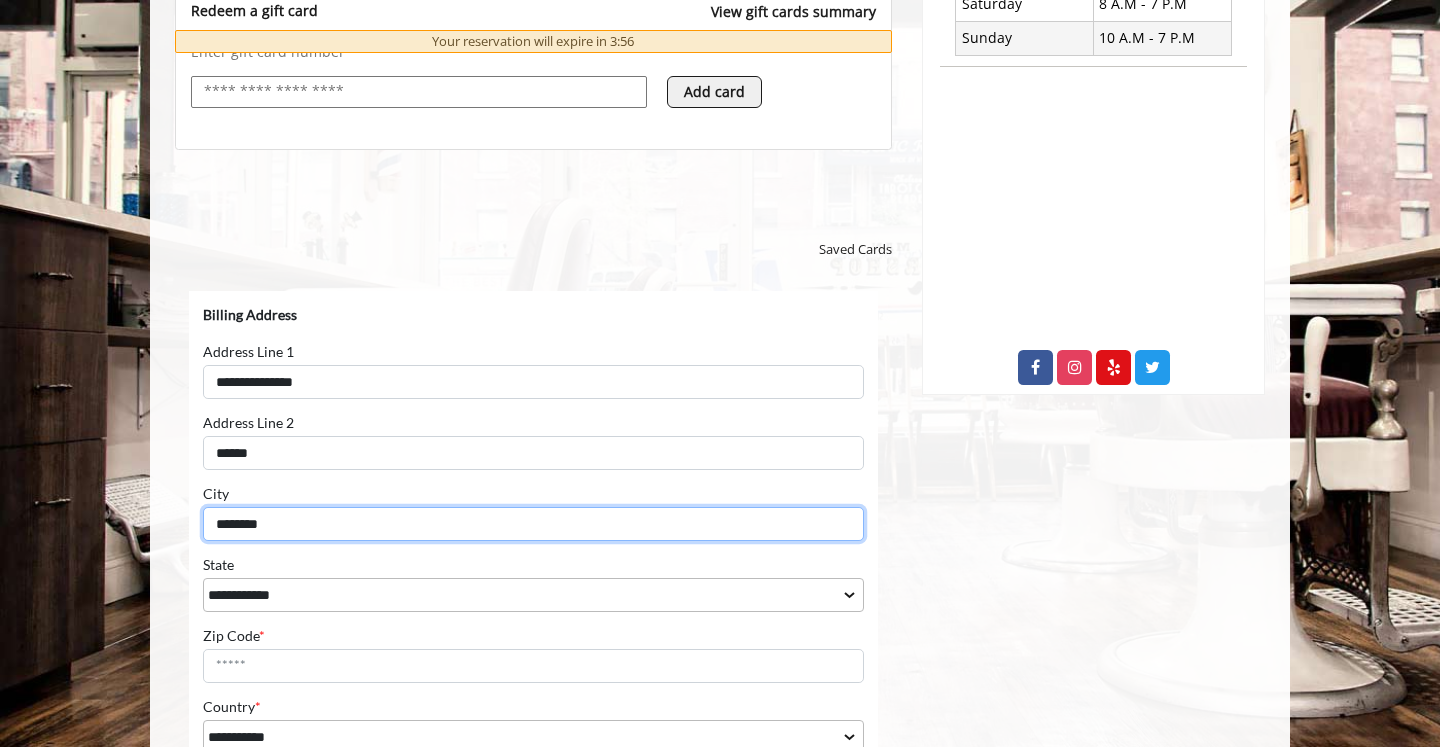 type on "********" 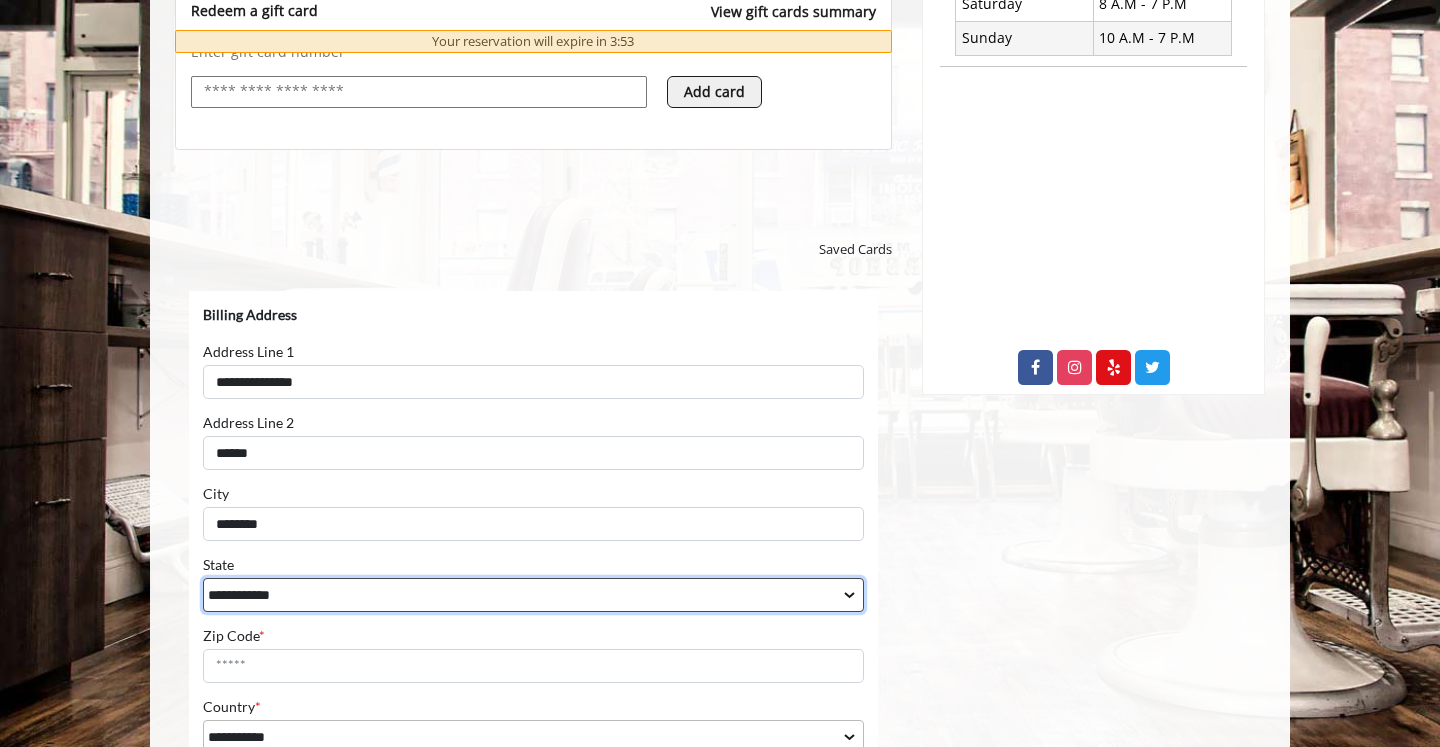 click on "**********" at bounding box center [533, 595] 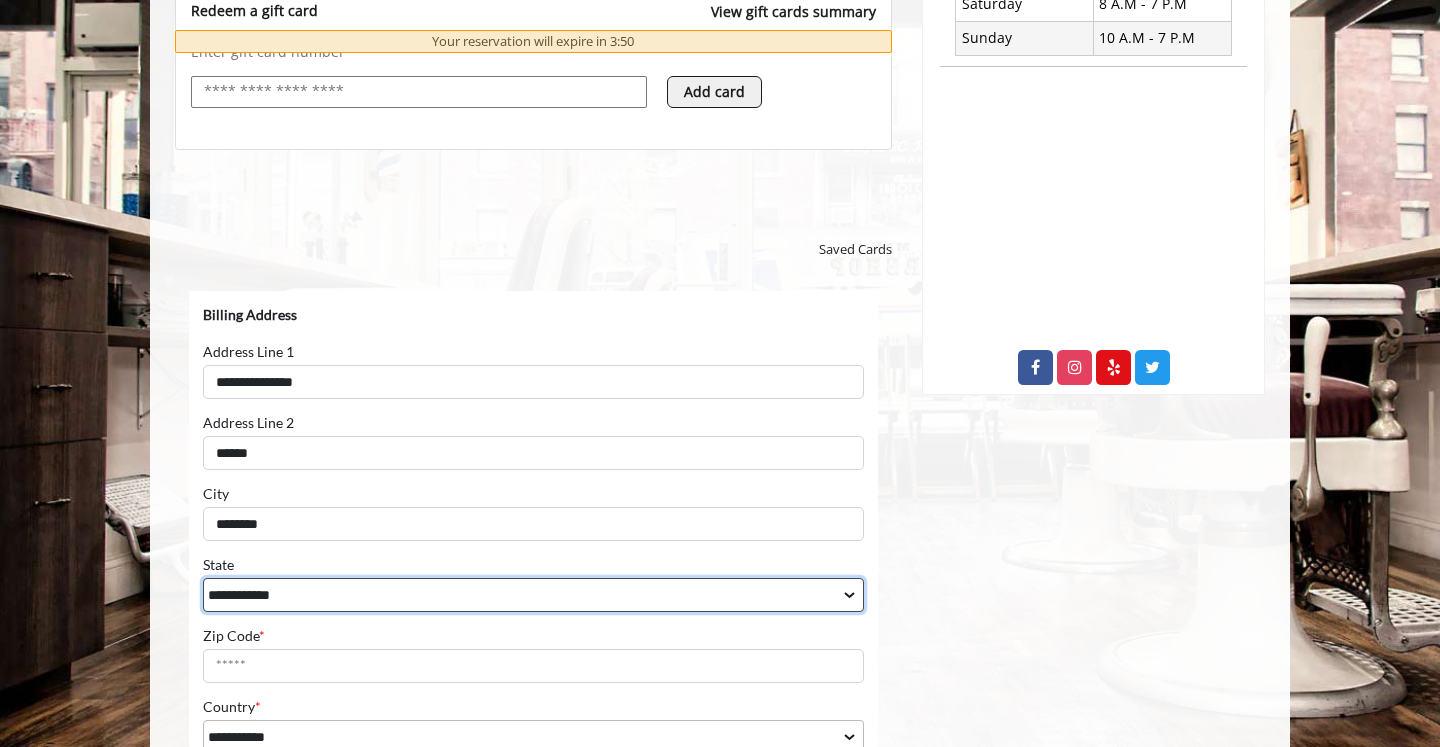 select on "**" 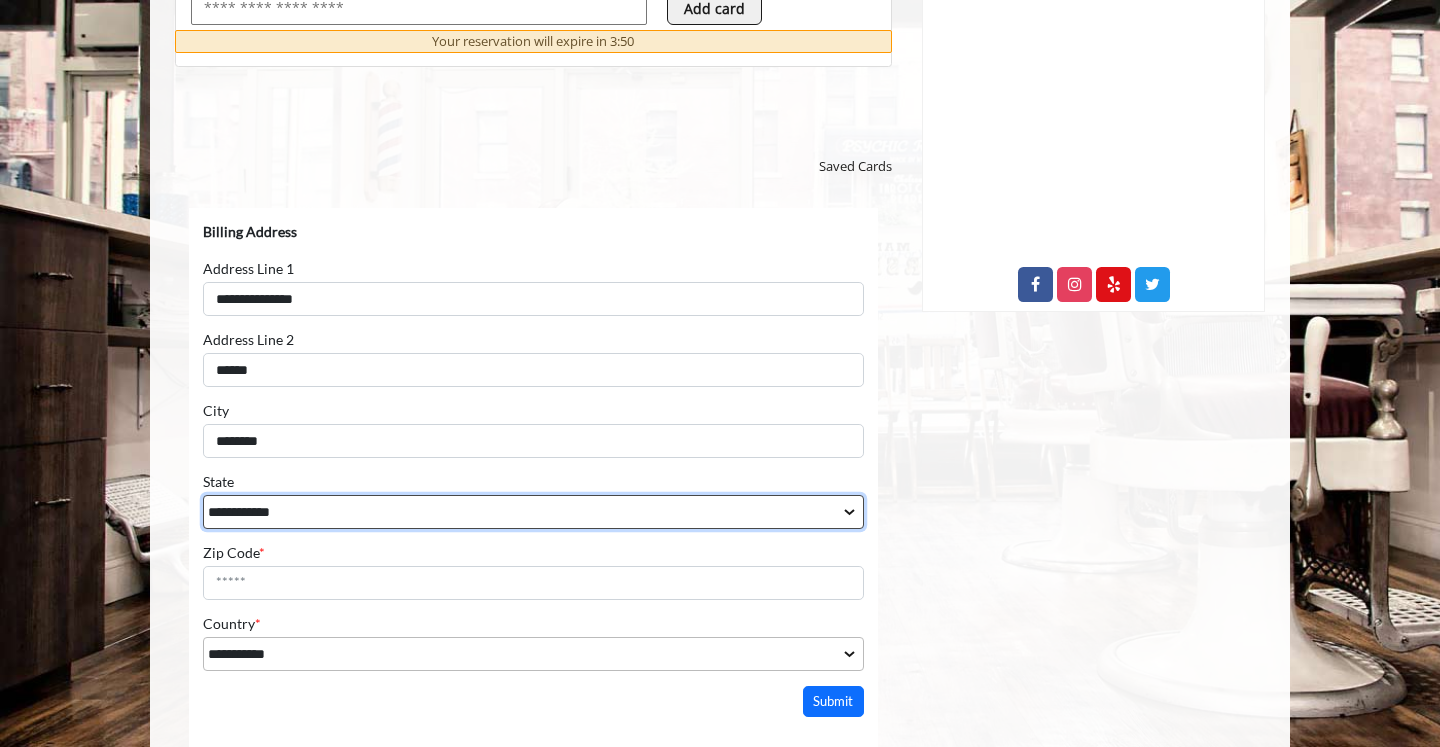 scroll, scrollTop: 941, scrollLeft: 0, axis: vertical 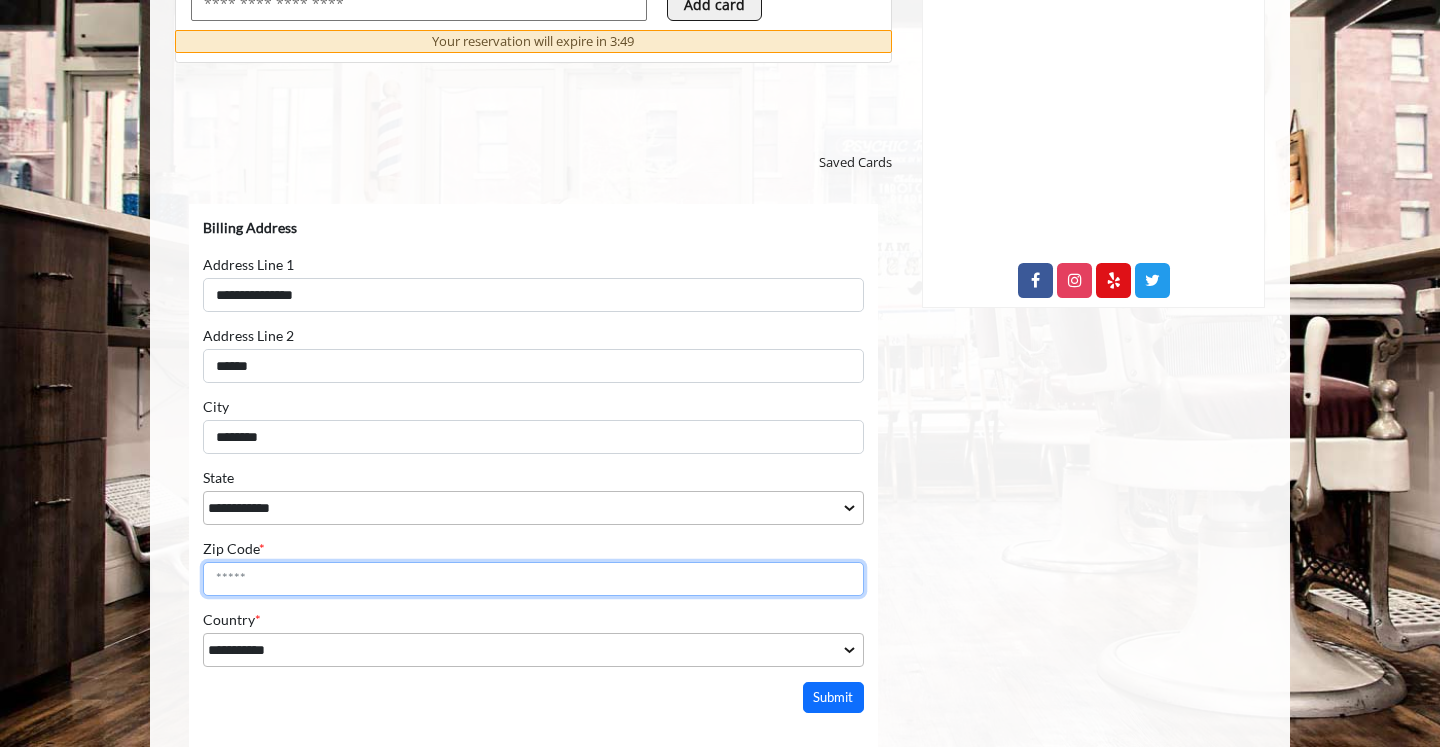 click on "Zip Code  *" at bounding box center (533, 579) 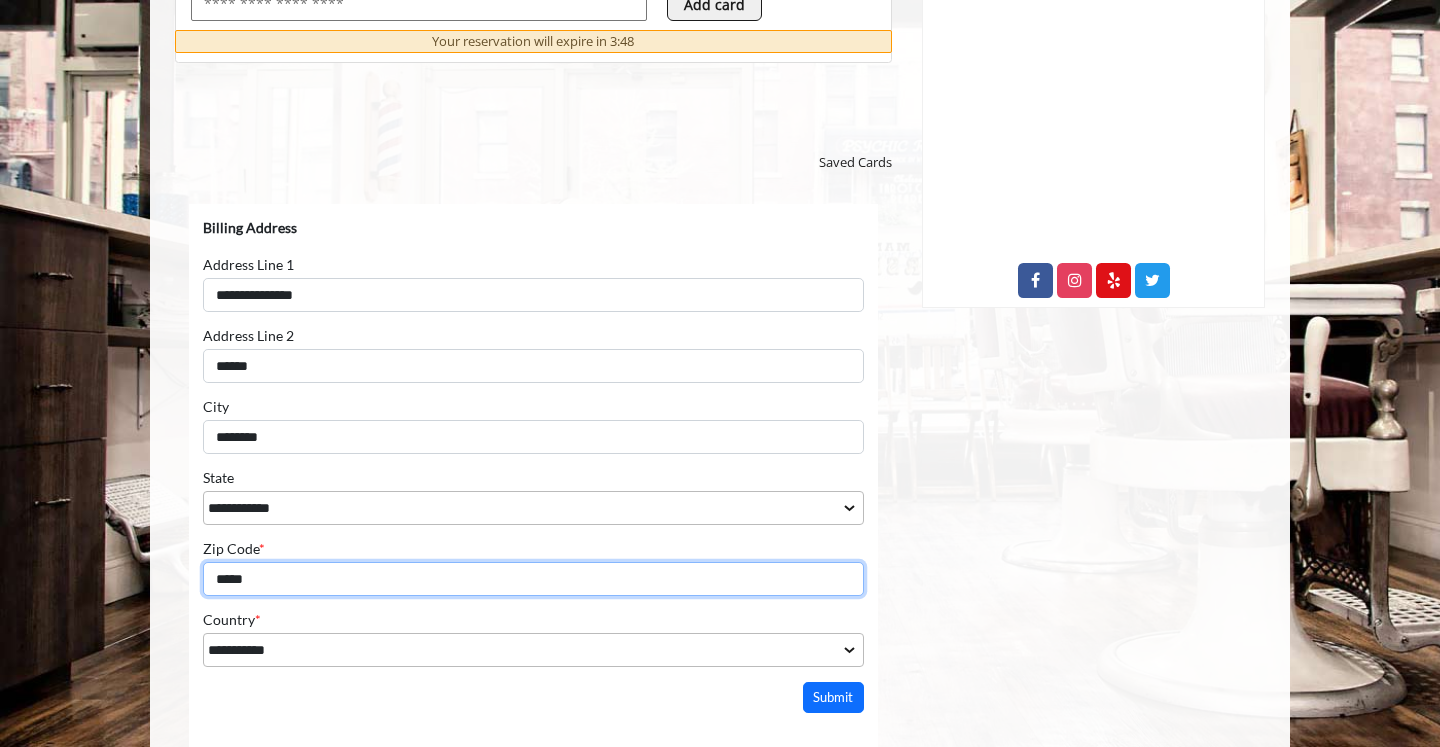 scroll, scrollTop: 1108, scrollLeft: 0, axis: vertical 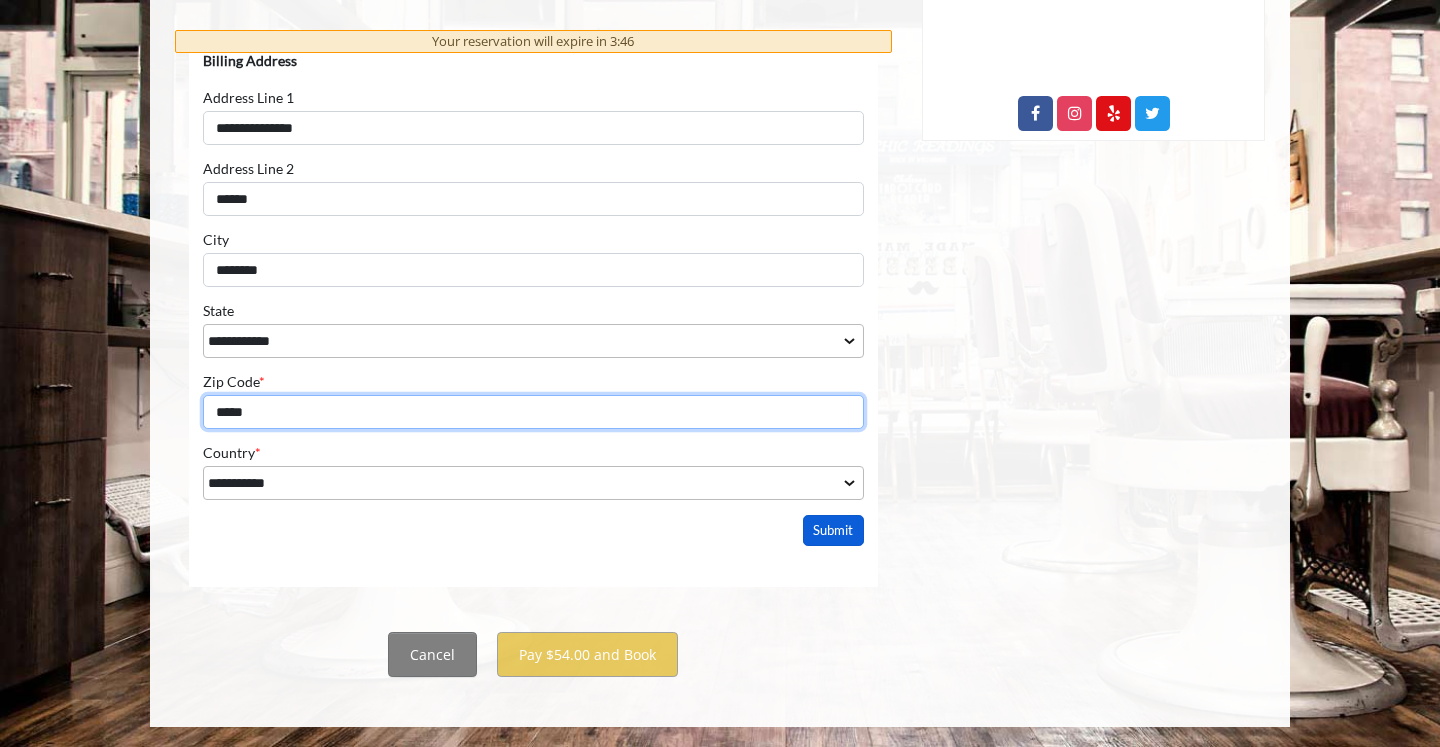 type on "*****" 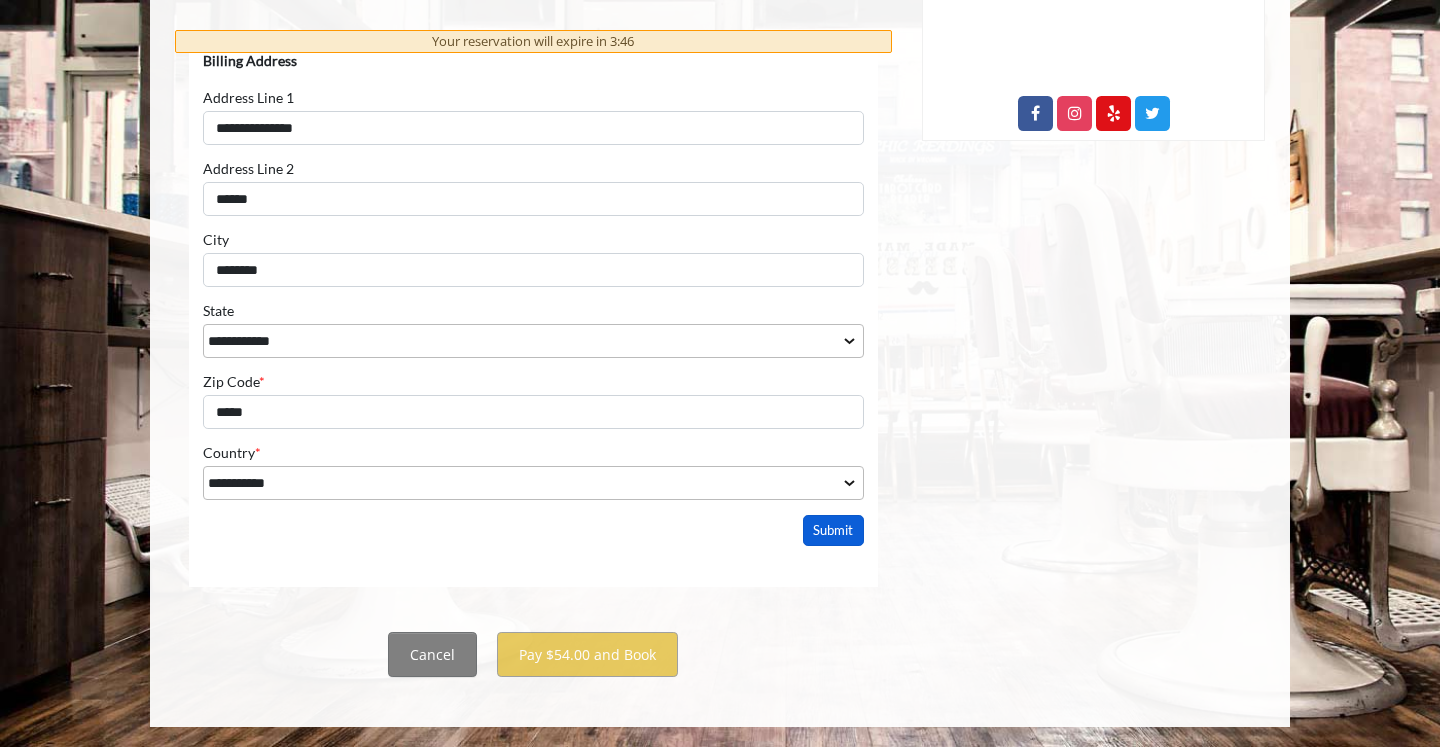 click on "Submit" at bounding box center (834, 530) 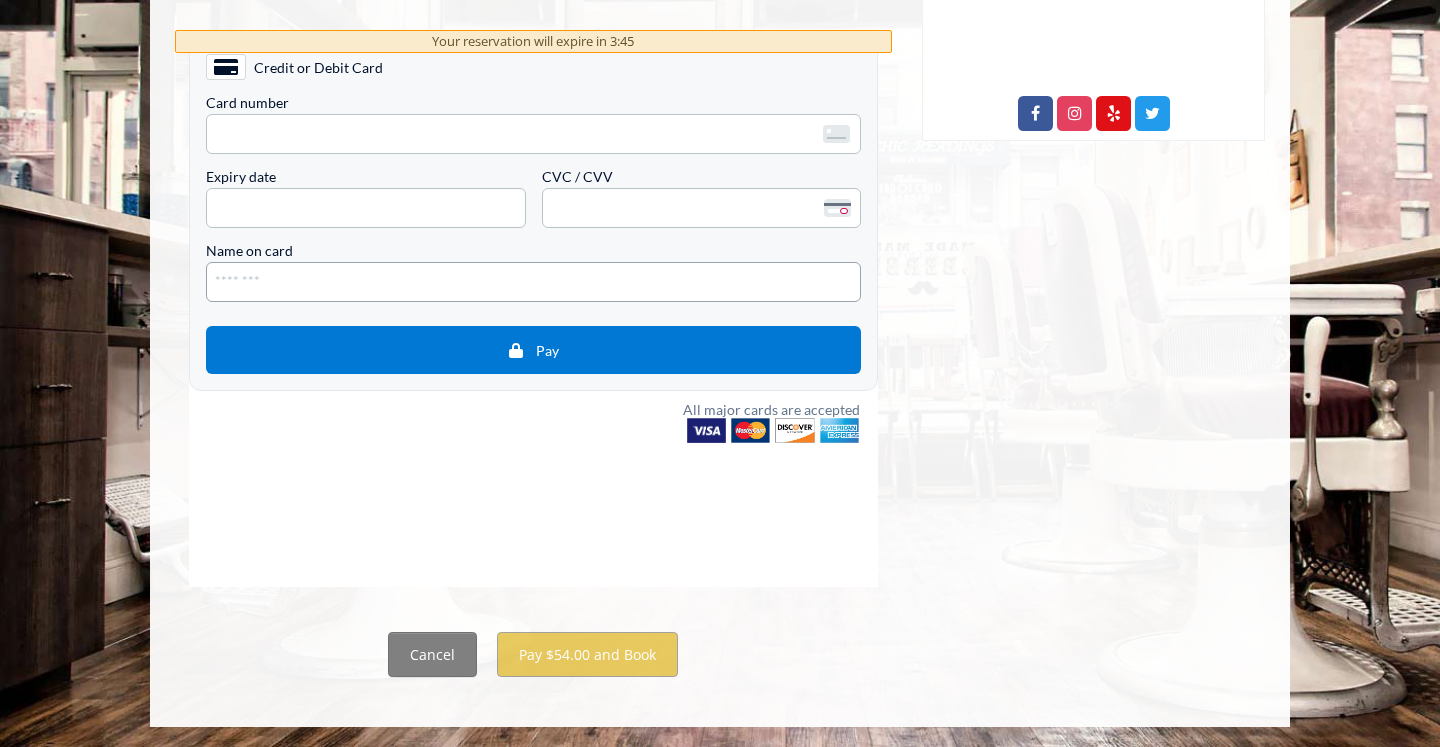 scroll, scrollTop: 739, scrollLeft: 0, axis: vertical 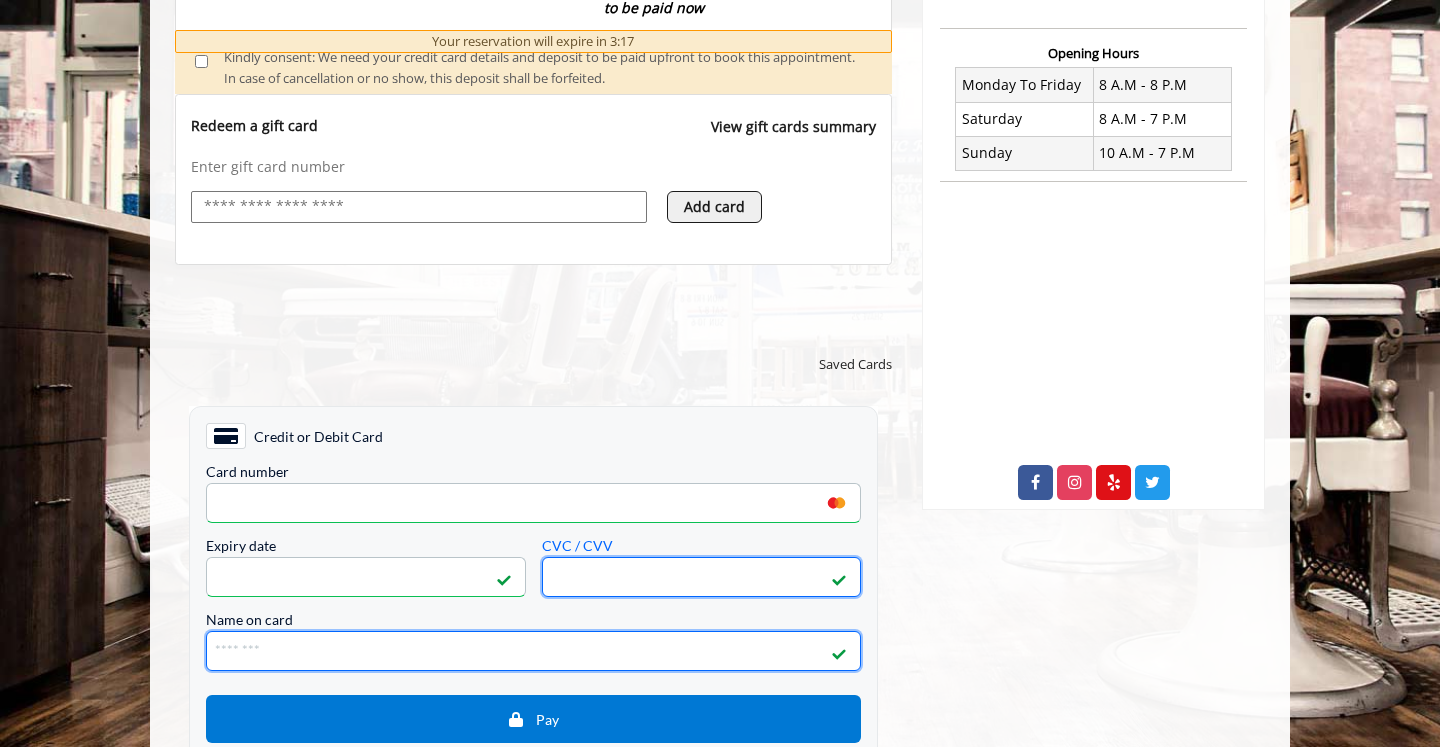 click on "Name on card" at bounding box center (533, 651) 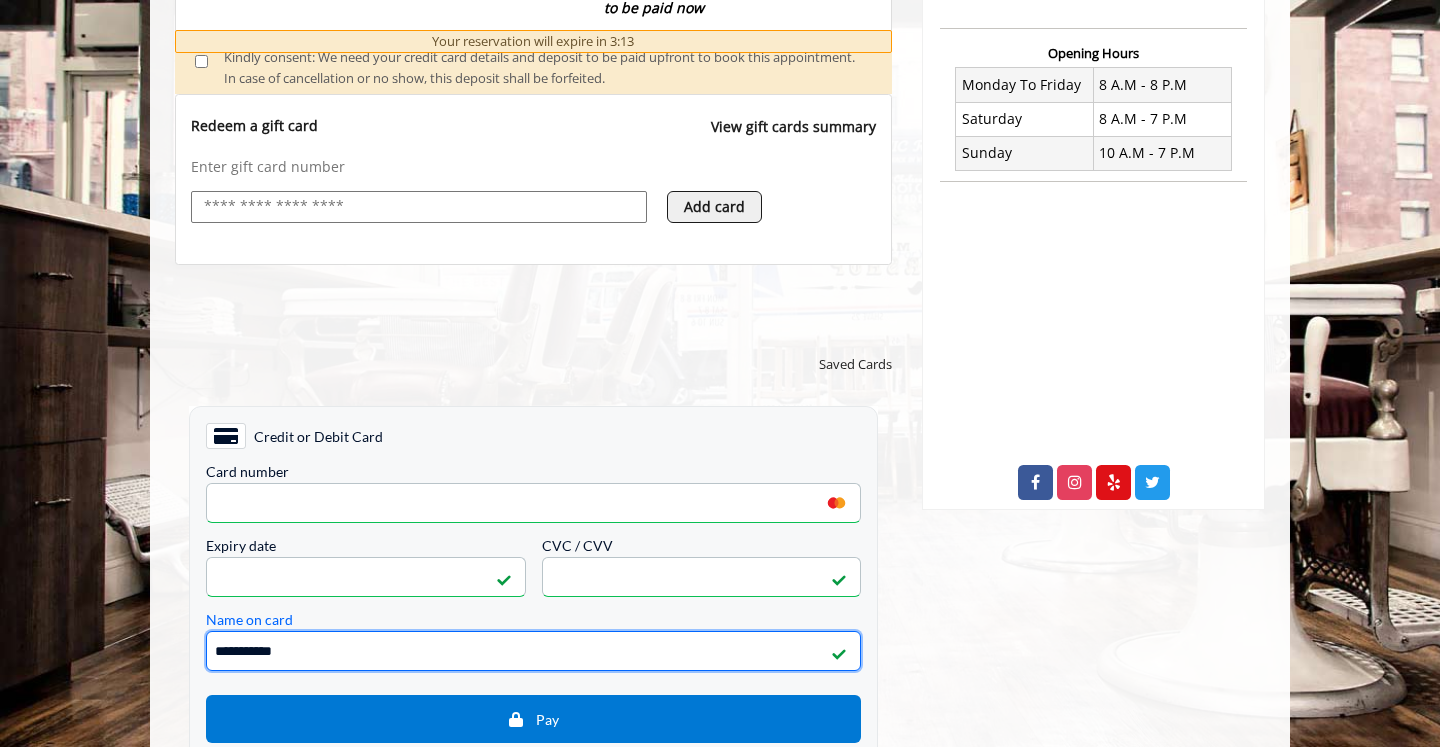 type on "**********" 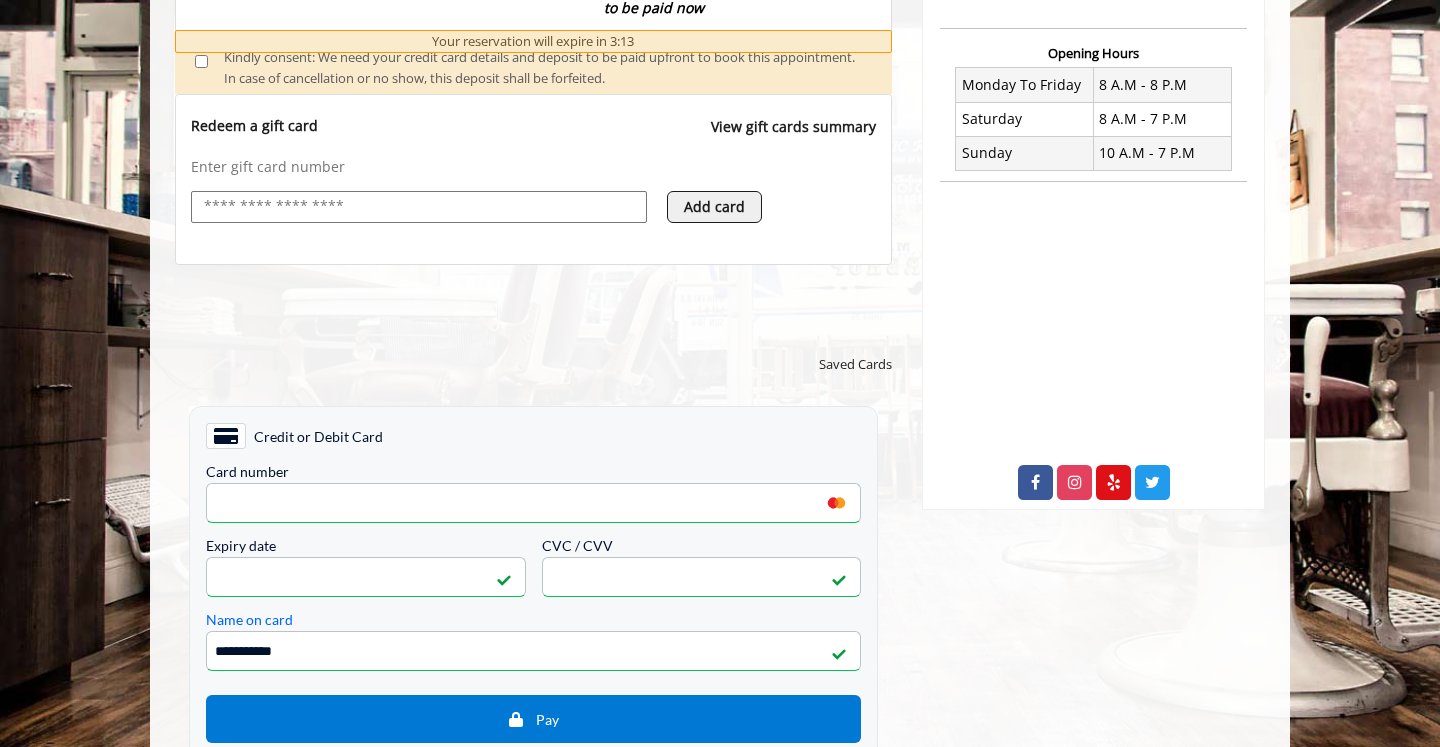click on "Credit or Debit Card" at bounding box center (533, 436) 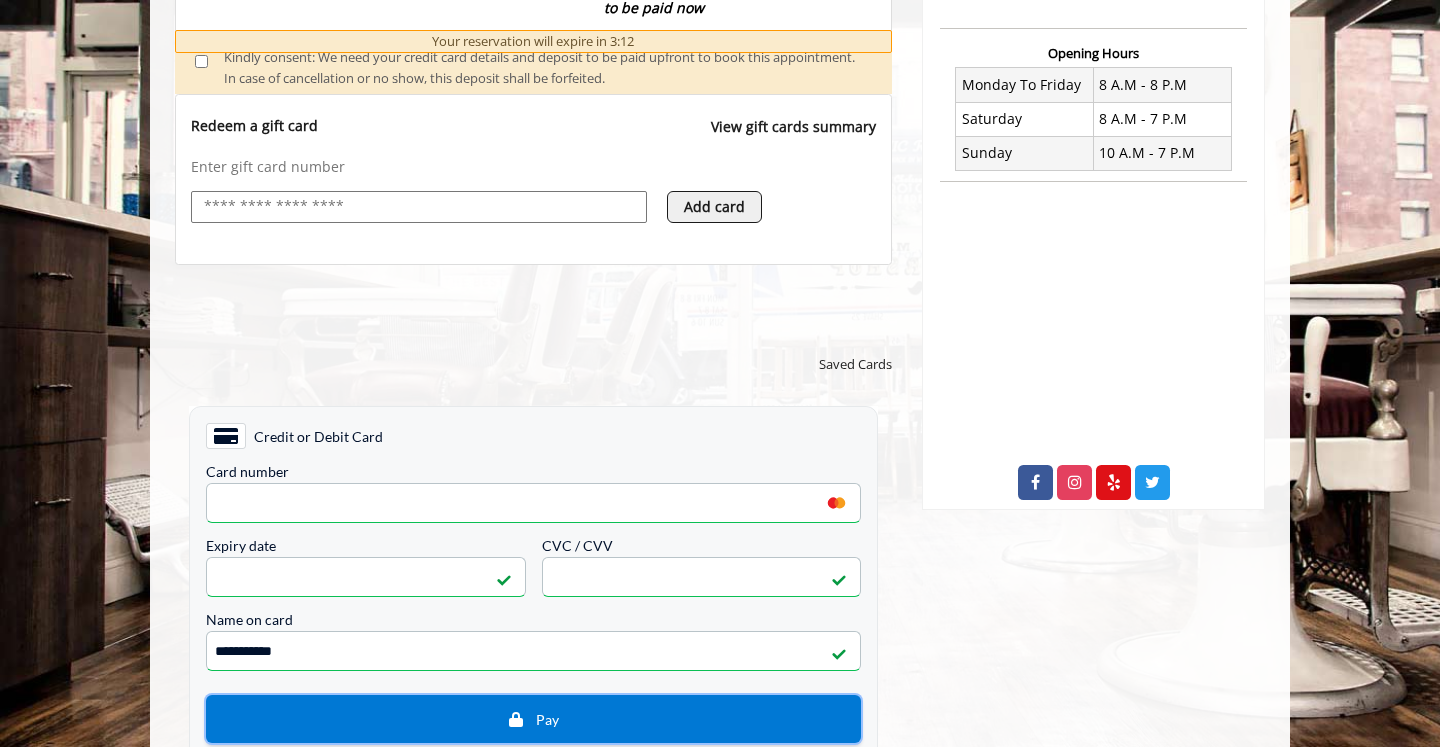 click on "Pay" at bounding box center (547, 719) 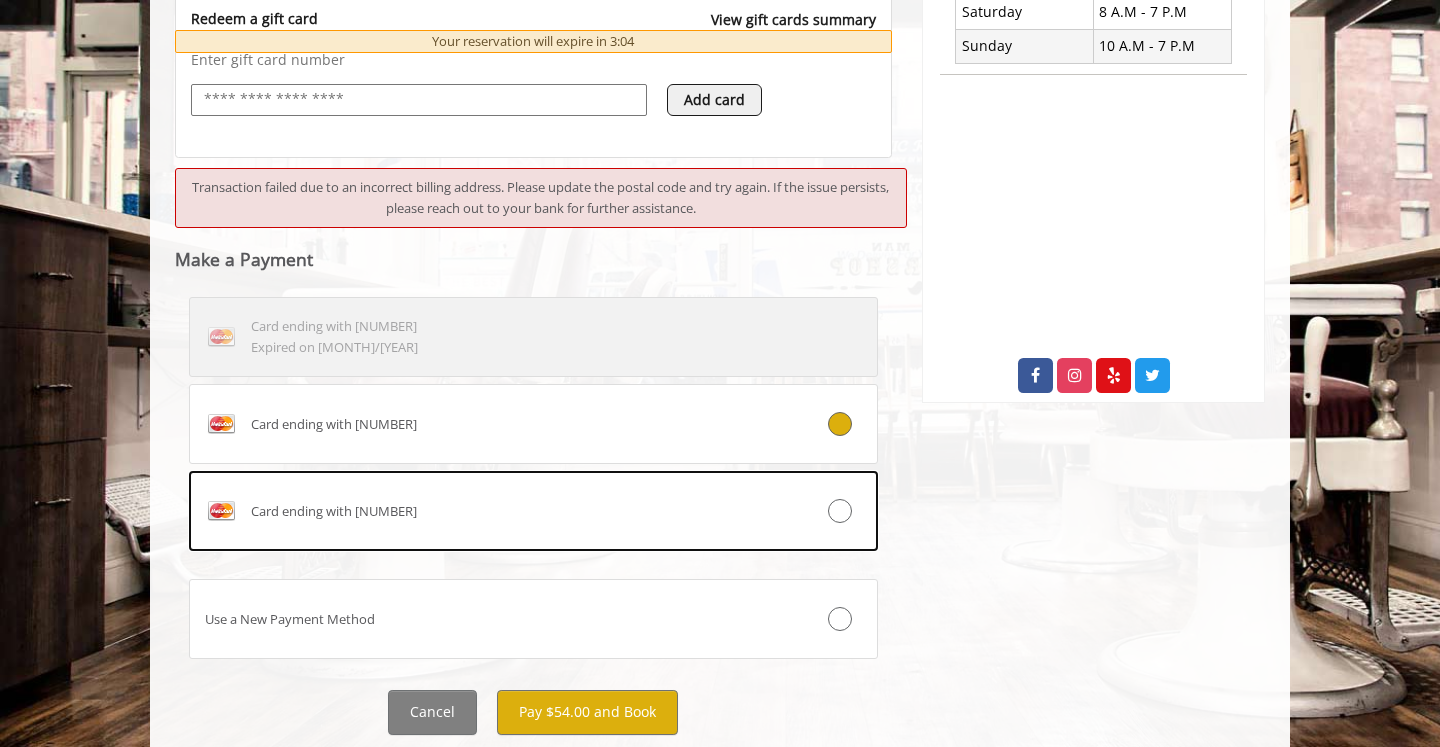 scroll, scrollTop: 904, scrollLeft: 0, axis: vertical 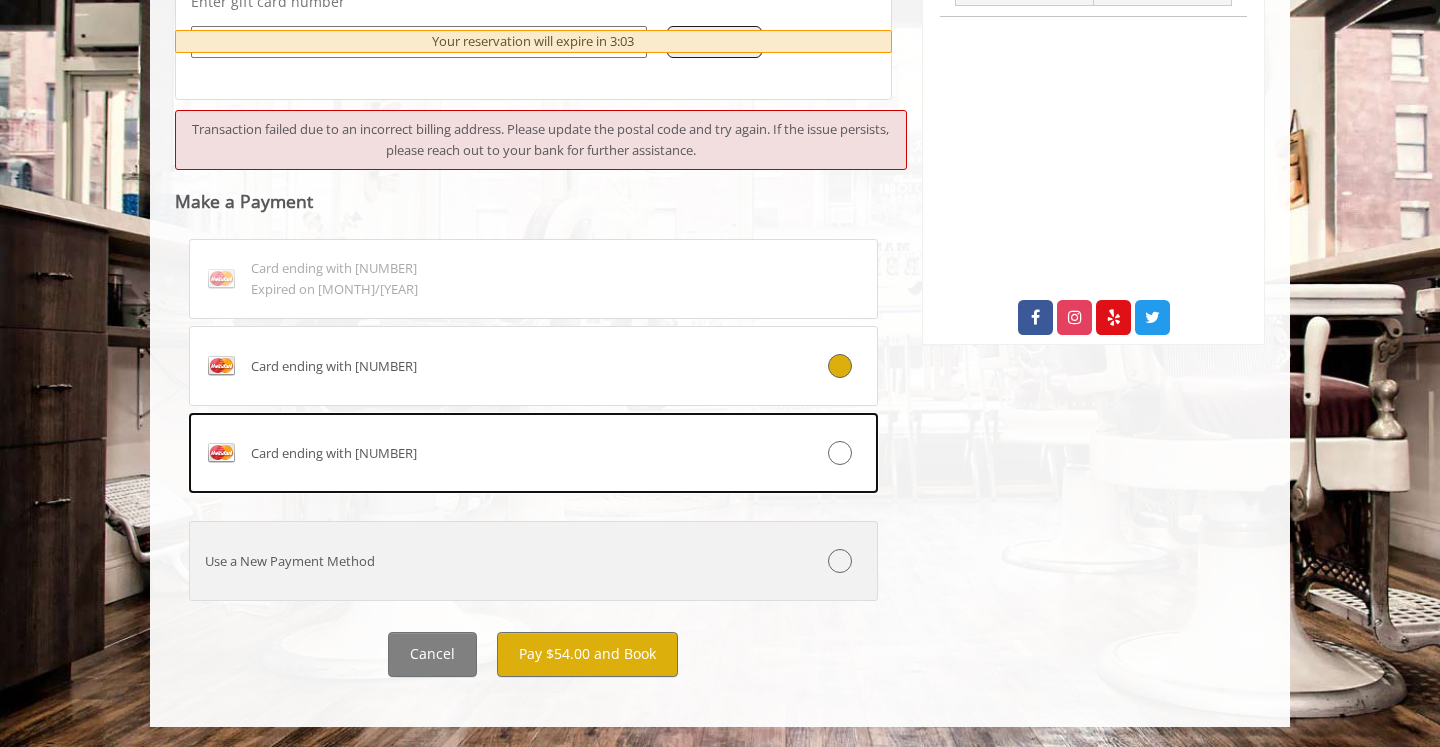 click on "Use a New Payment Method" at bounding box center [533, 561] 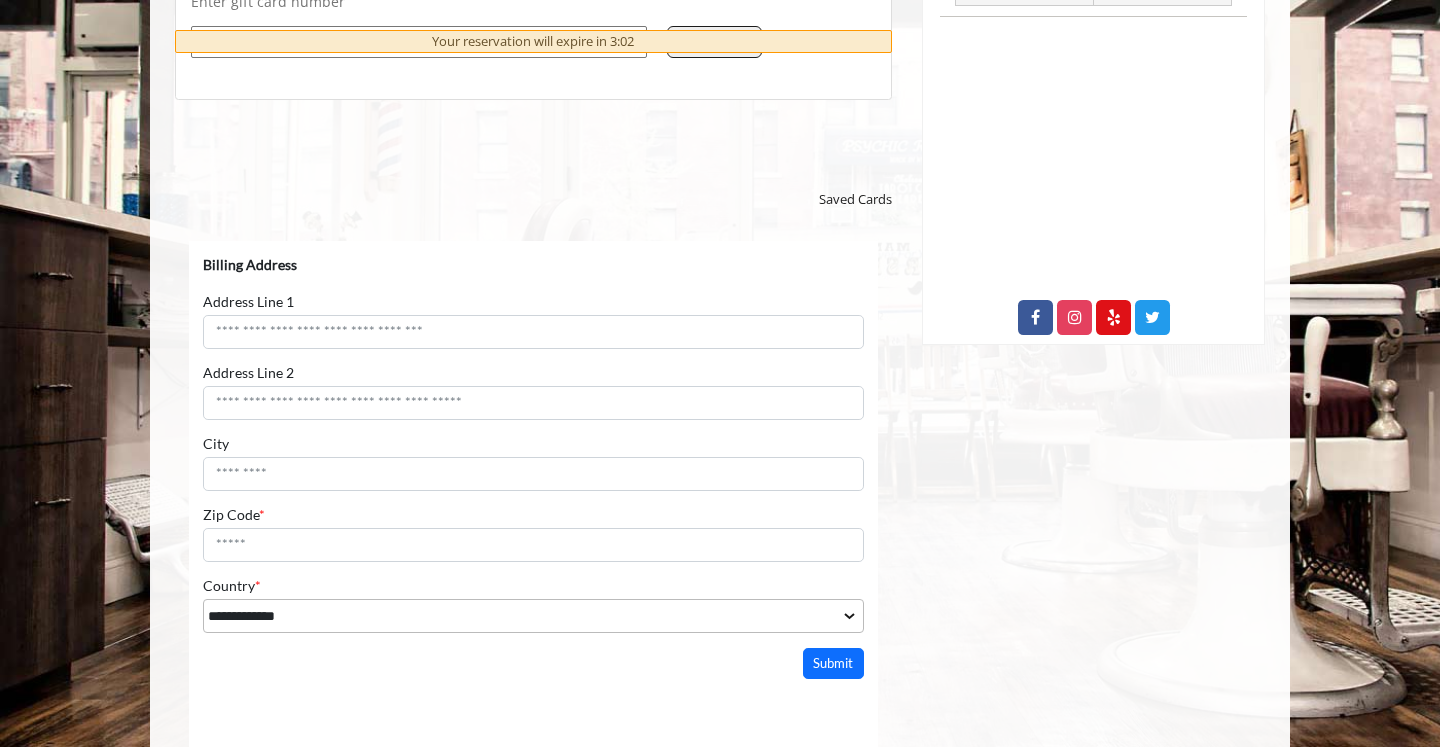 scroll, scrollTop: 0, scrollLeft: 0, axis: both 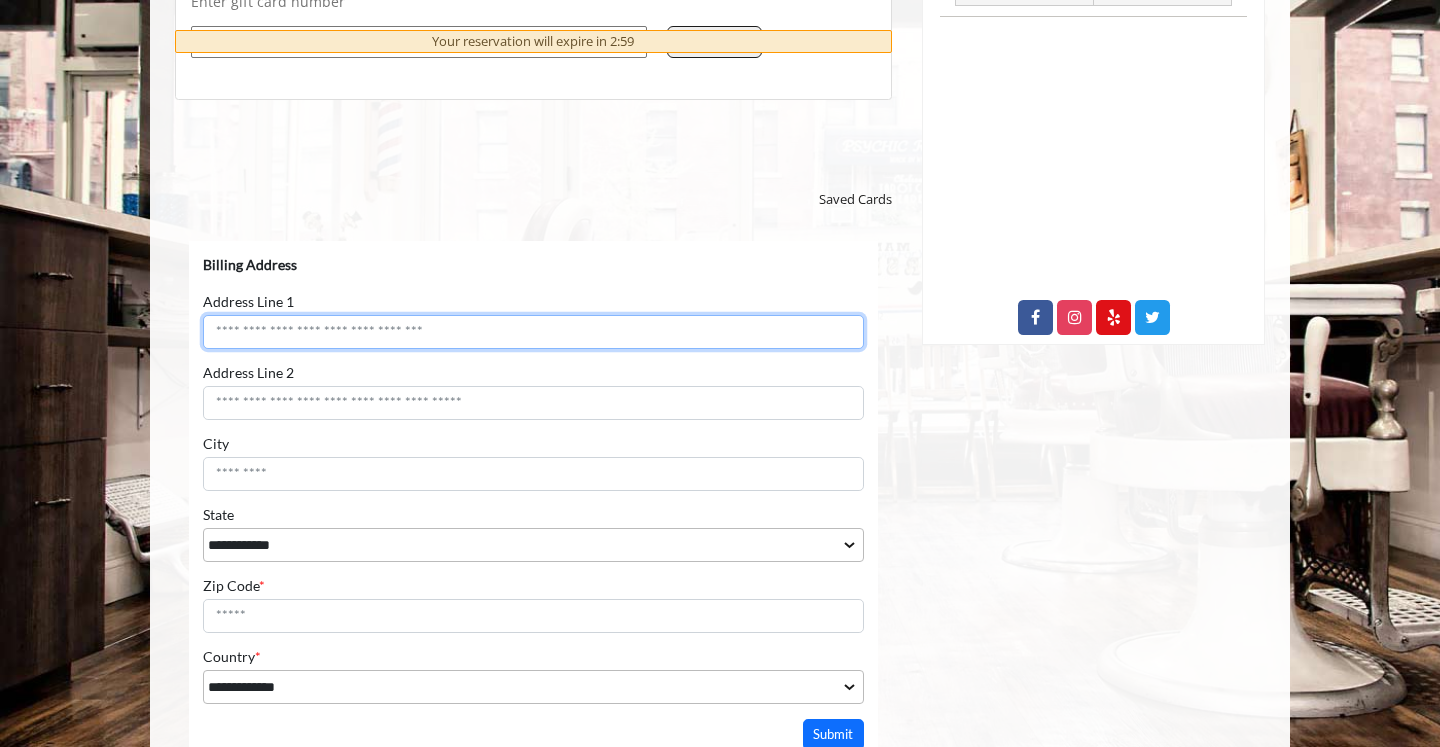 click on "Address Line 1" at bounding box center [533, 332] 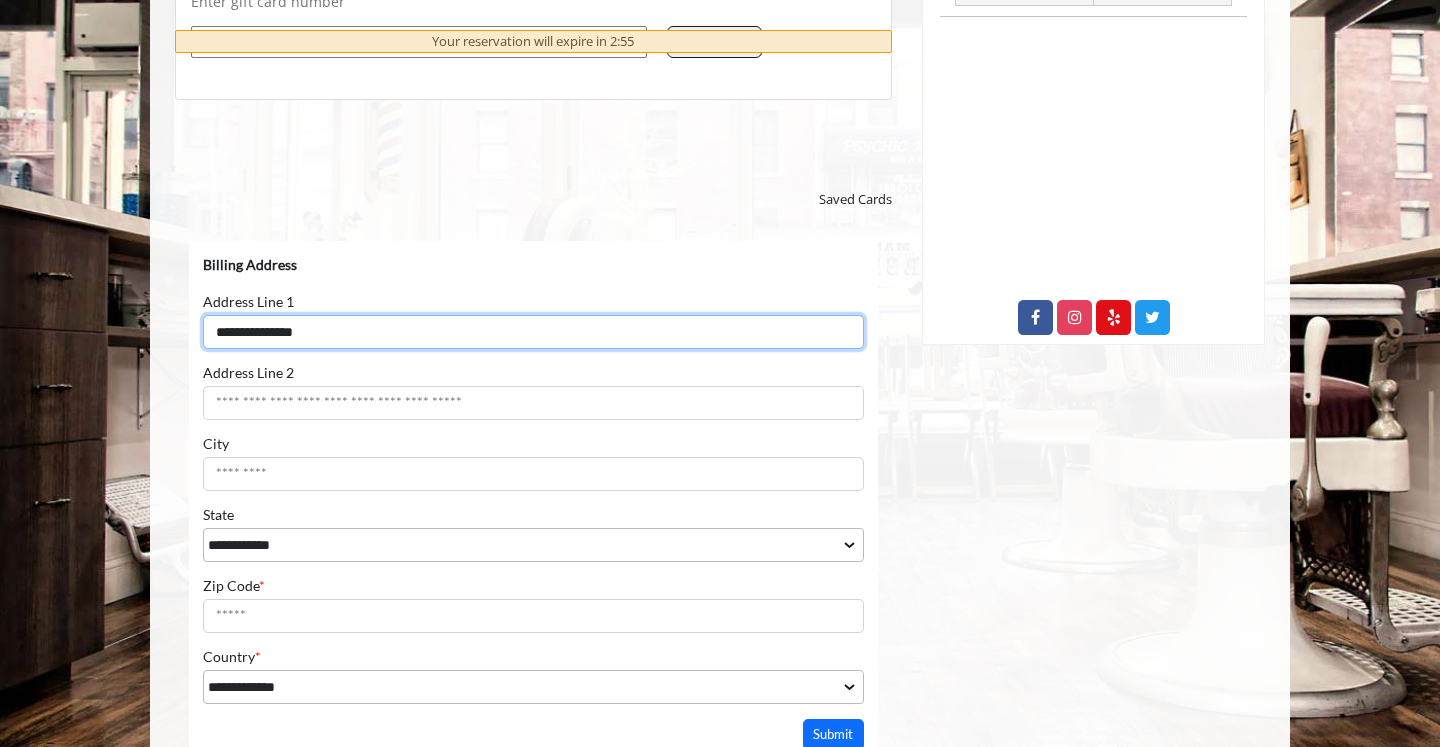 type on "**********" 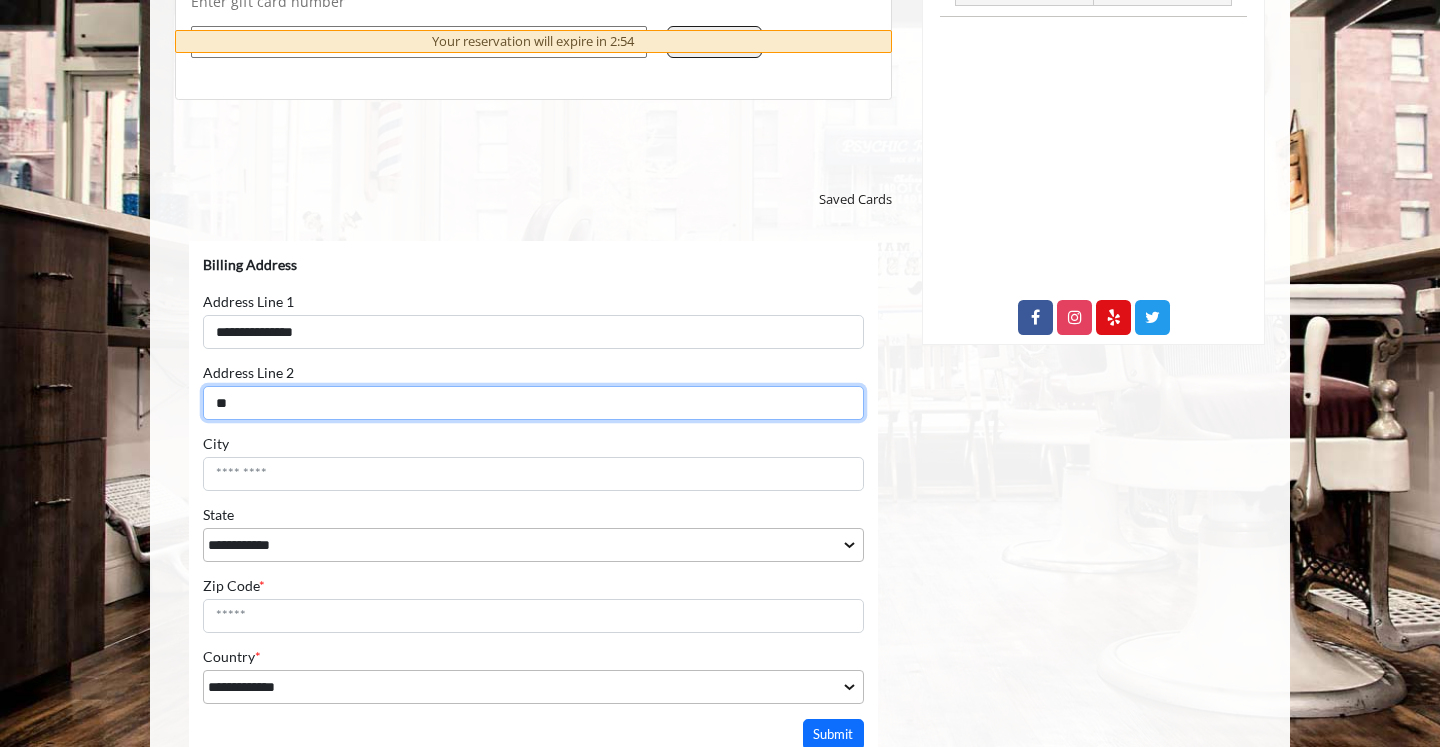 type on "**" 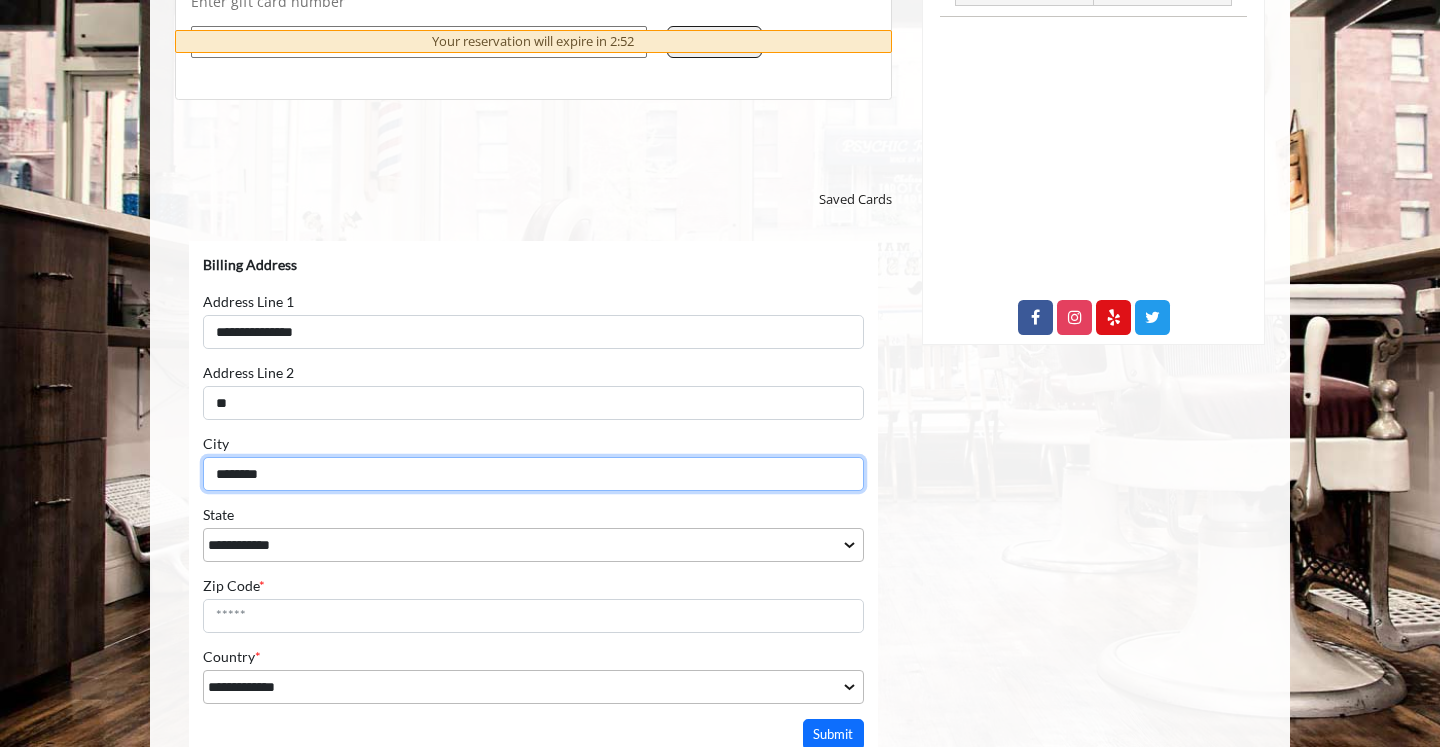 type on "********" 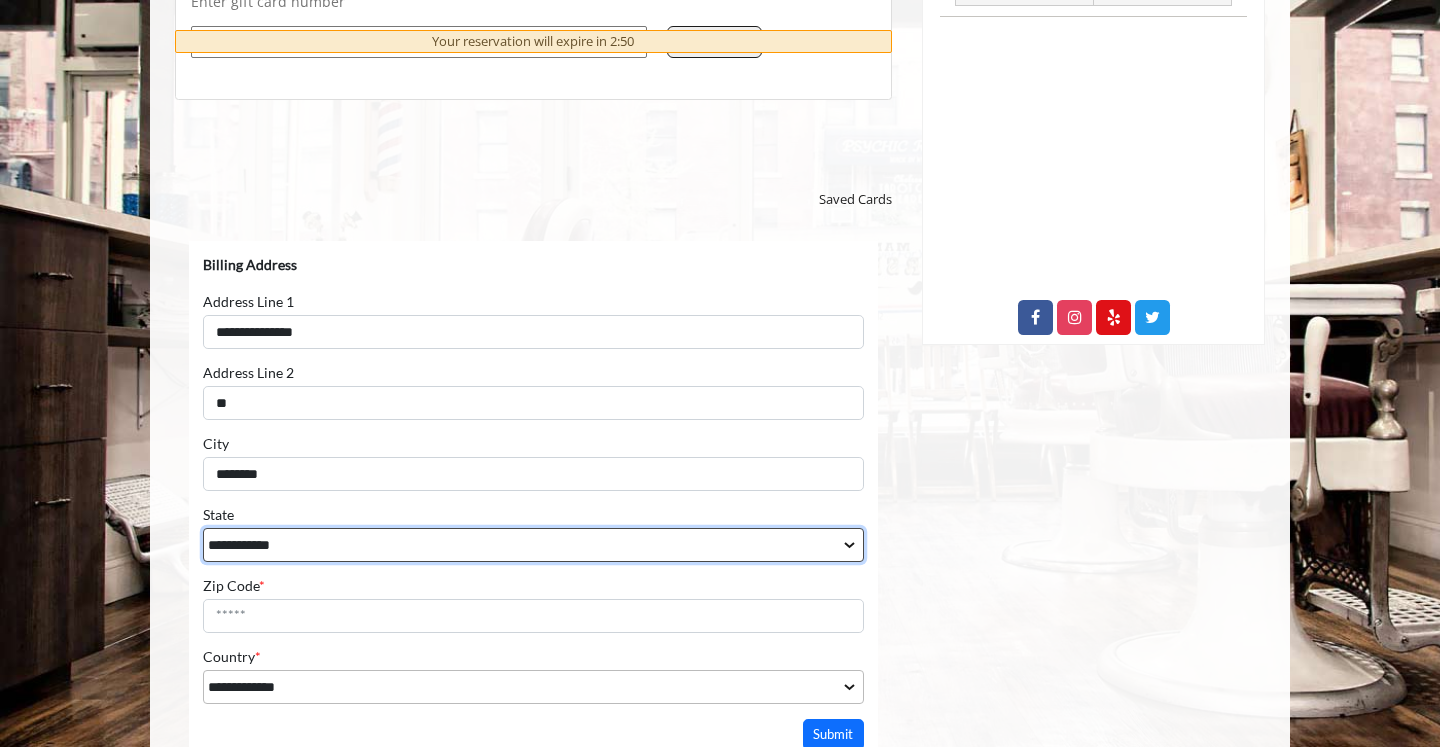 click on "**********" at bounding box center [533, 545] 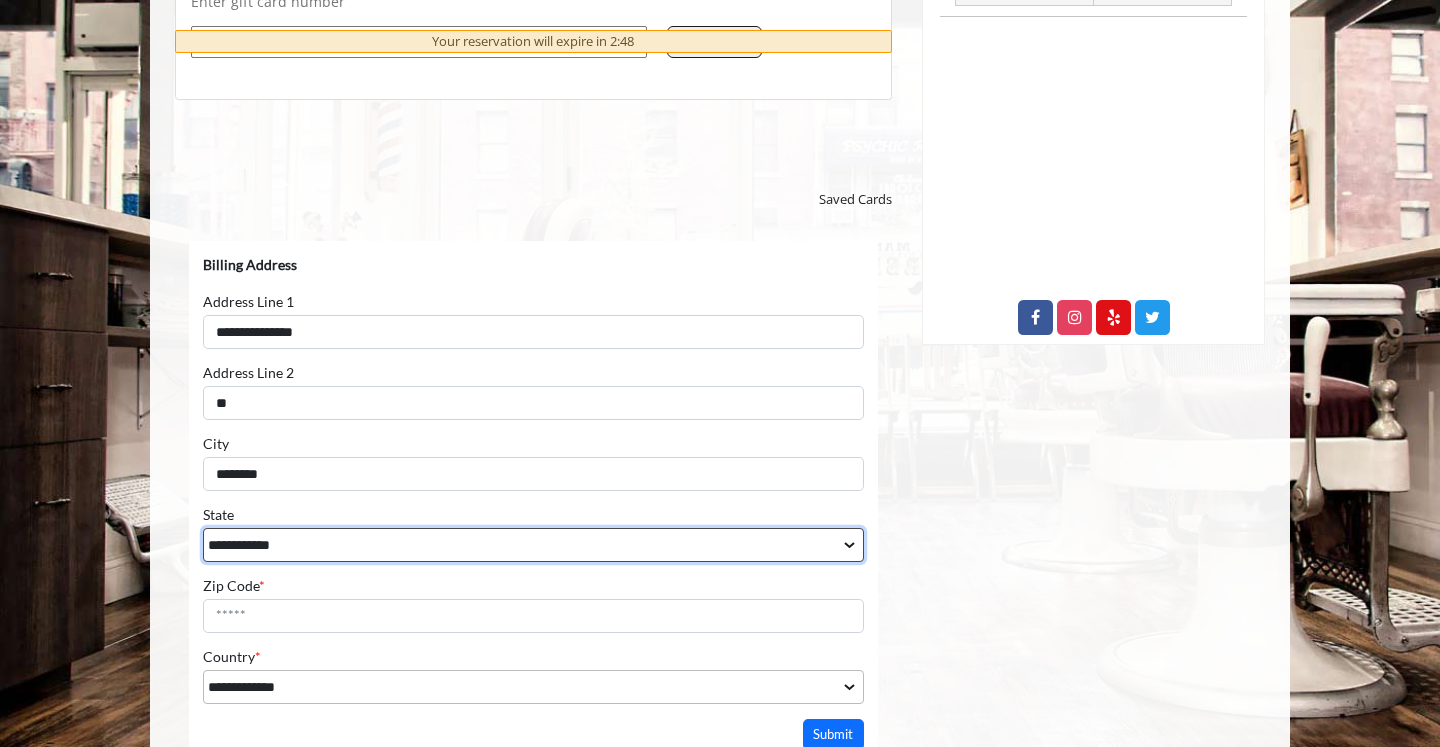 select on "**" 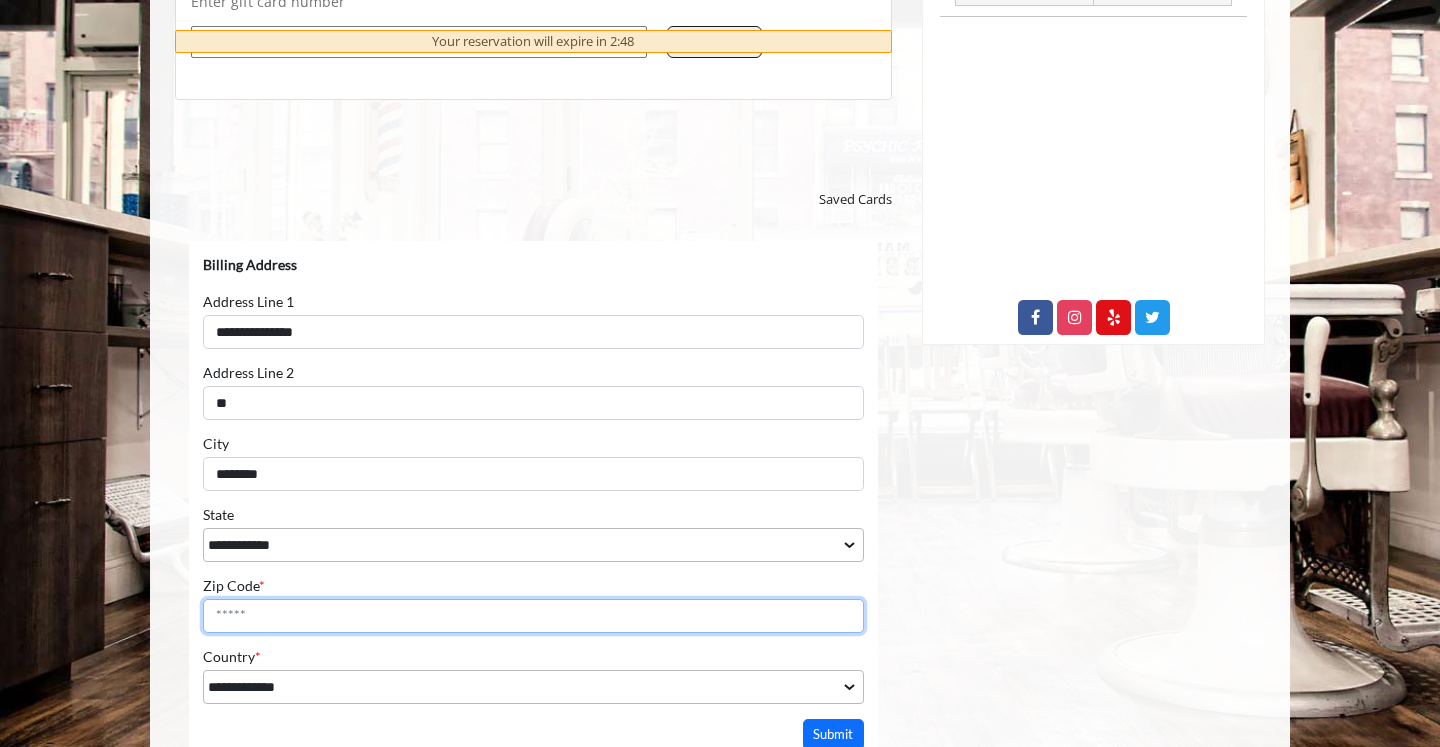 click on "Zip Code  *" at bounding box center [533, 616] 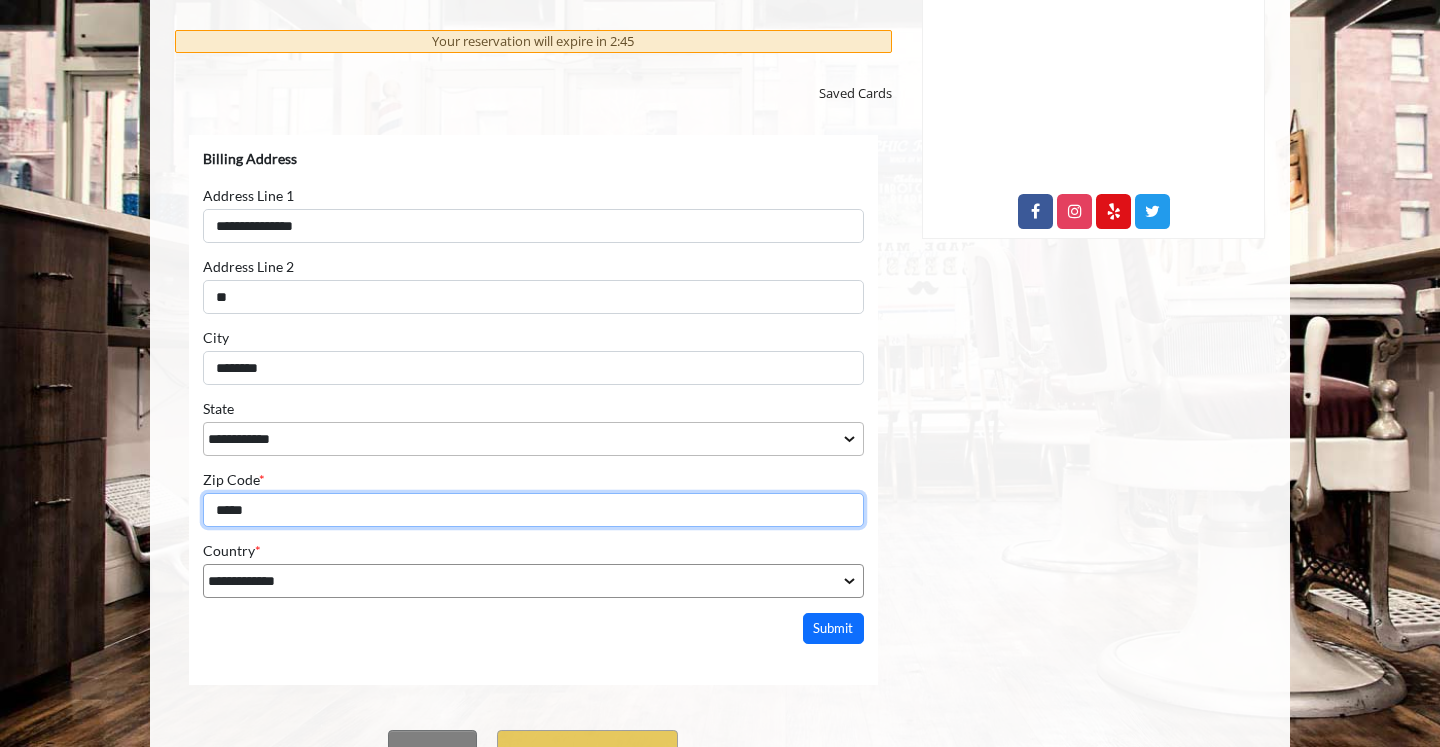 scroll, scrollTop: 1108, scrollLeft: 0, axis: vertical 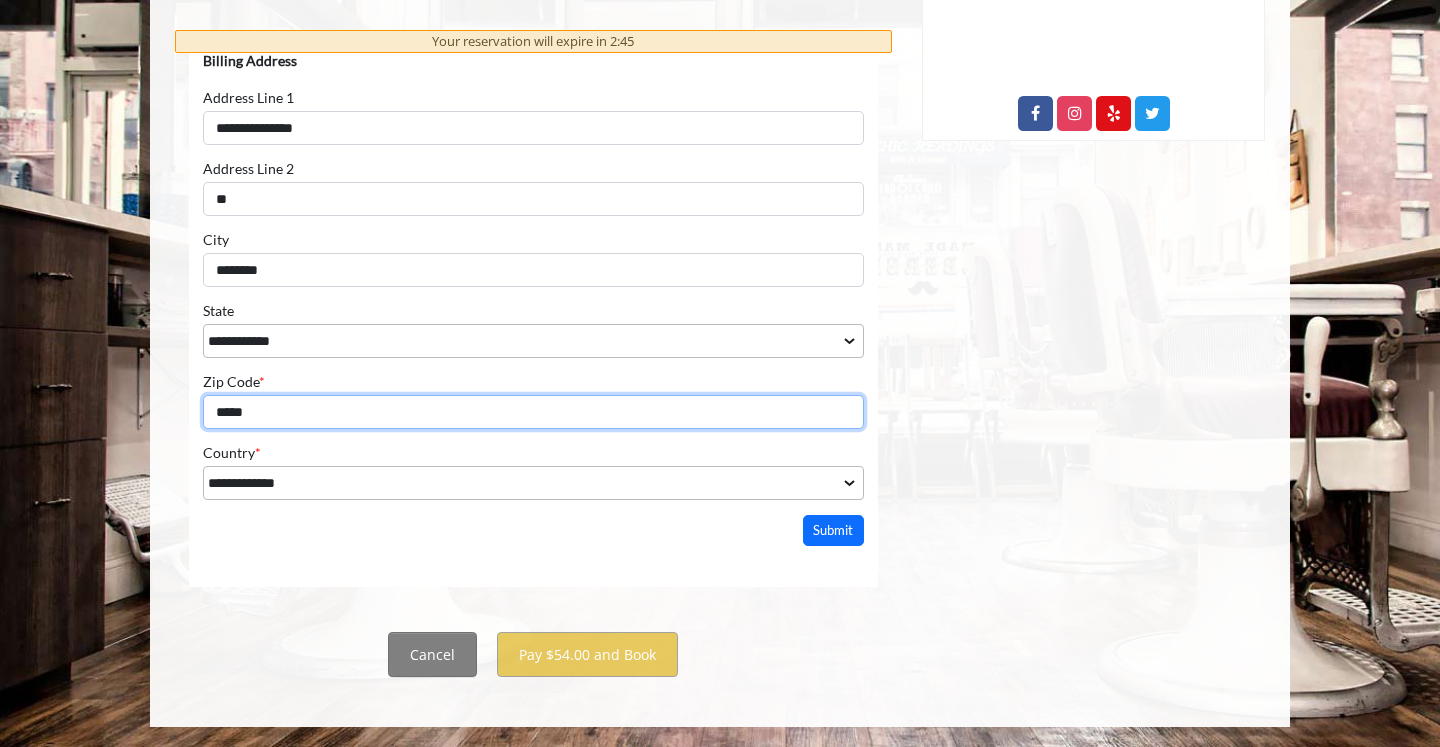 type on "*****" 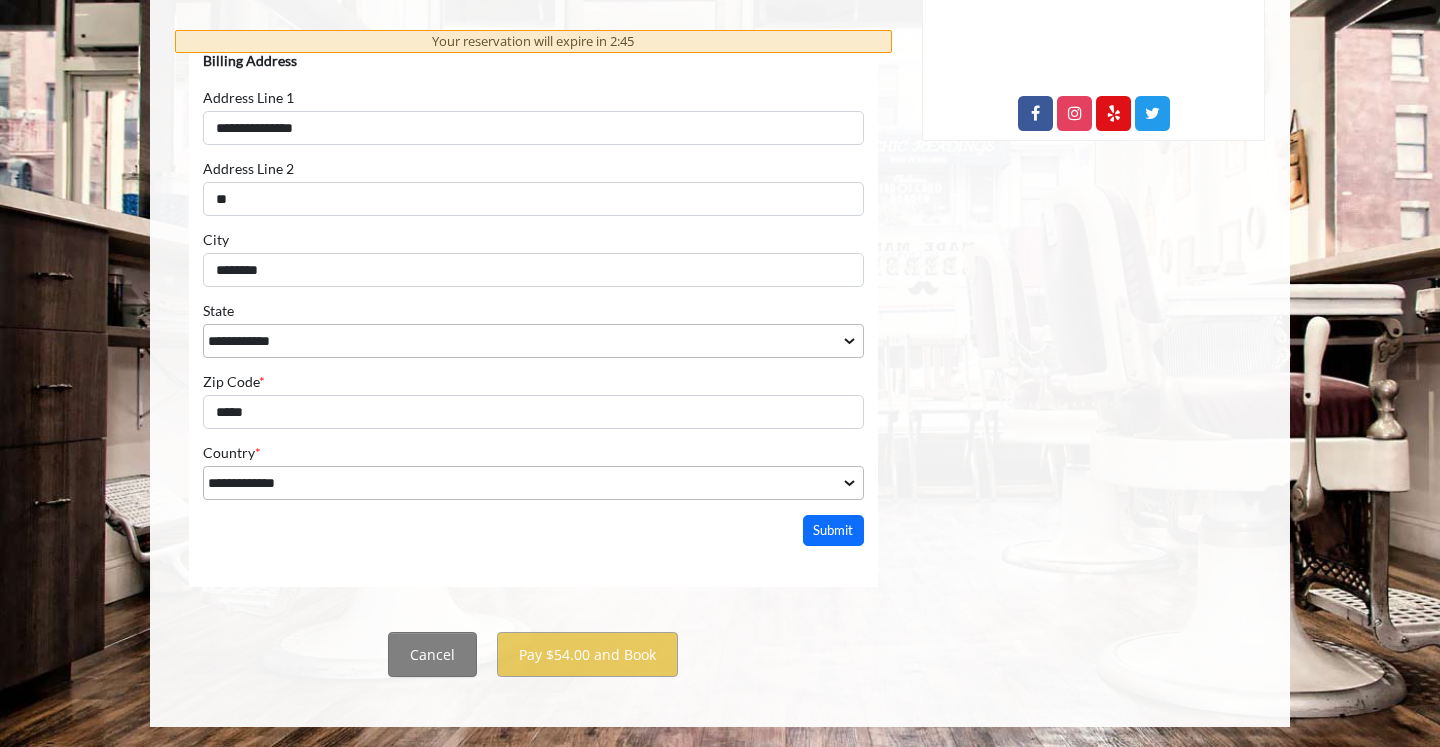click on "**********" at bounding box center (533, 291) 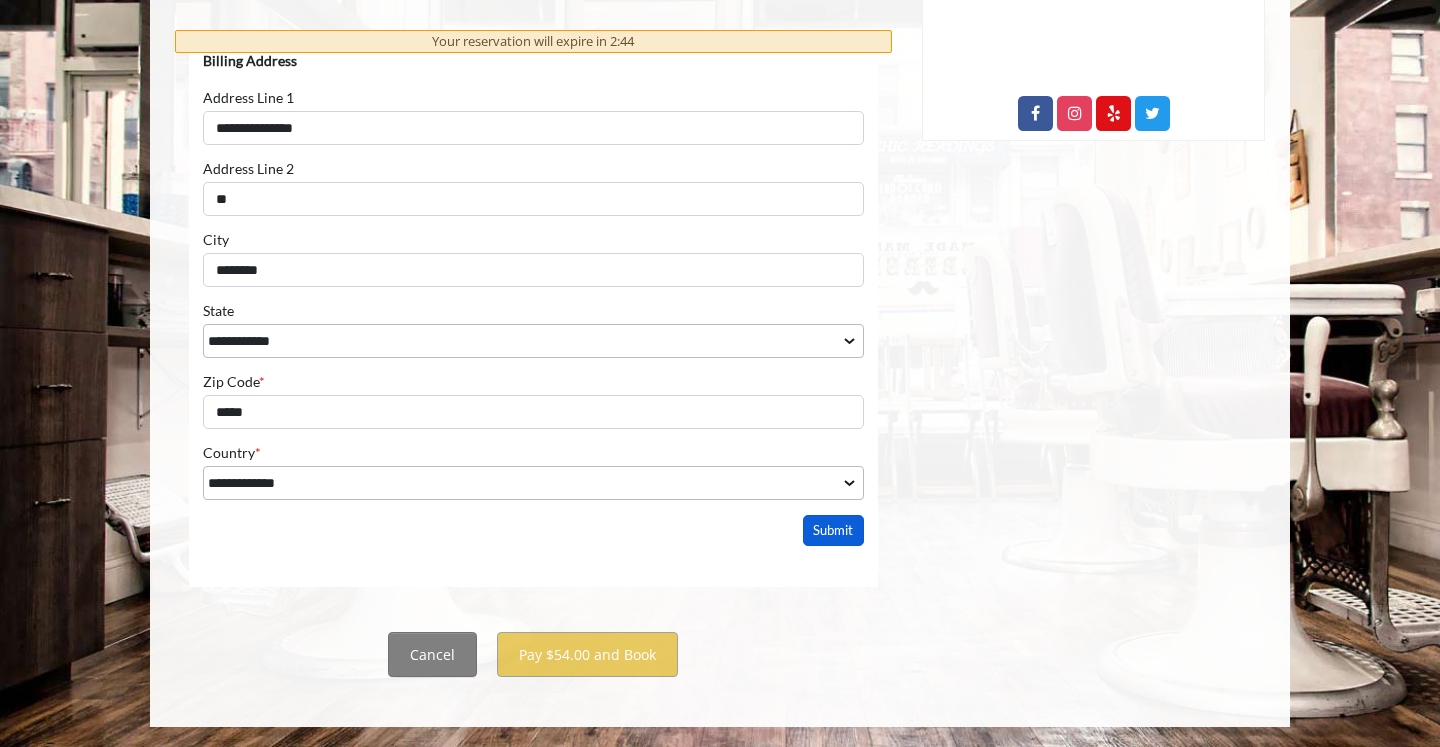 click on "Submit" at bounding box center (834, 530) 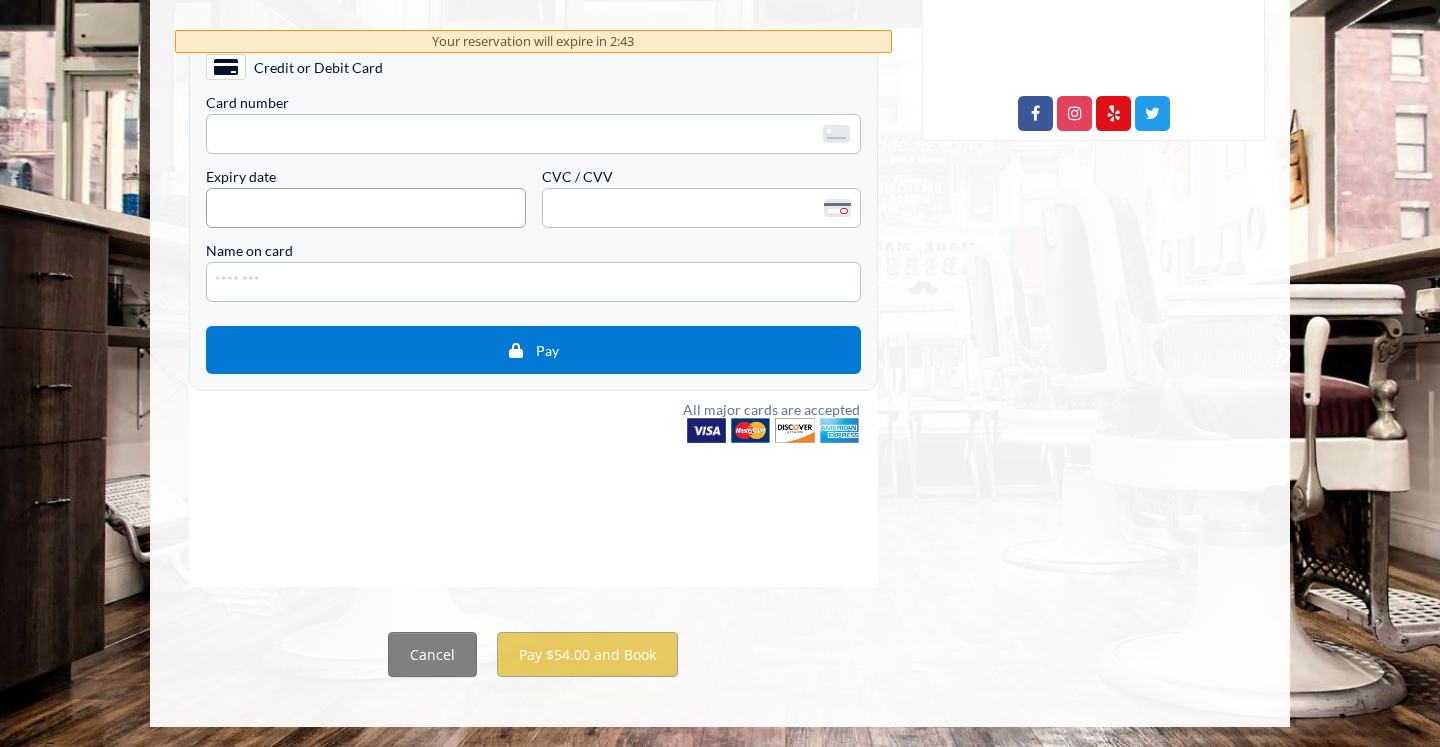 scroll, scrollTop: 1039, scrollLeft: 0, axis: vertical 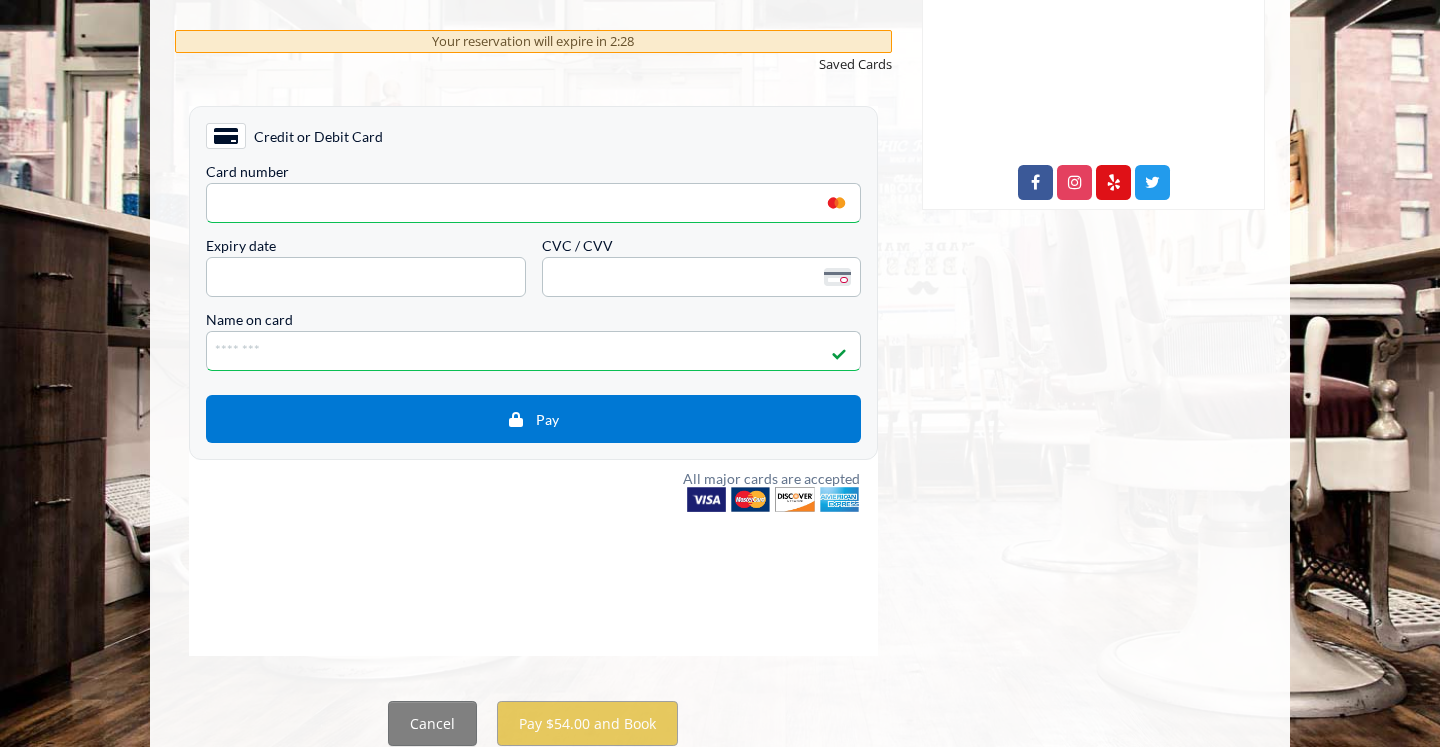 click on "Credit or Debit Card" at bounding box center (533, 136) 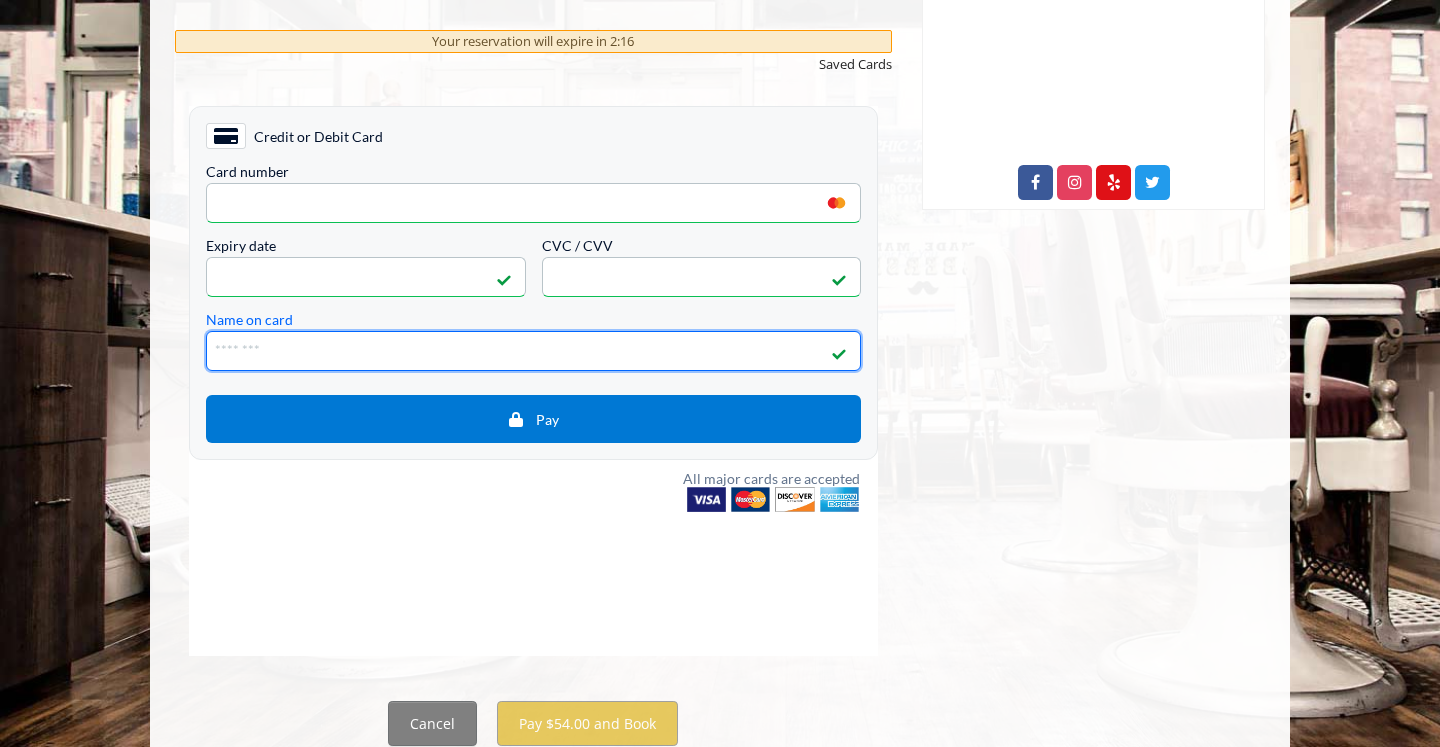 click on "Name on card" at bounding box center (533, 351) 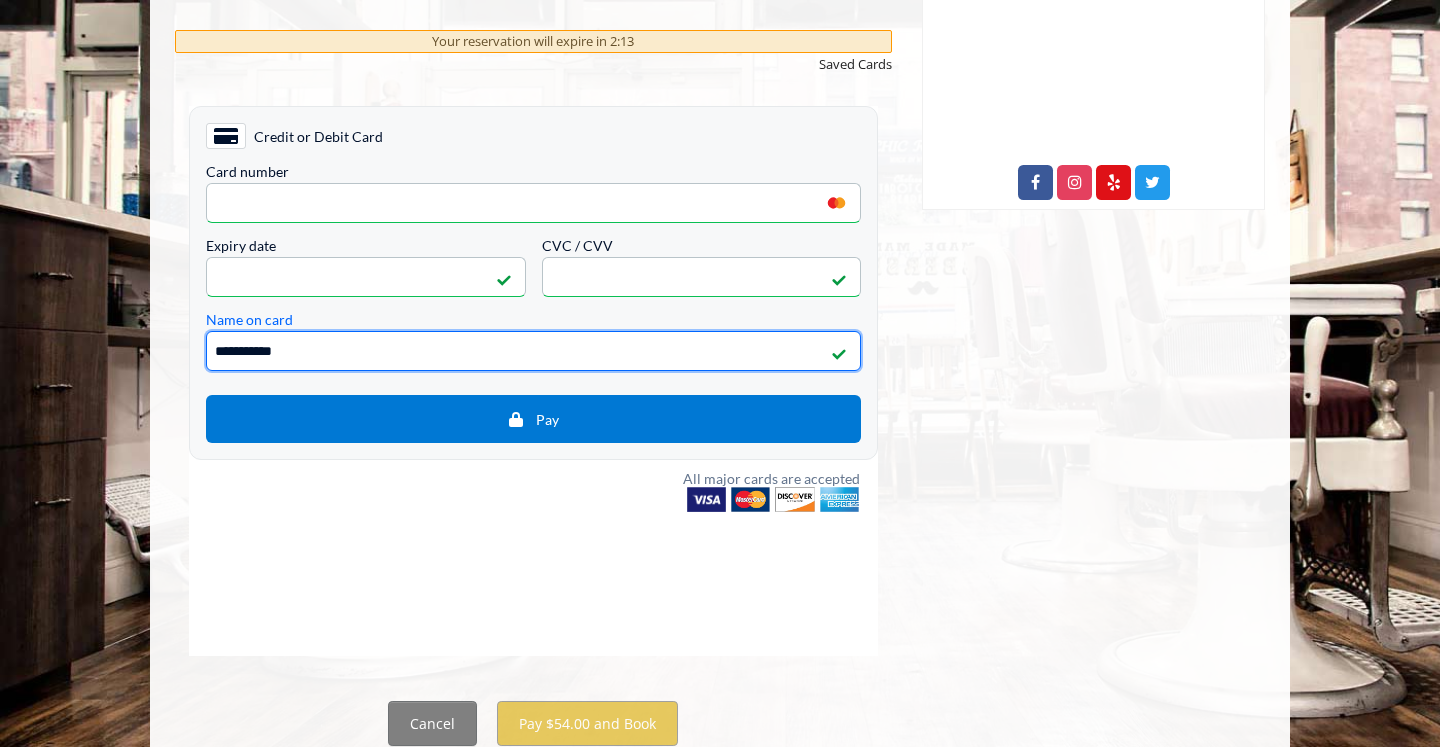 type on "**********" 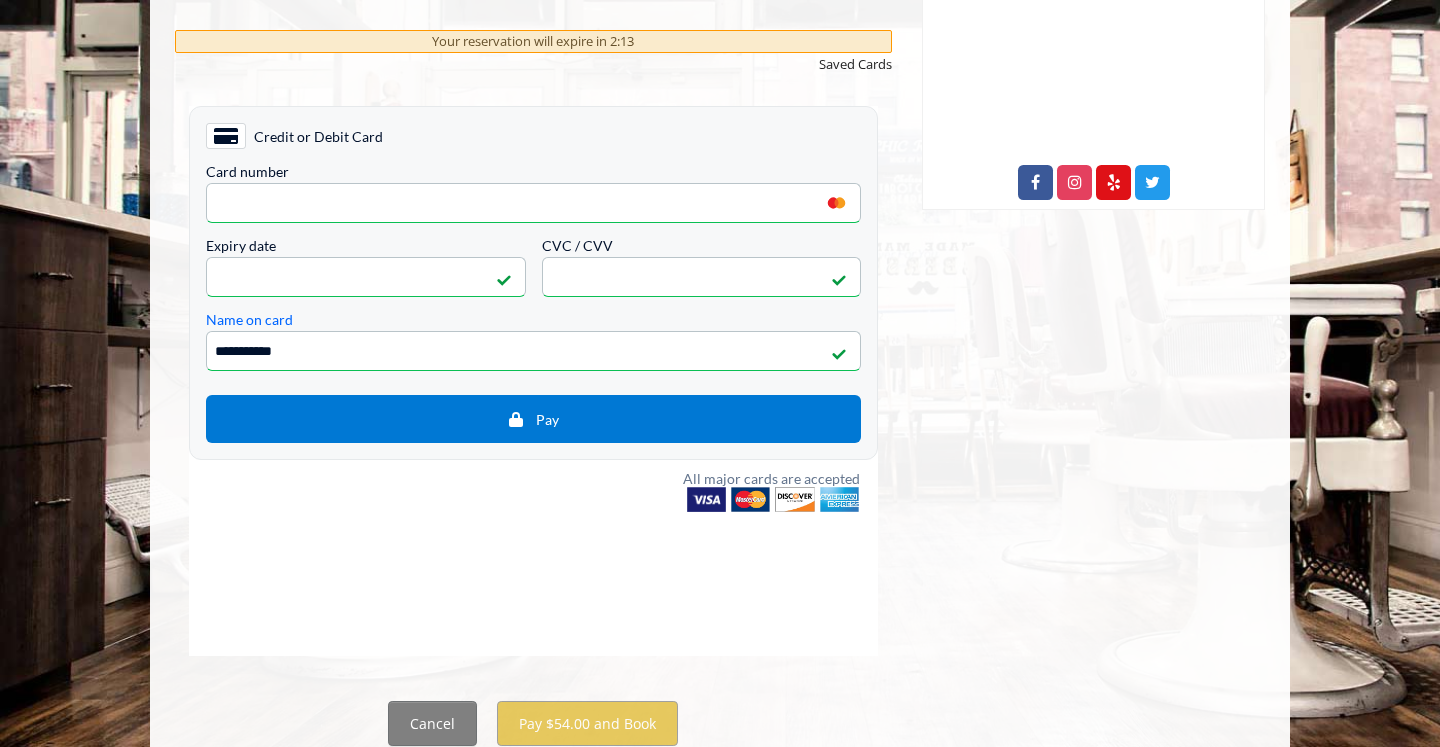 click on "Credit or Debit Card" at bounding box center [533, 136] 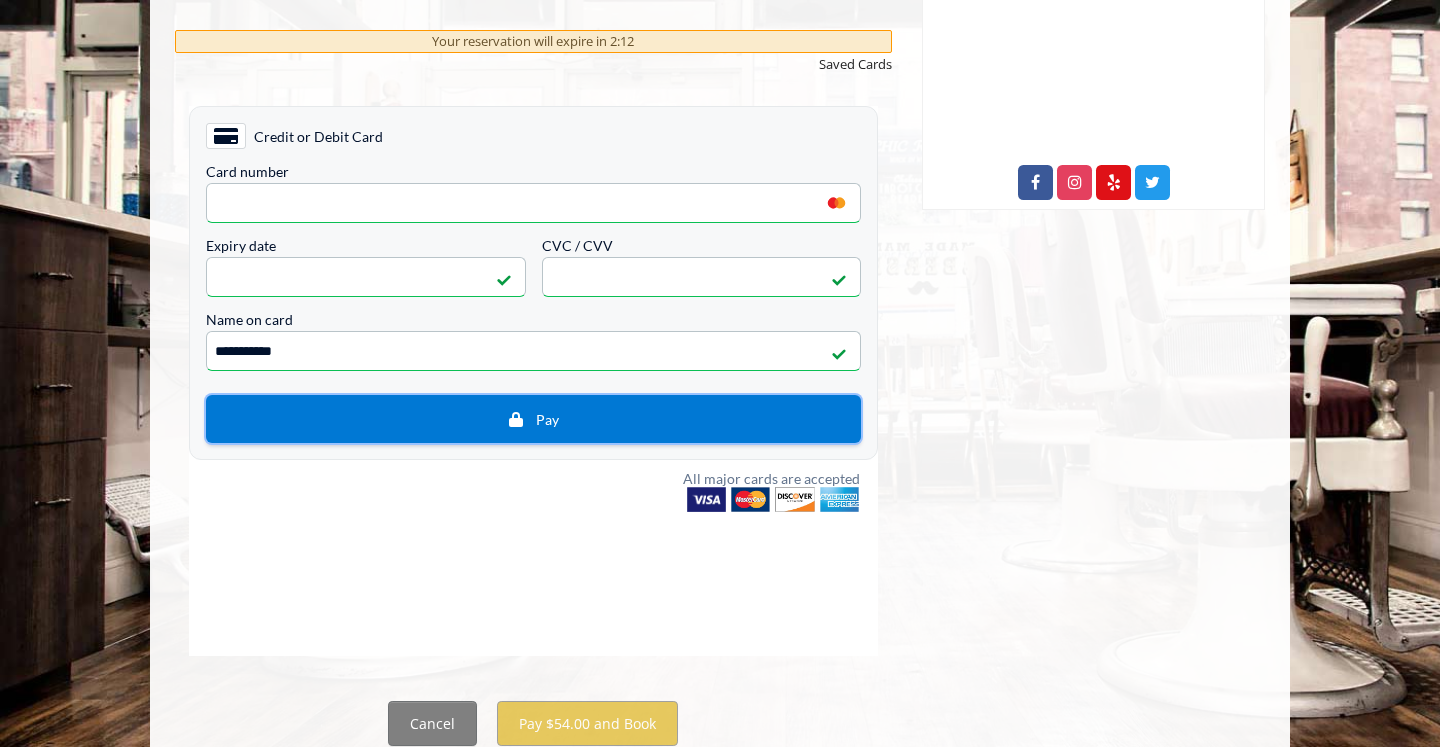 click on "Pay" at bounding box center [533, 419] 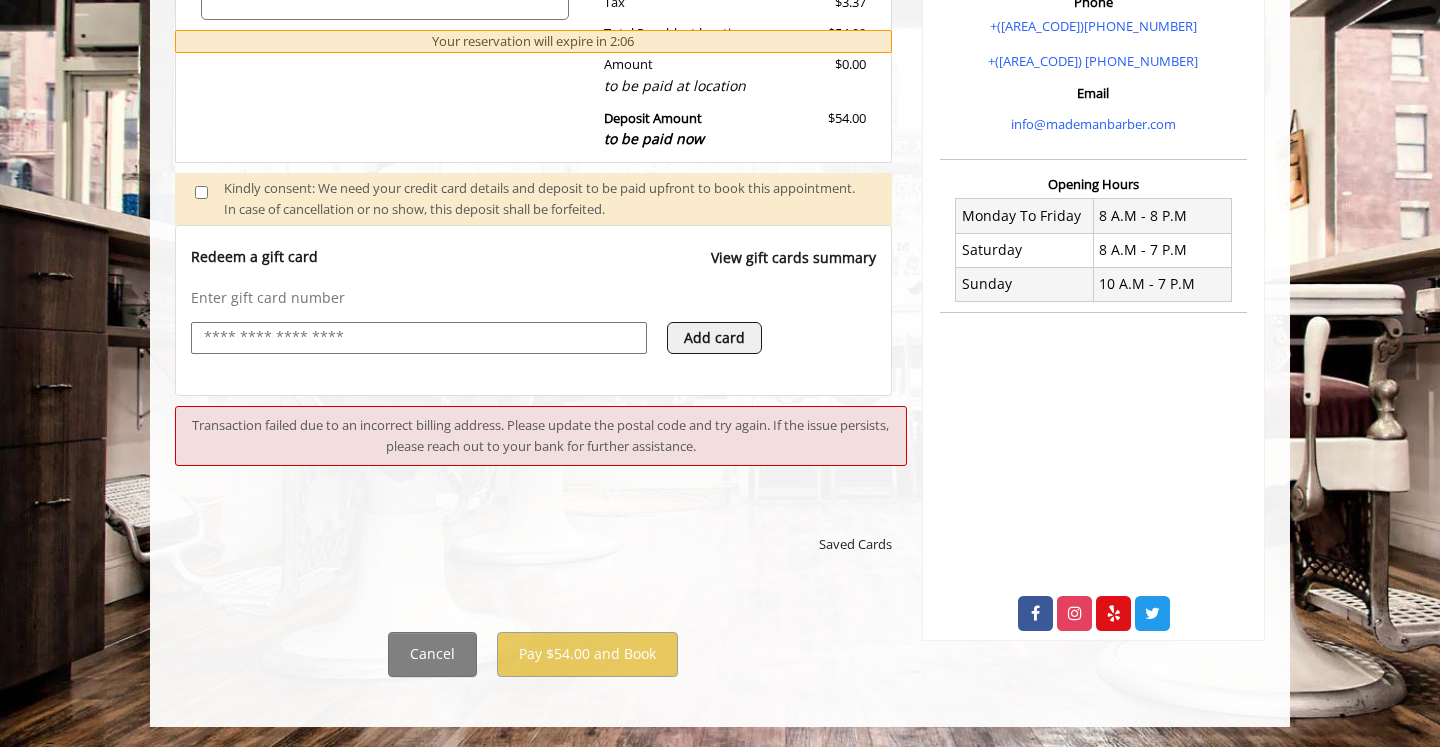 scroll, scrollTop: 713, scrollLeft: 0, axis: vertical 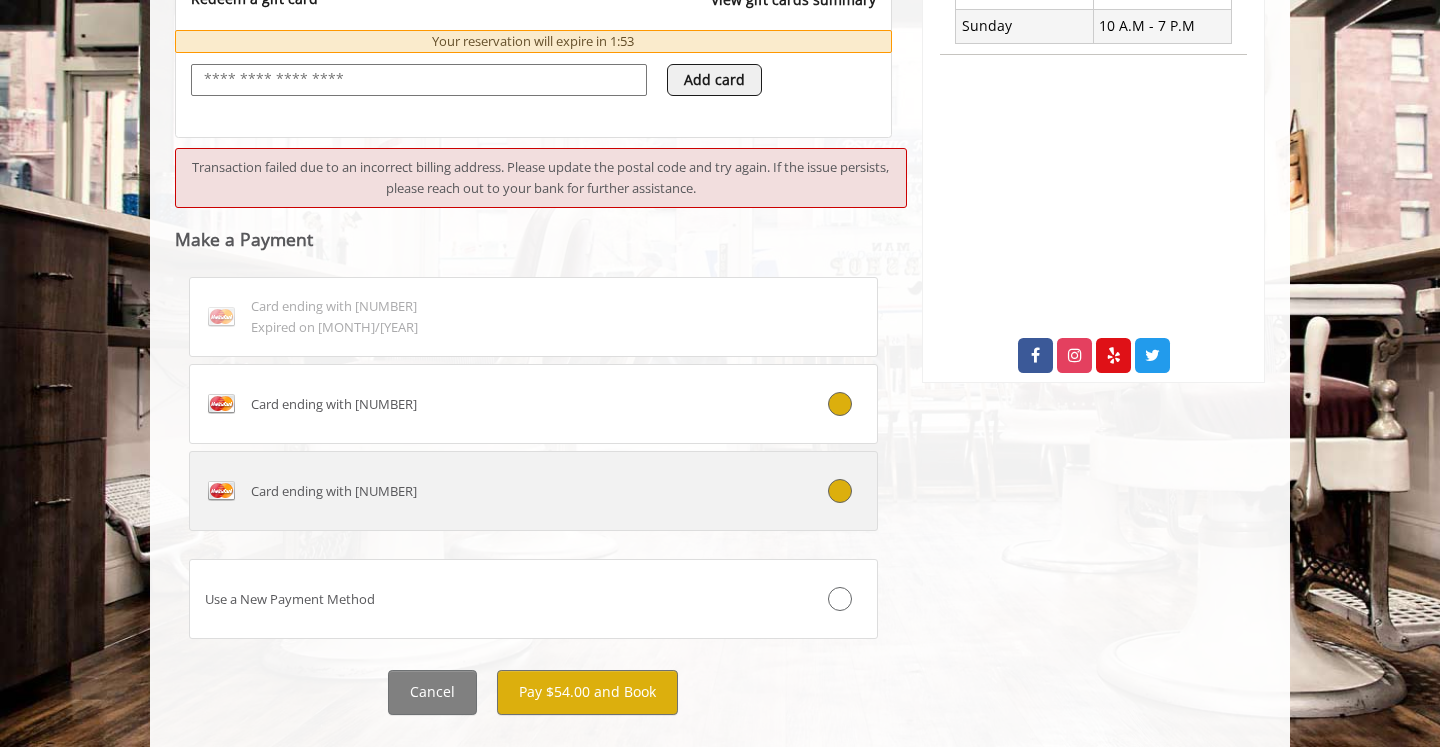 click on "Card ending with [NUMBER]" 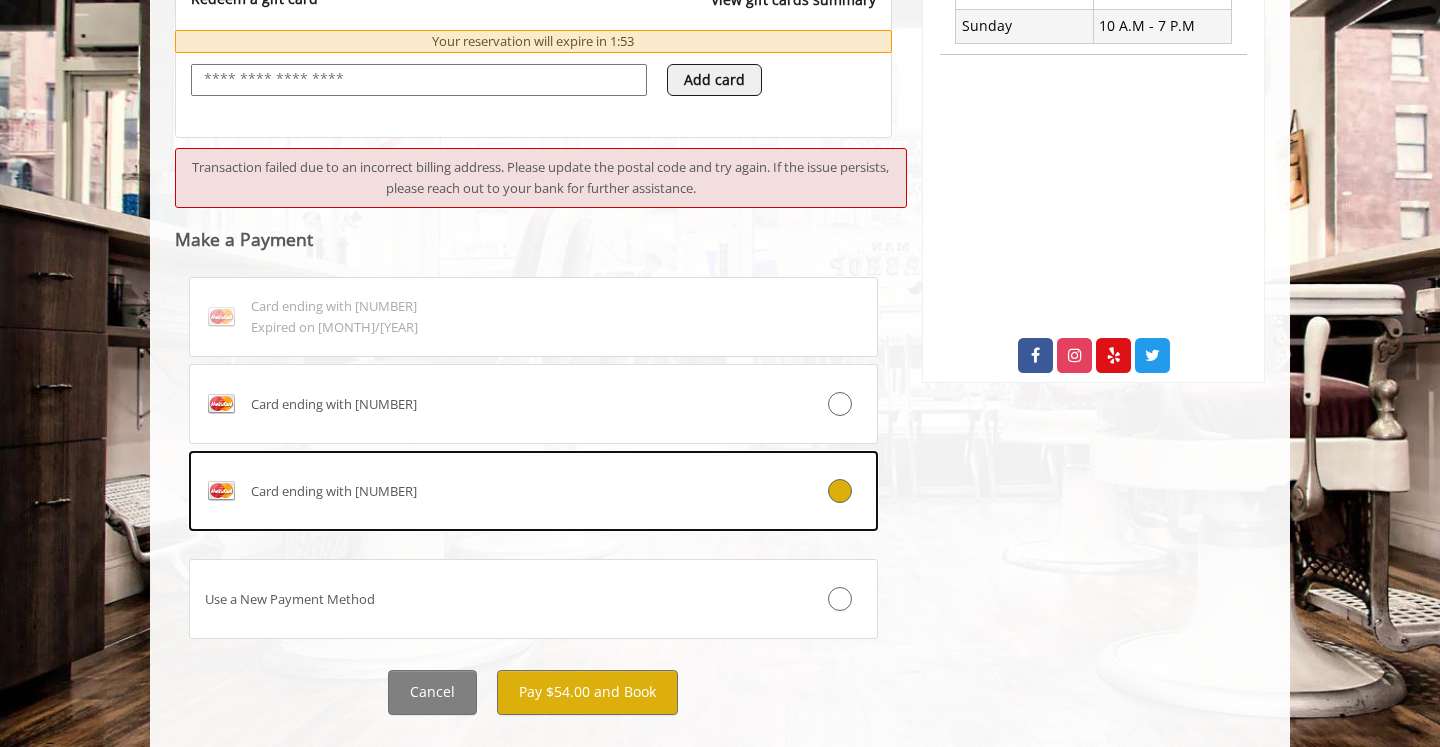 scroll, scrollTop: 859, scrollLeft: 0, axis: vertical 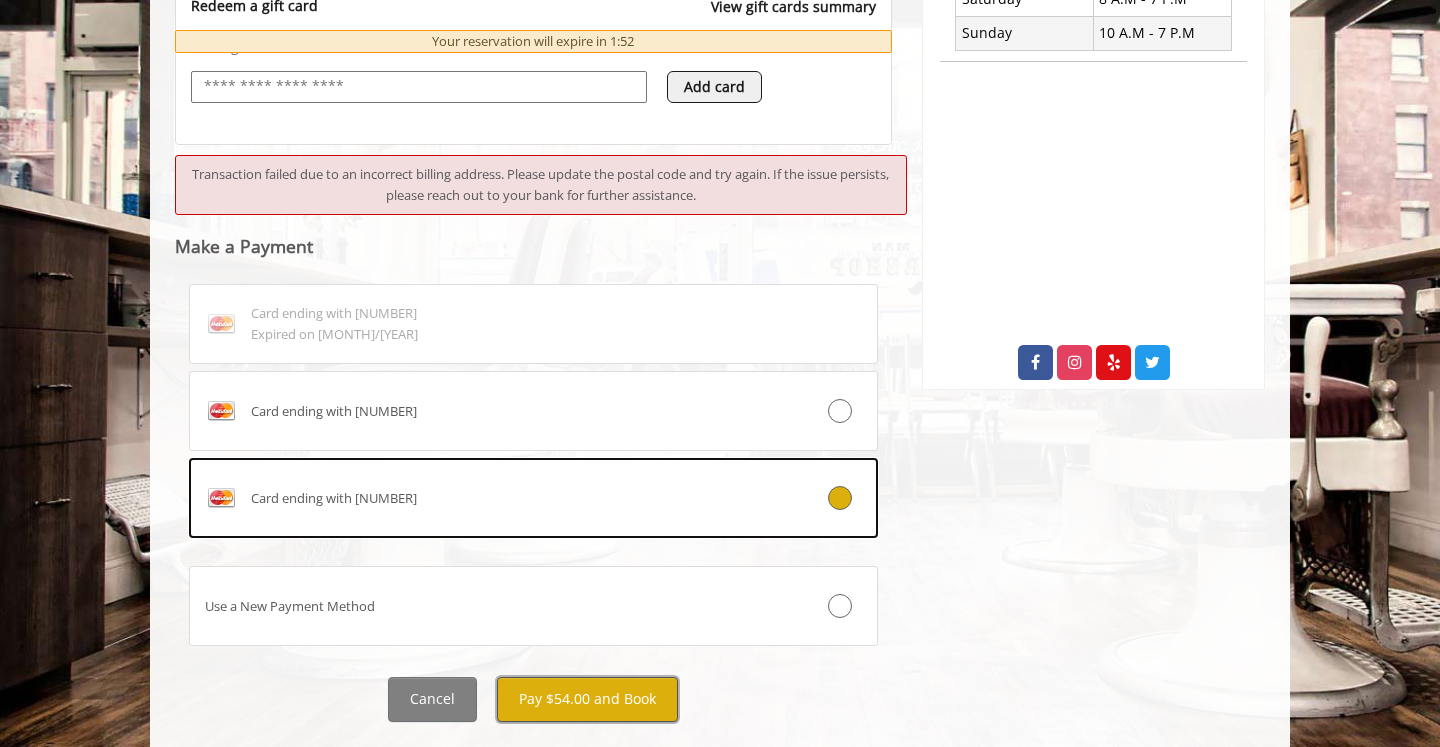 click on "Pay $54.00 and Book" at bounding box center (587, 699) 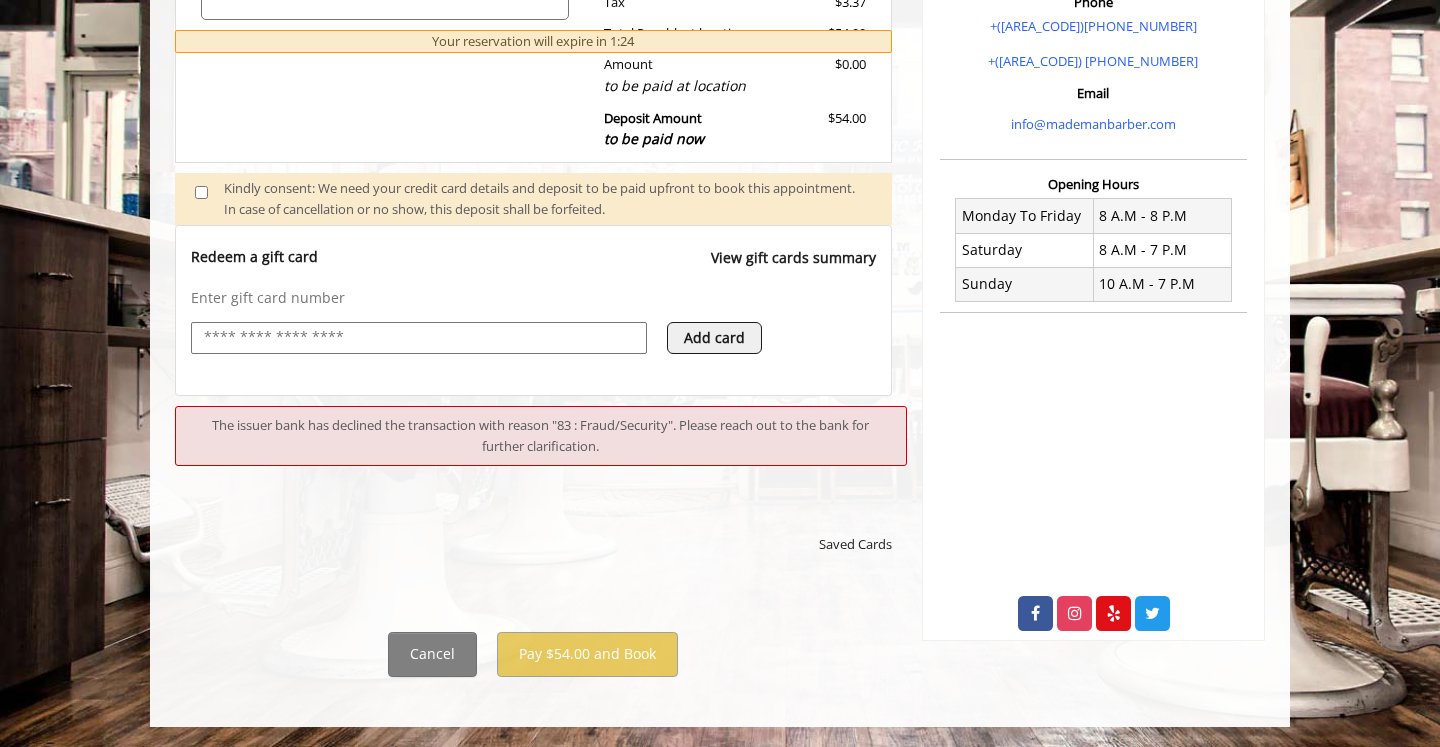 scroll, scrollTop: 608, scrollLeft: 0, axis: vertical 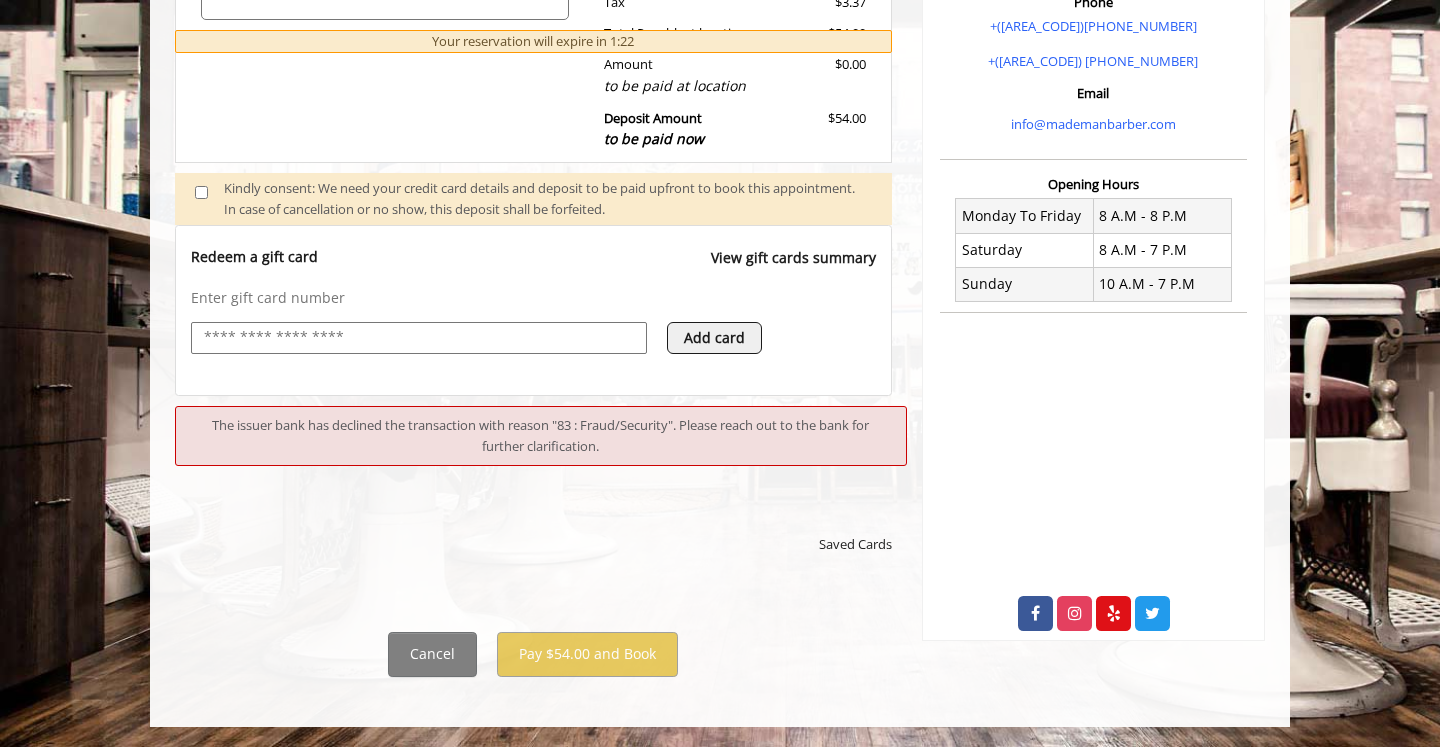 click at bounding box center [419, 338] 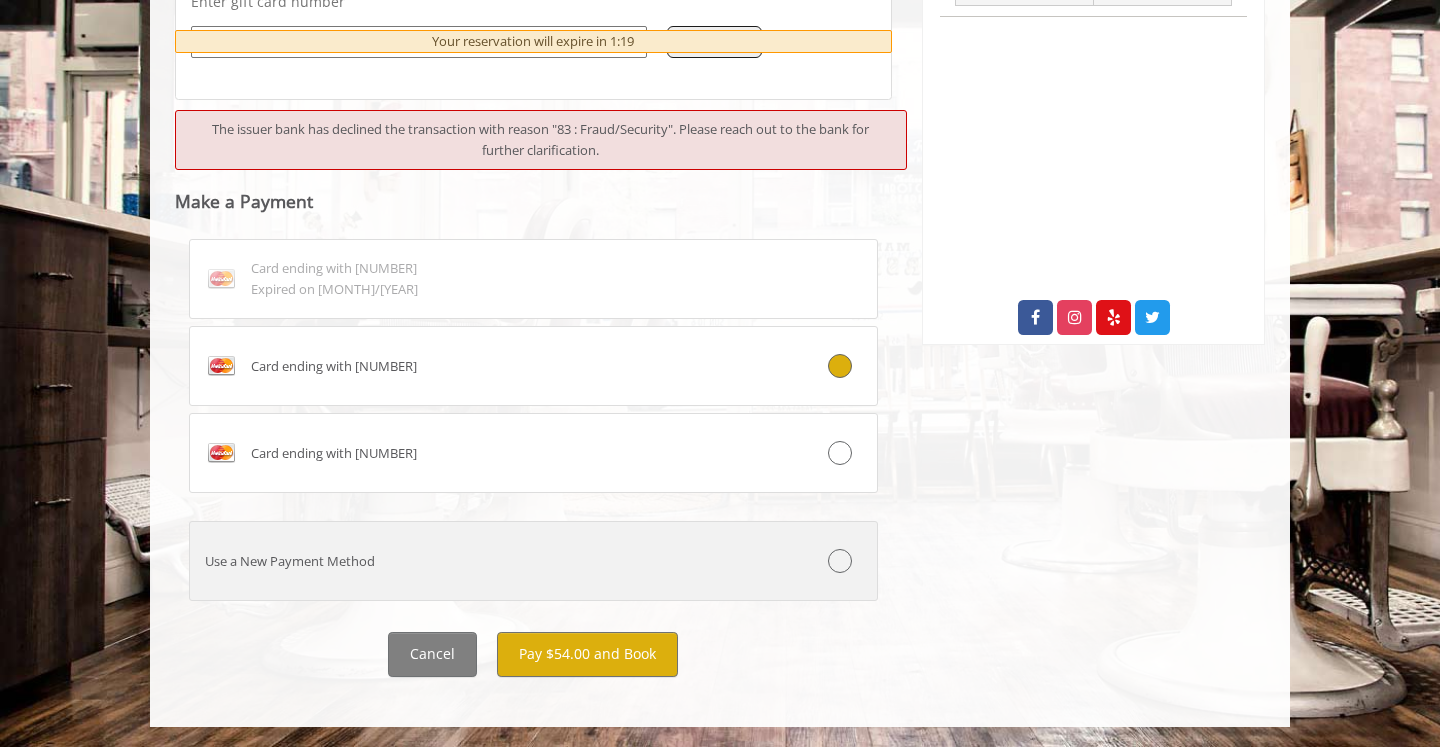 click on "Use a New Payment Method" at bounding box center [476, 561] 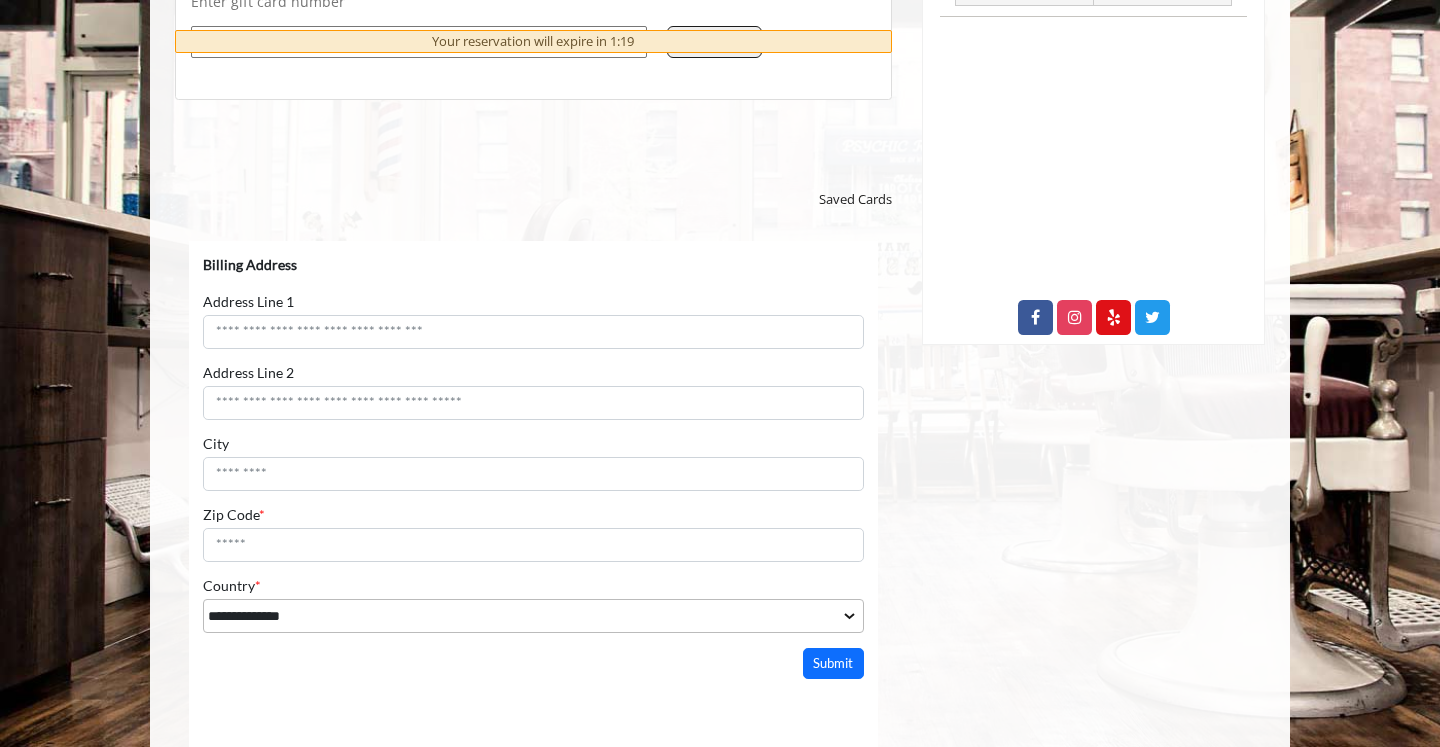 scroll, scrollTop: 0, scrollLeft: 0, axis: both 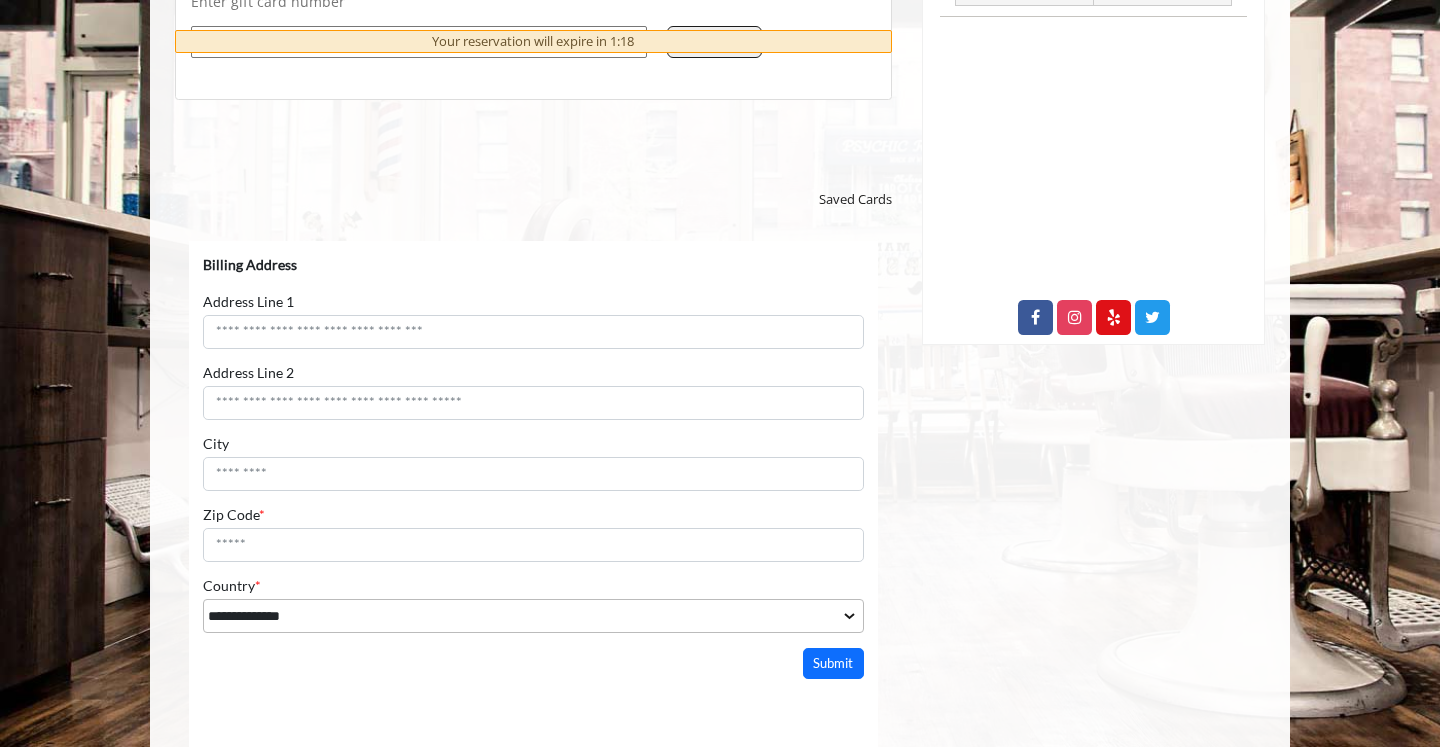 select on "***" 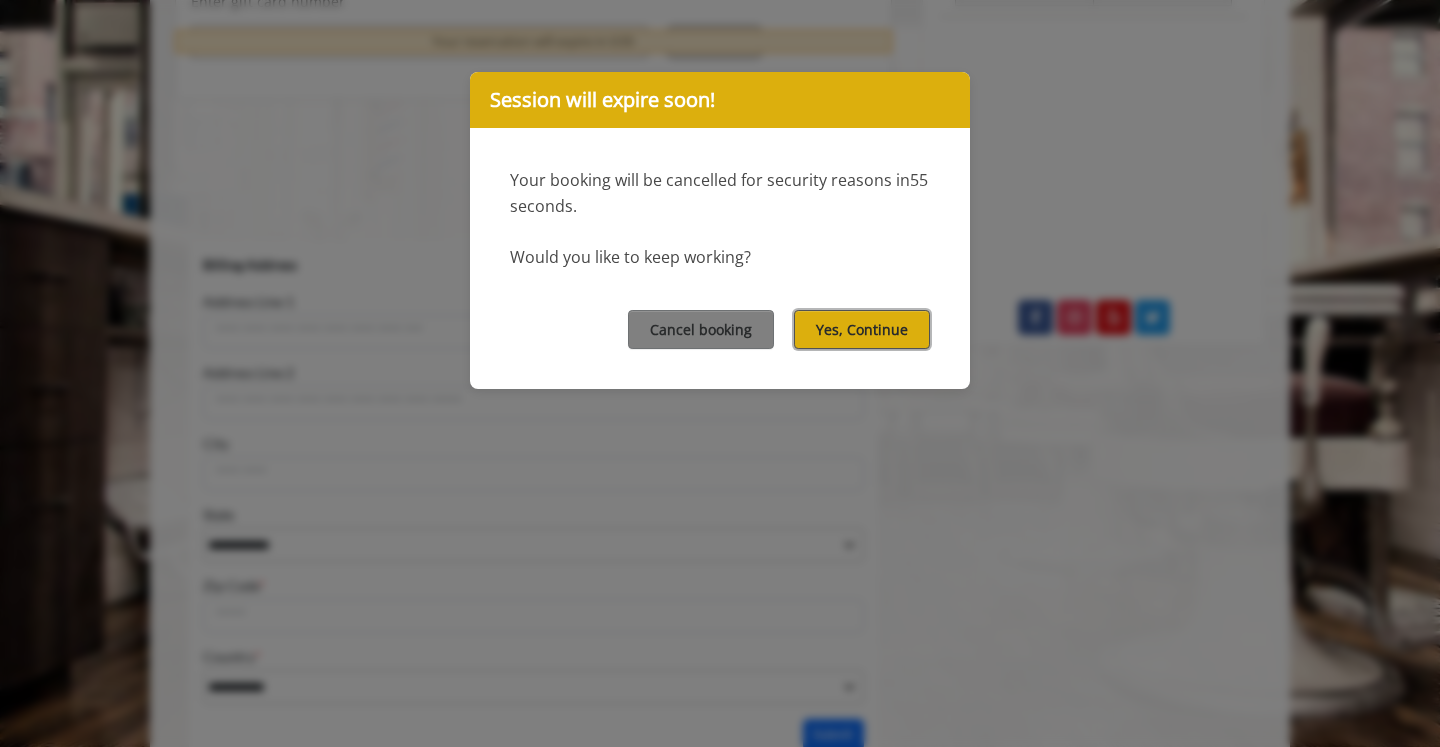 click on "Yes, Continue" at bounding box center (862, 329) 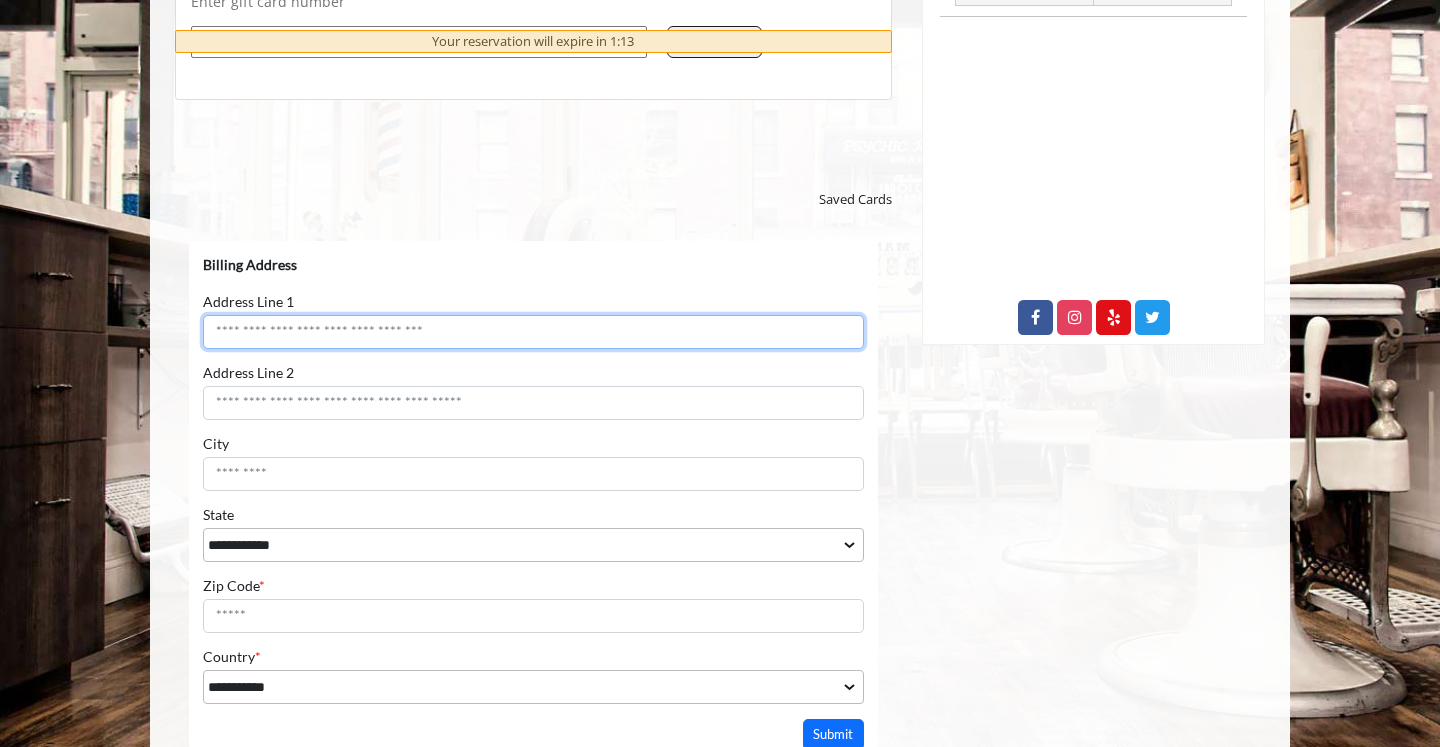 click on "Address Line 1" at bounding box center (533, 332) 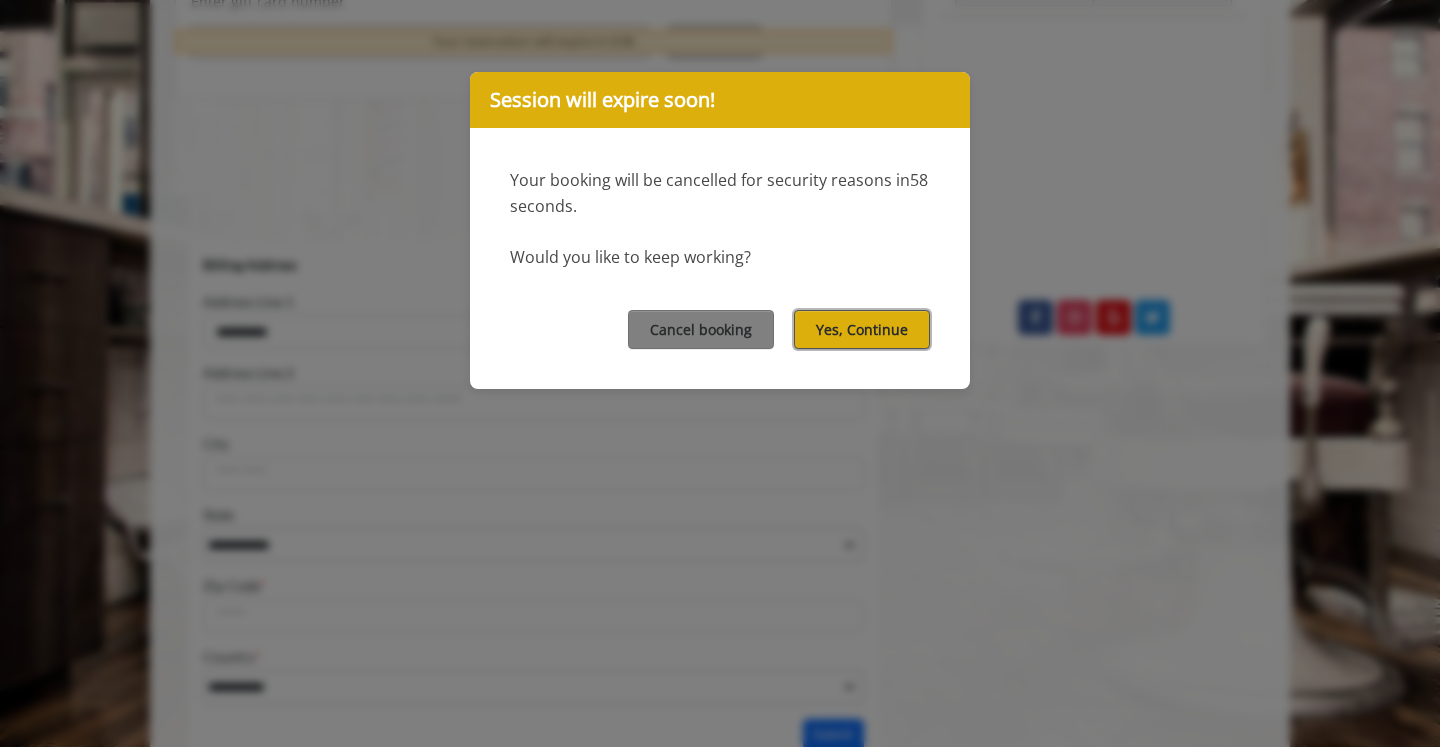 click on "Yes, Continue" at bounding box center (862, 329) 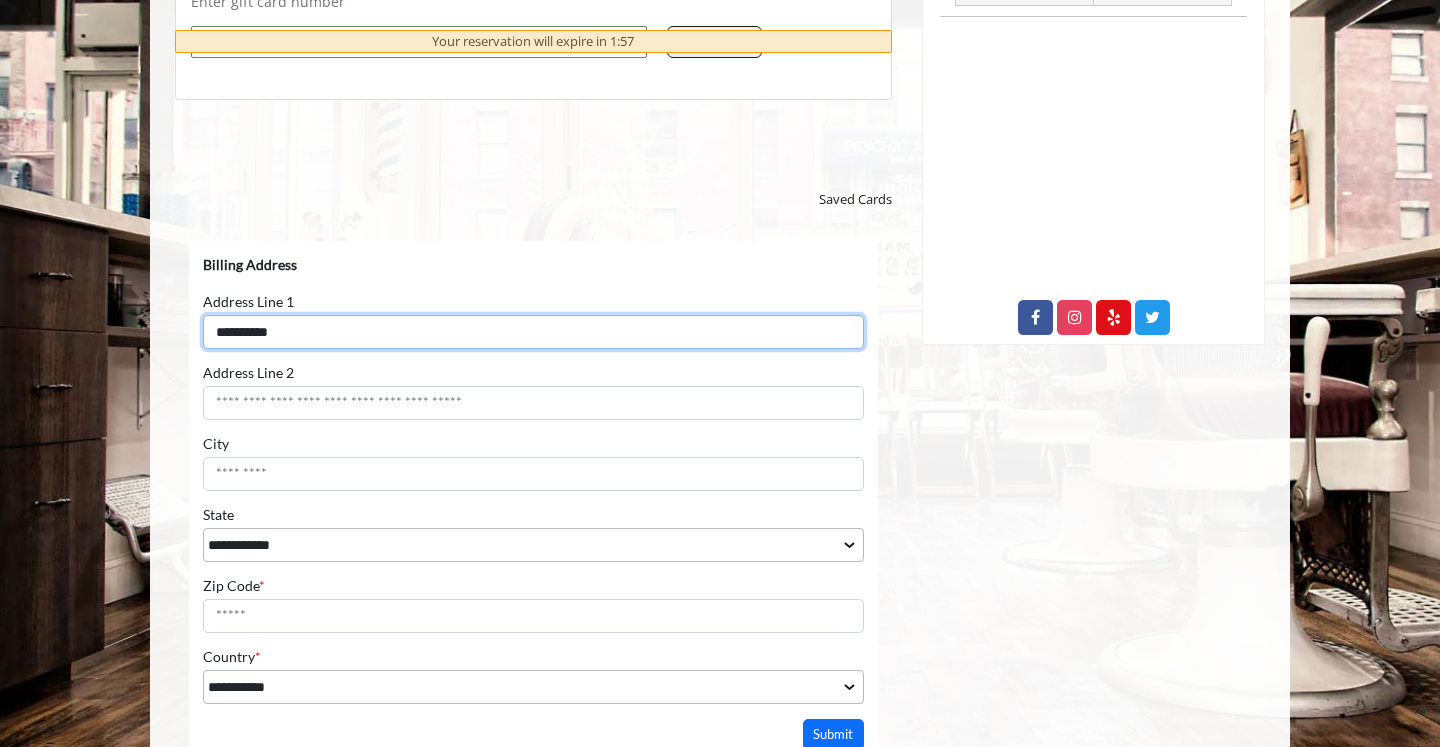 click on "**********" at bounding box center [533, 332] 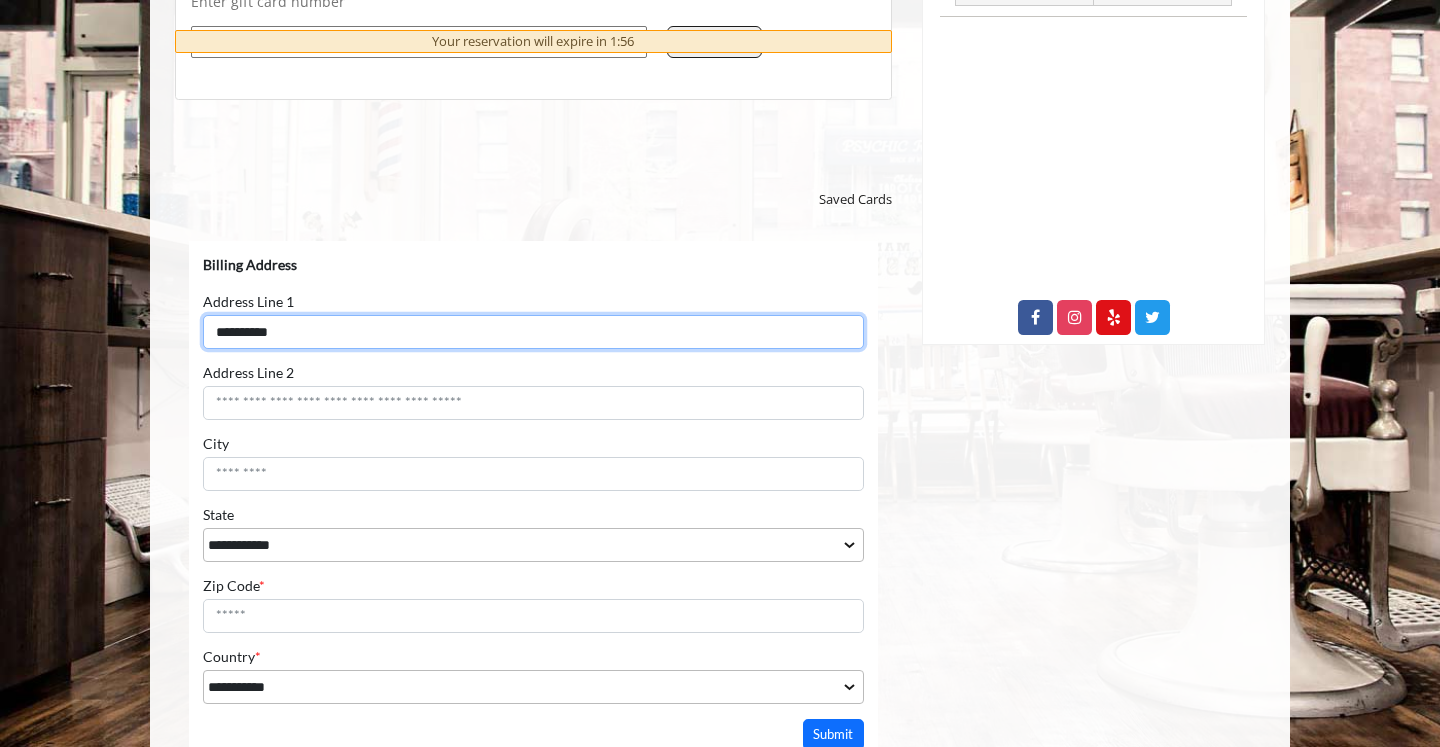 type on "*" 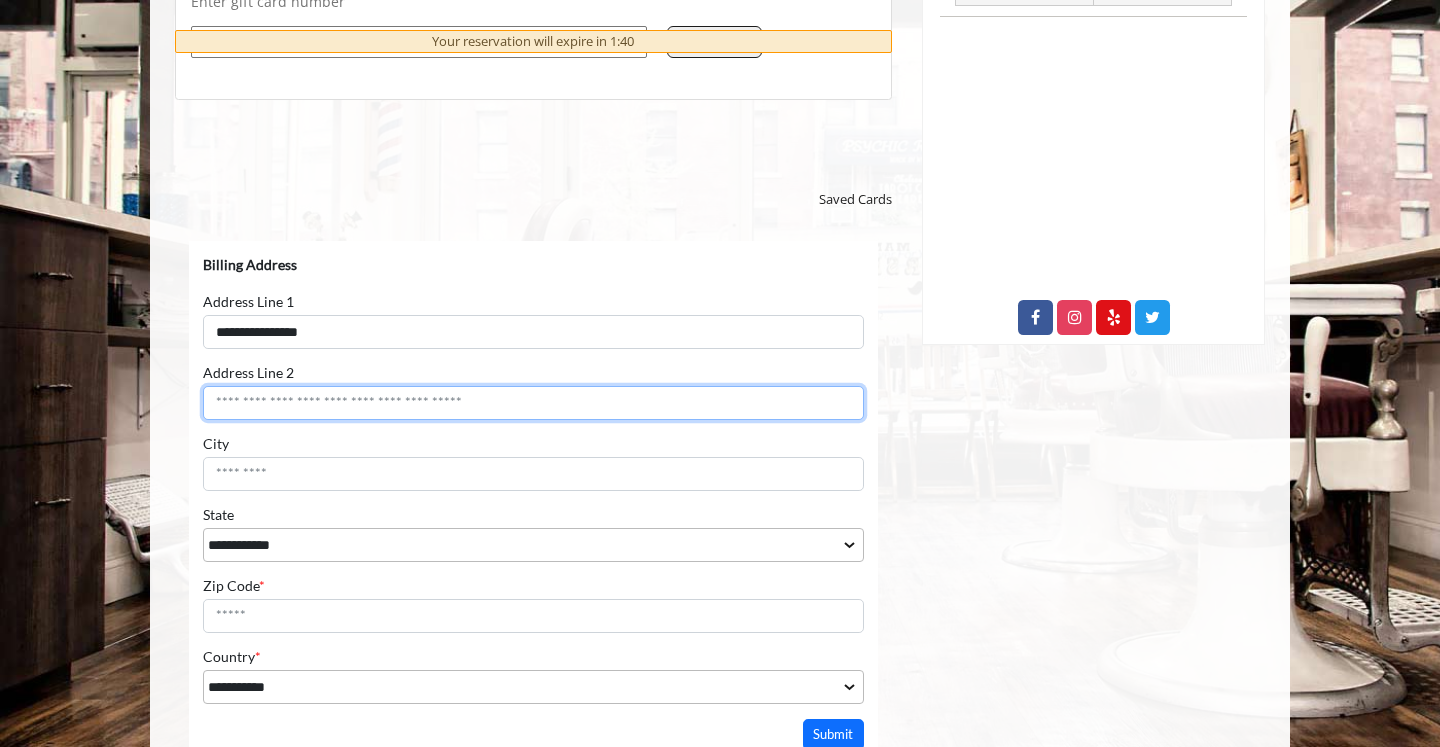 click on "Address Line 2" at bounding box center (533, 403) 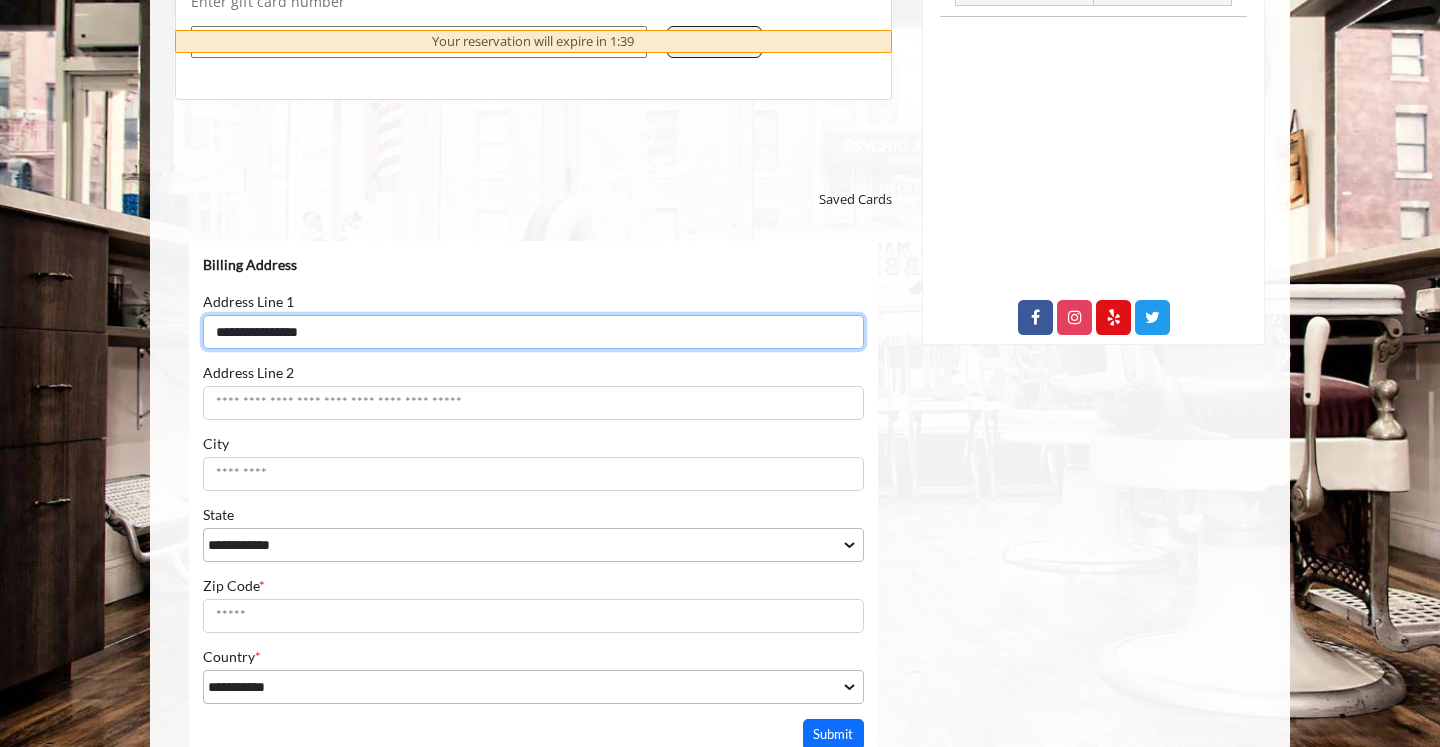 click on "**********" at bounding box center [533, 332] 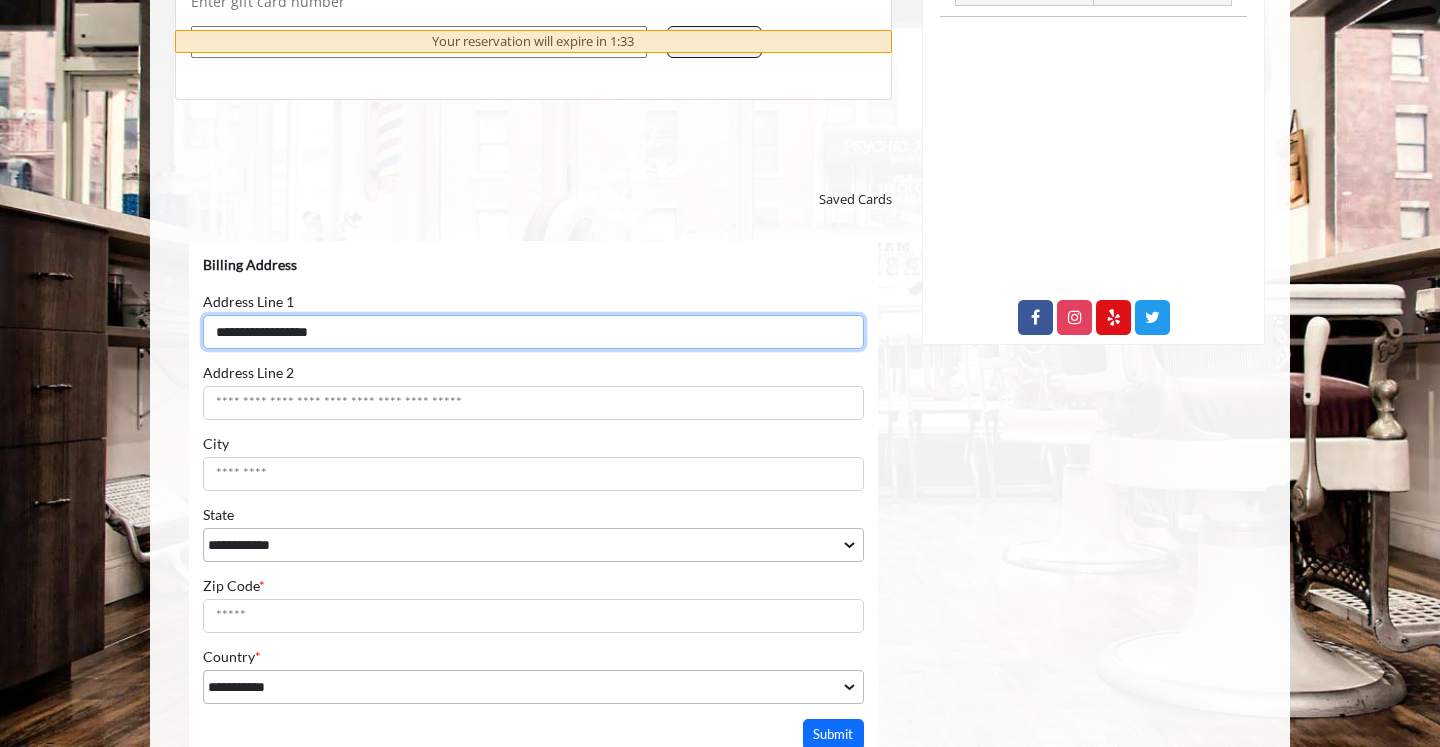 type on "**********" 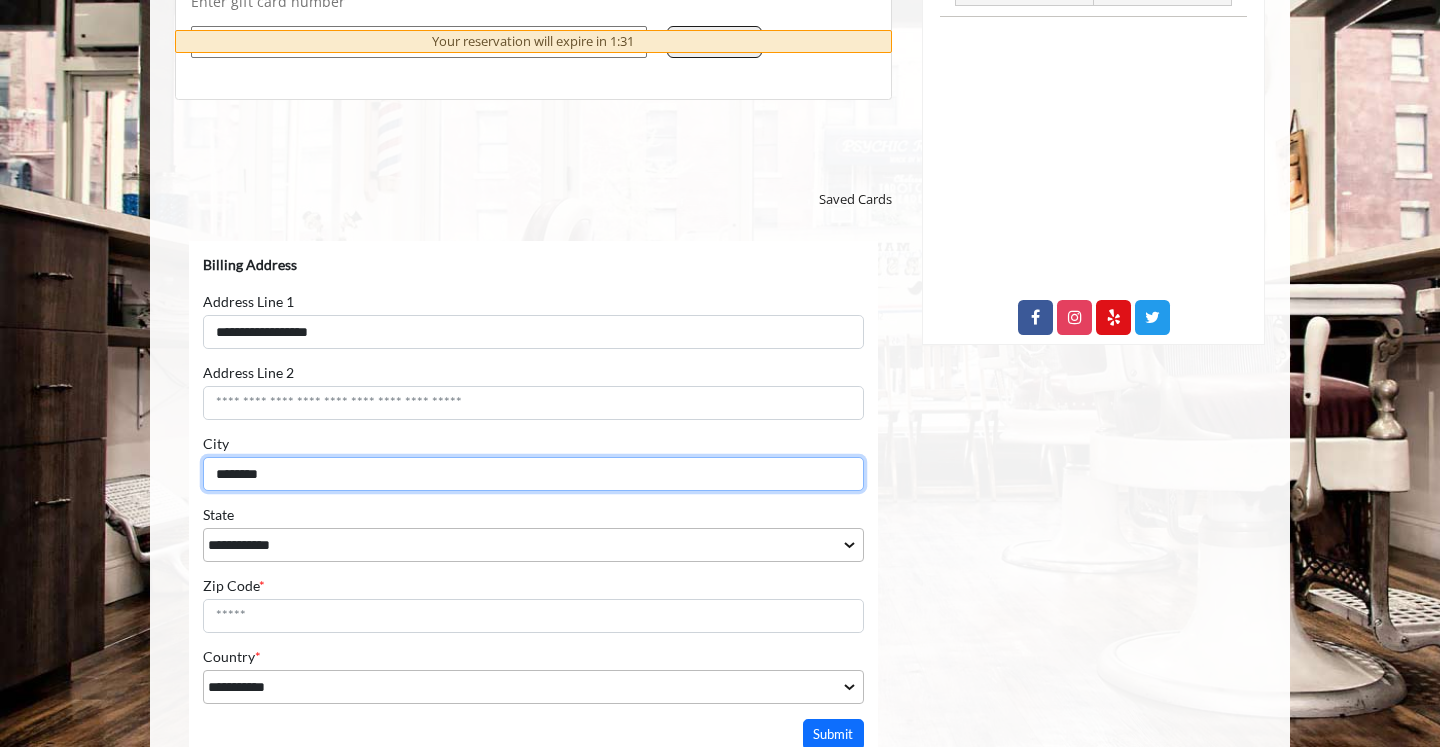 type on "********" 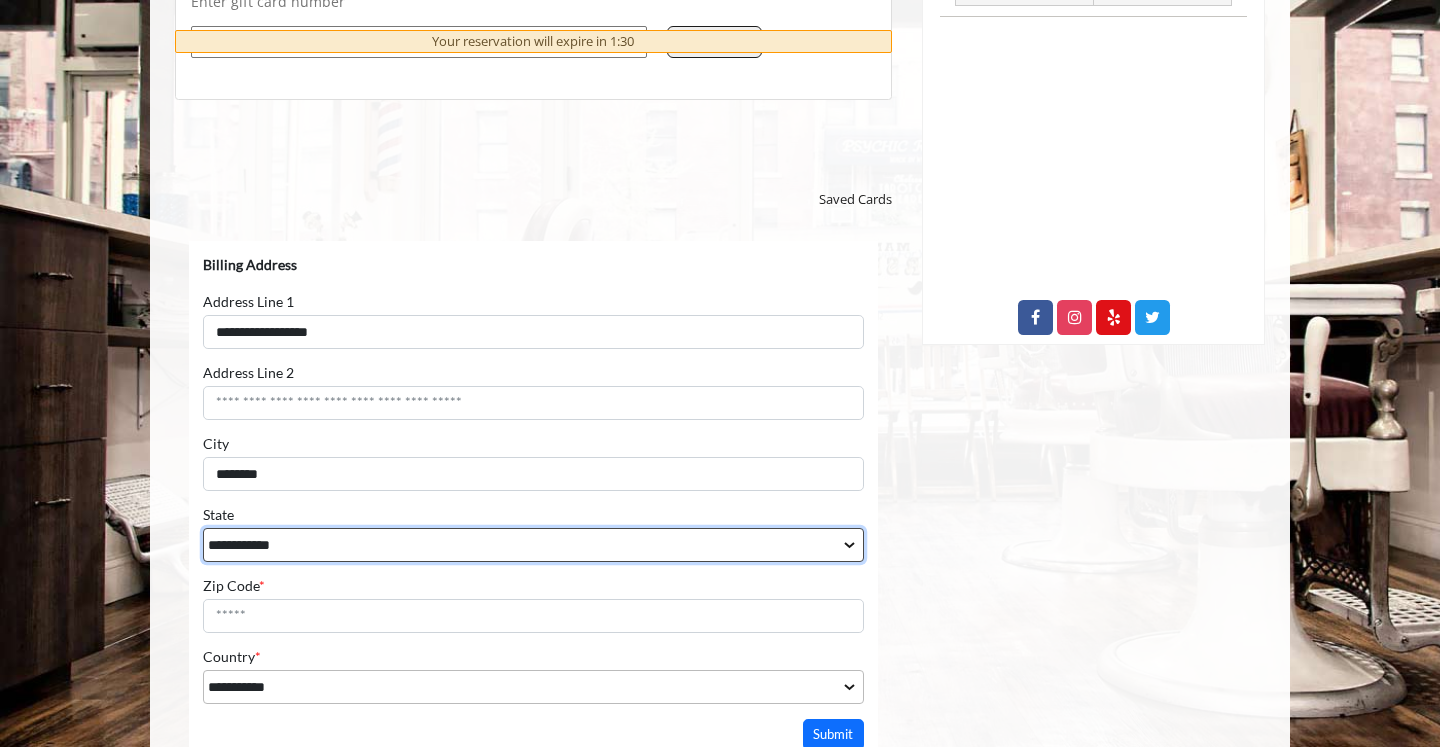 select on "**" 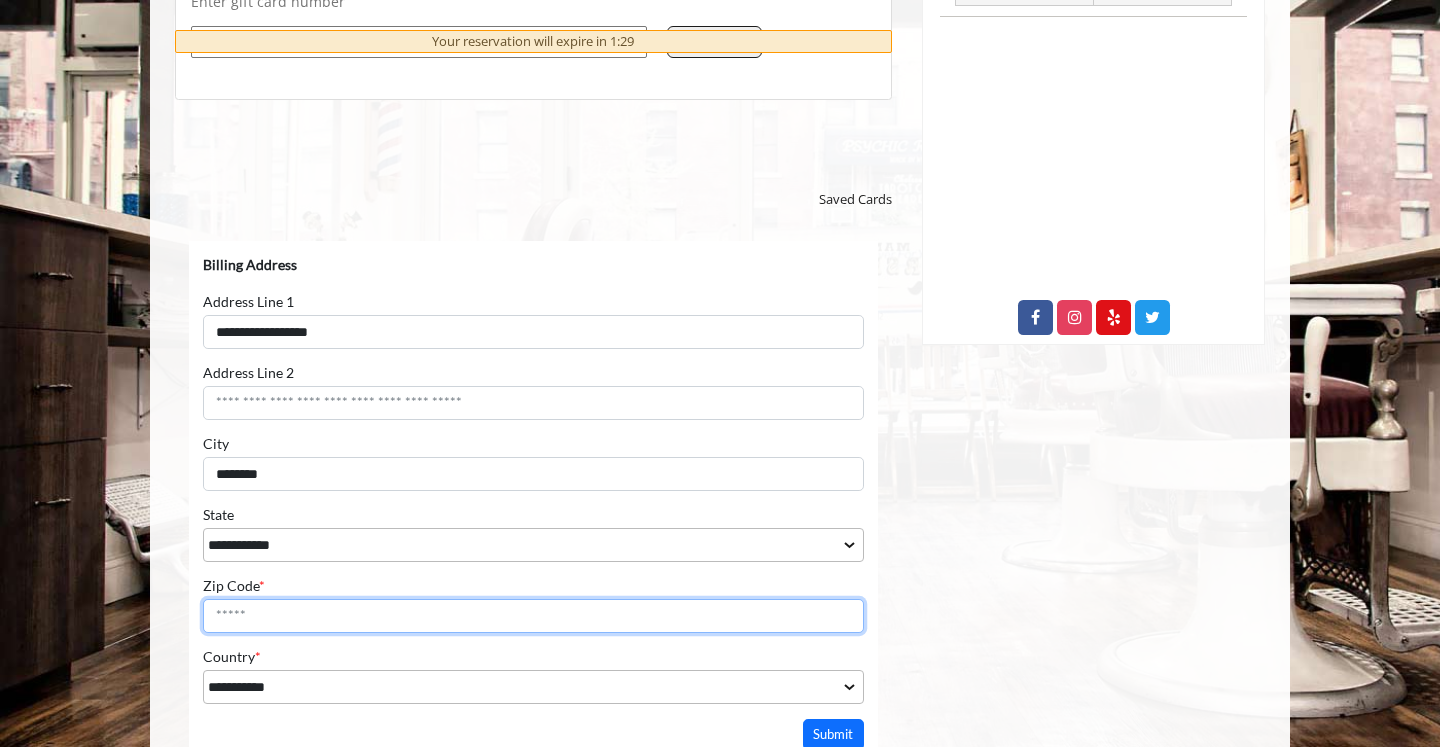 click on "Zip Code  *" at bounding box center (533, 616) 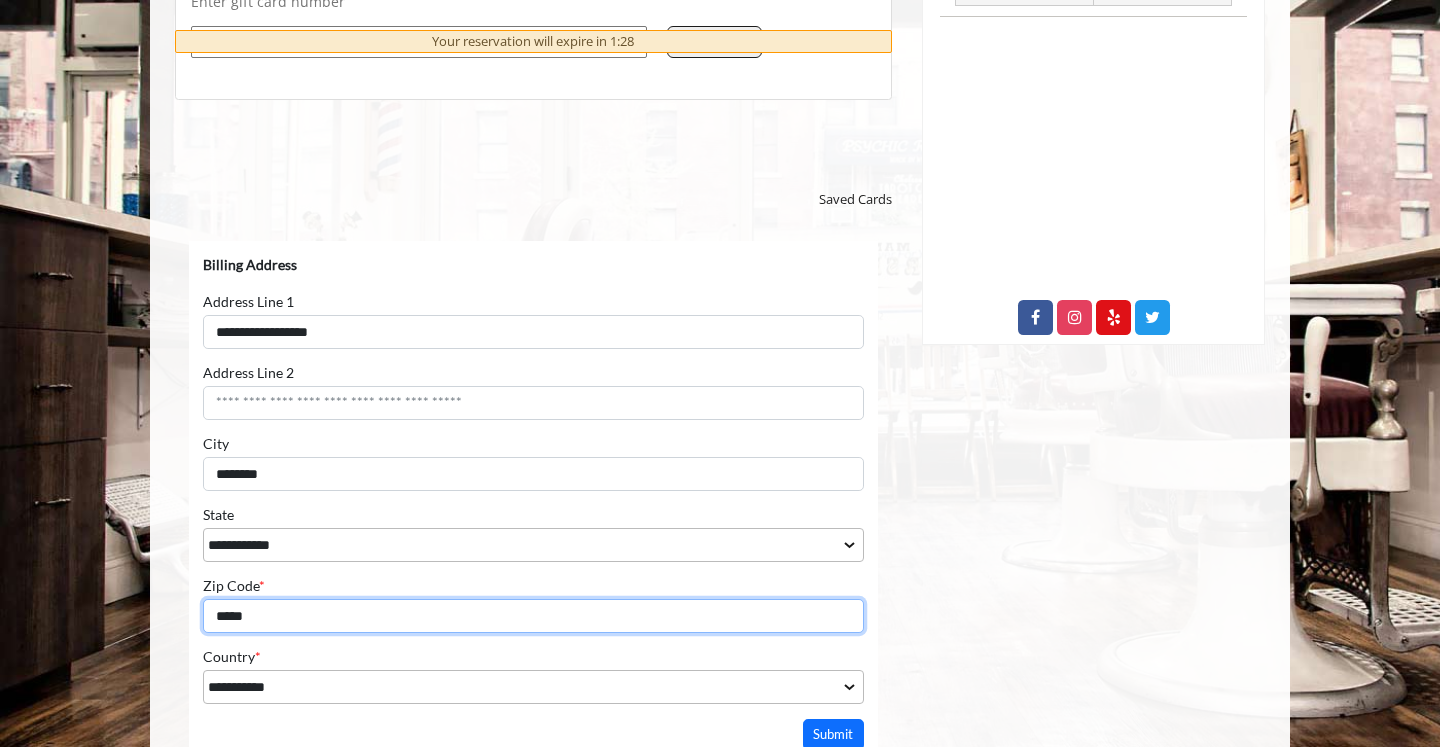 type on "*****" 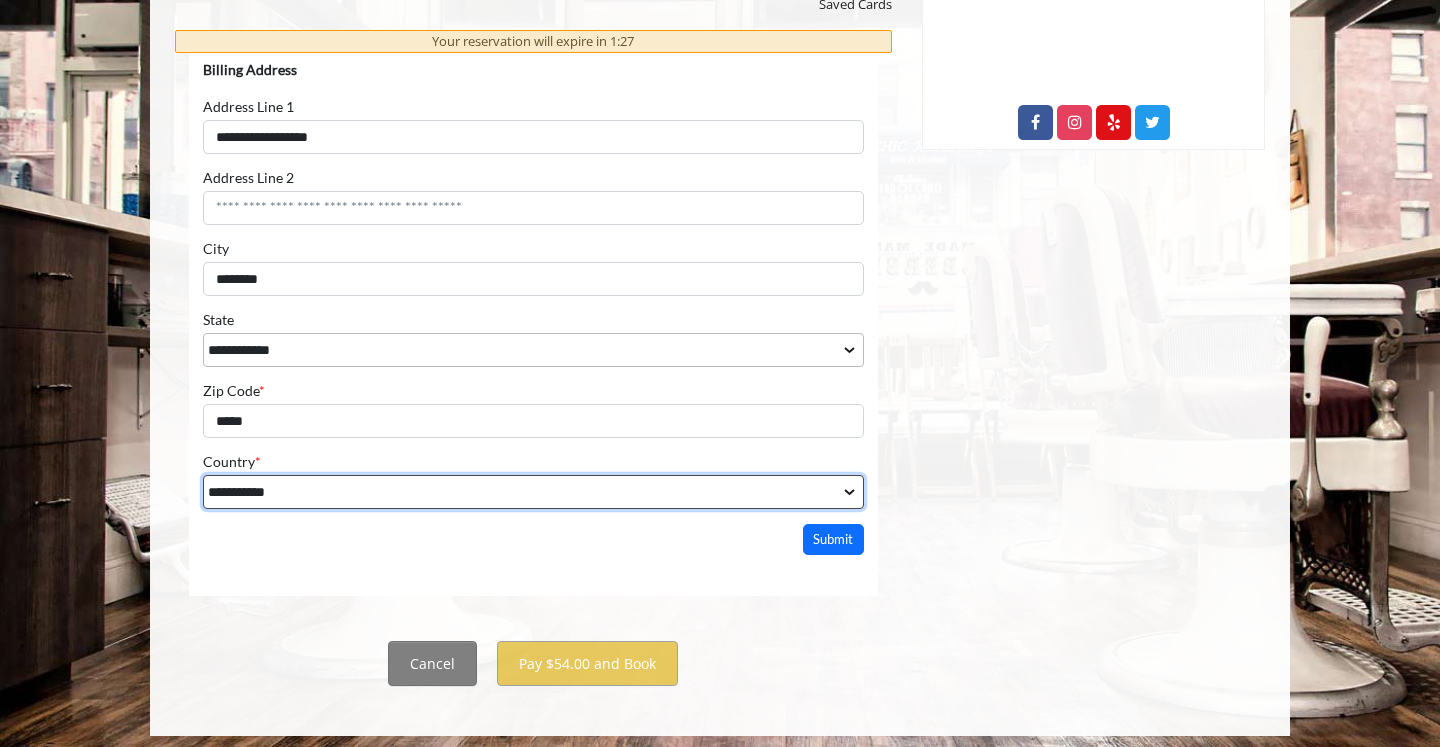 scroll, scrollTop: 1108, scrollLeft: 0, axis: vertical 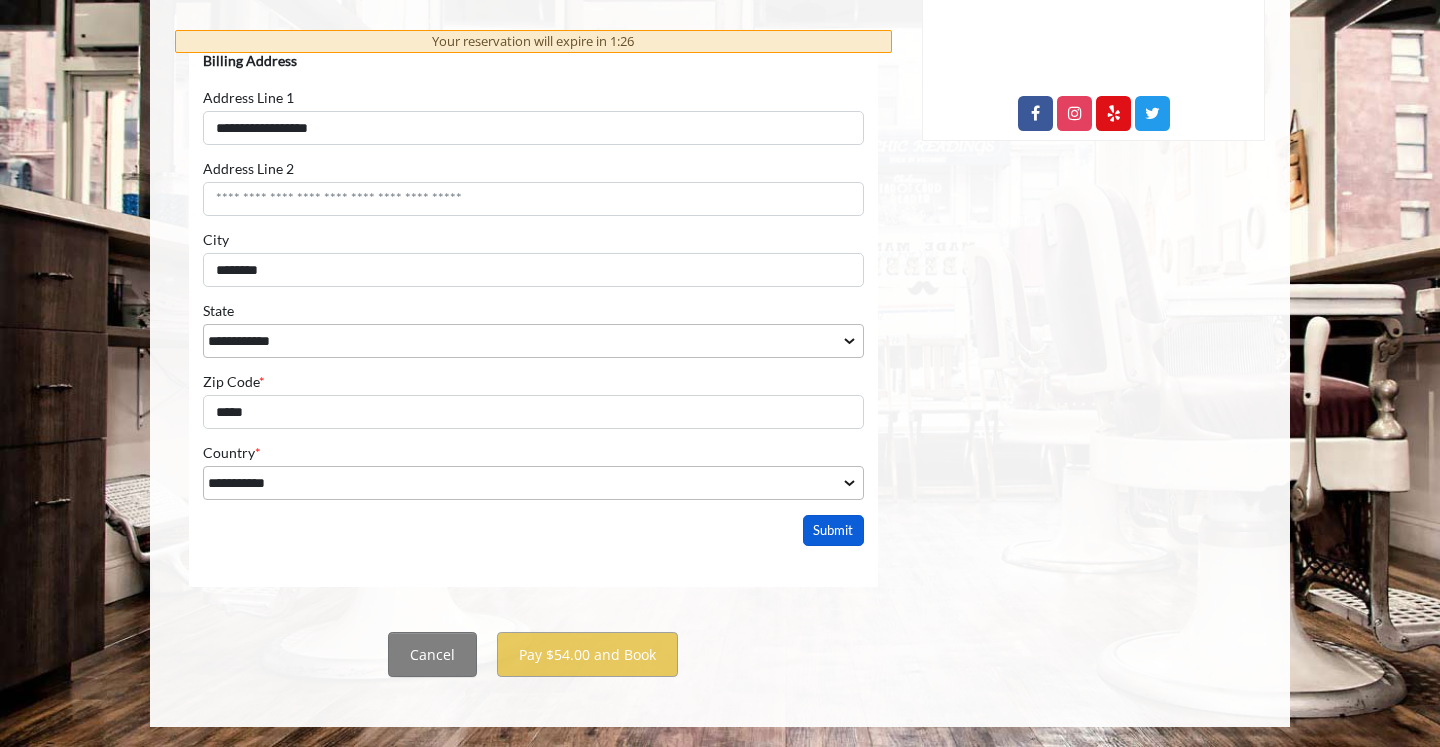click on "Submit" at bounding box center [834, 530] 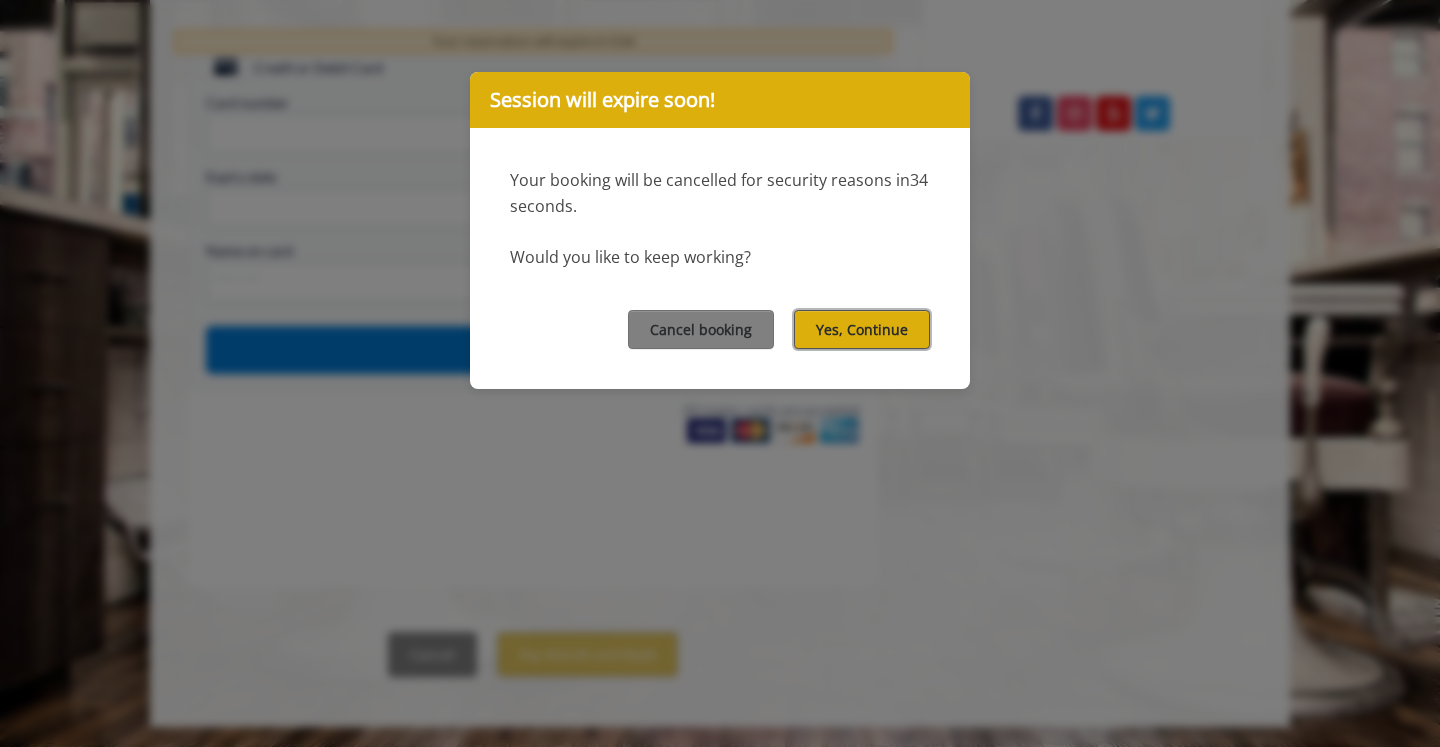 click on "Yes, Continue" at bounding box center (862, 329) 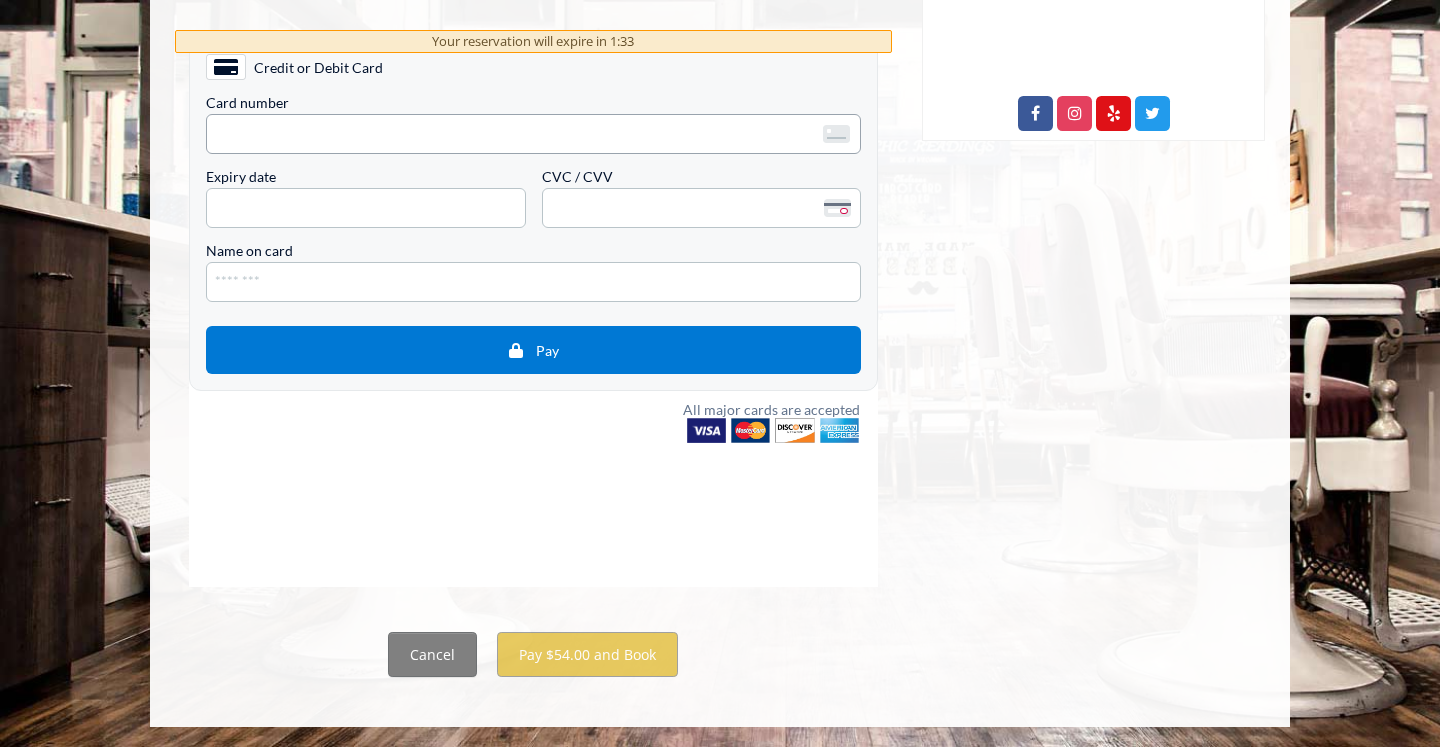 click on "<p>Your browser does not support iframes.</p>" at bounding box center [533, 134] 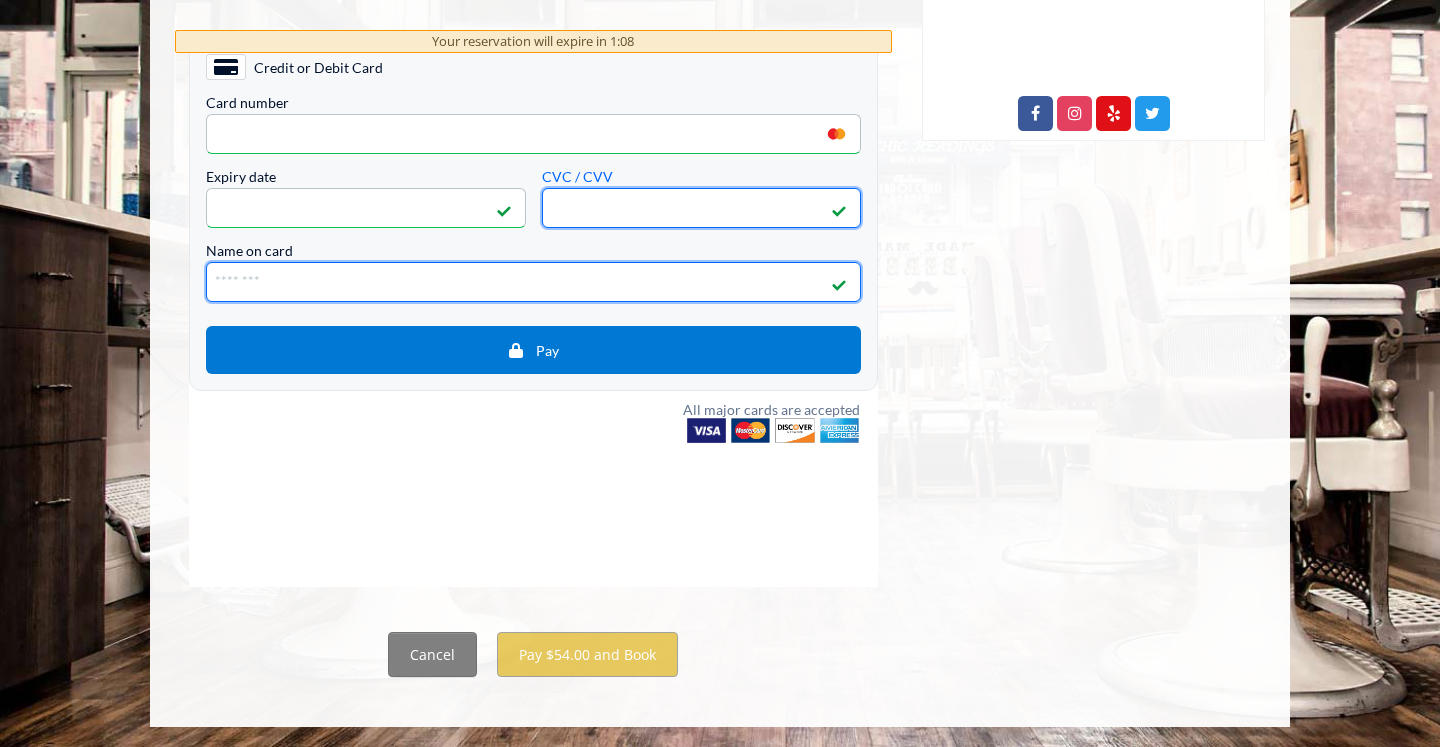 click on "Name on card" at bounding box center (533, 282) 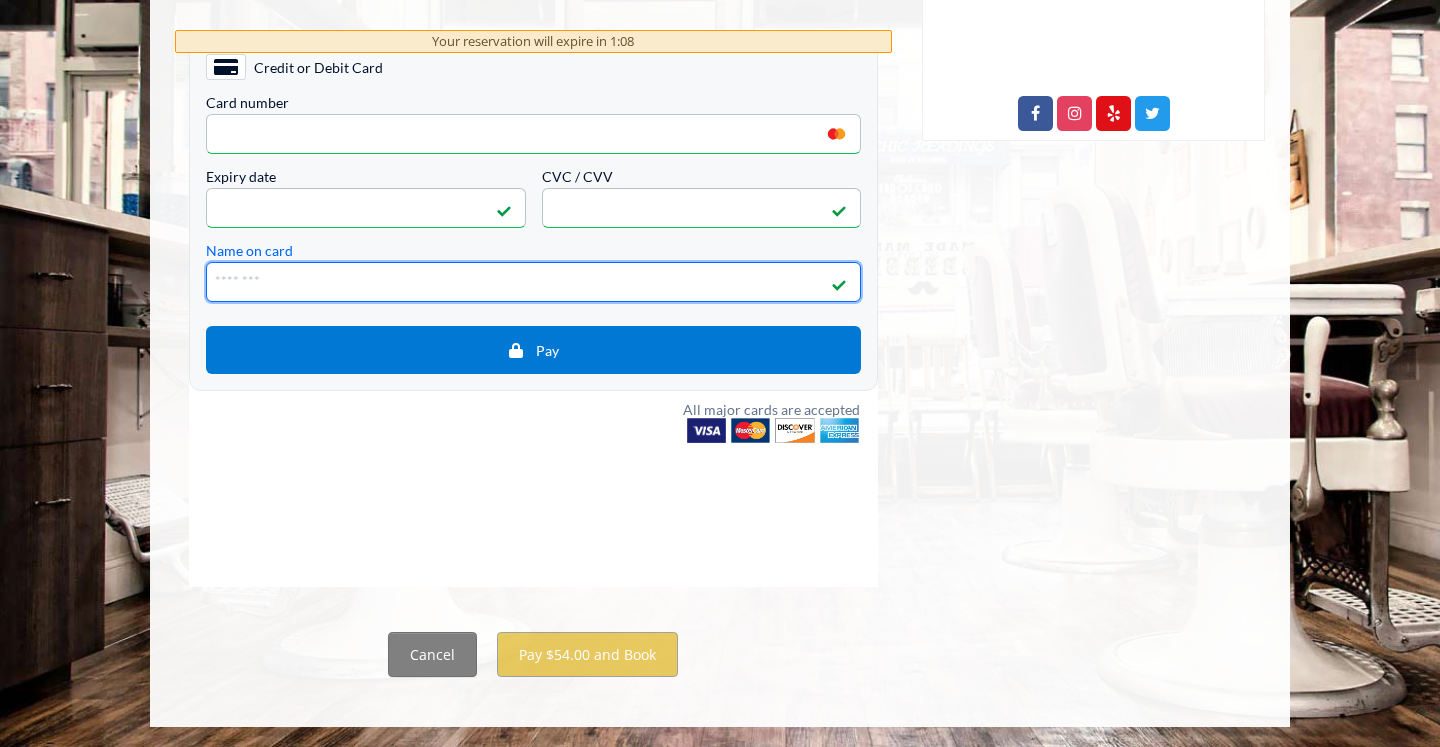 type on "*" 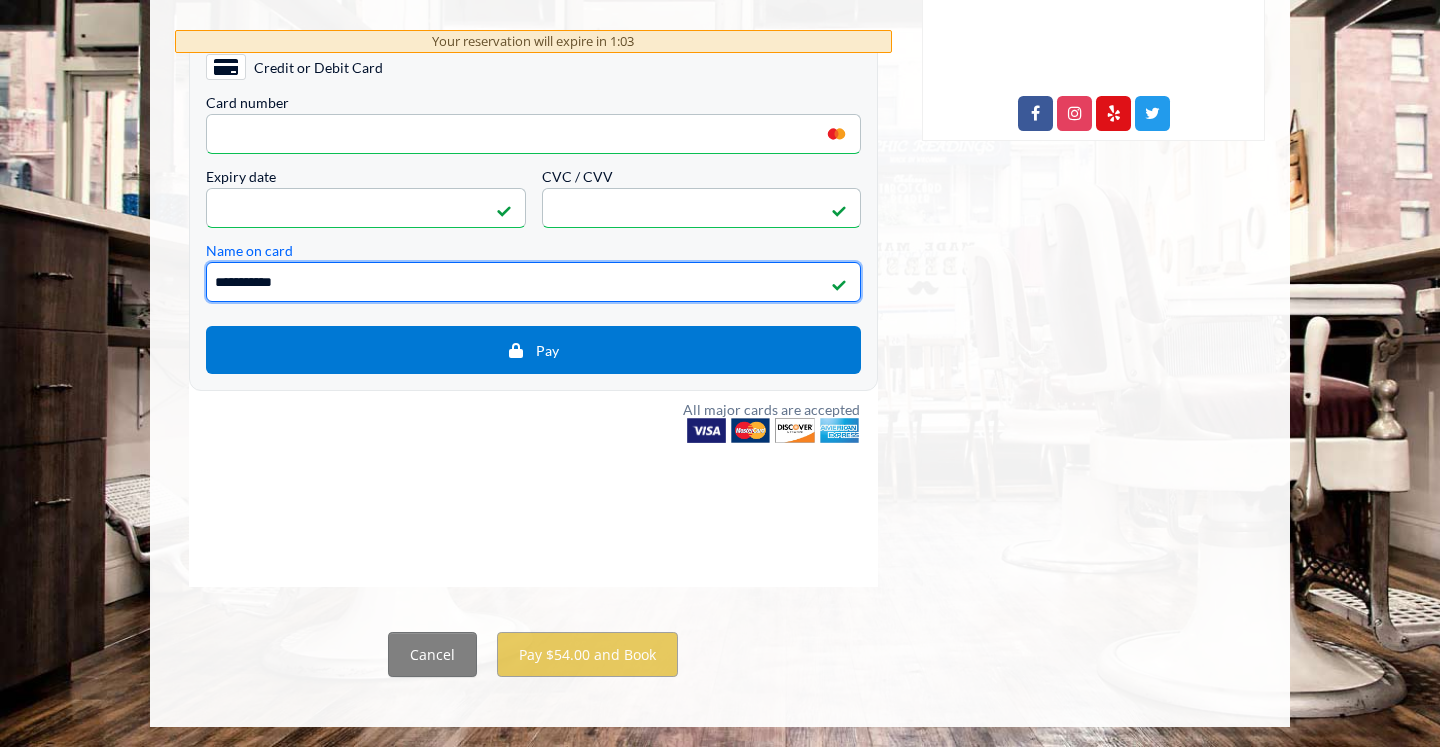 type on "**********" 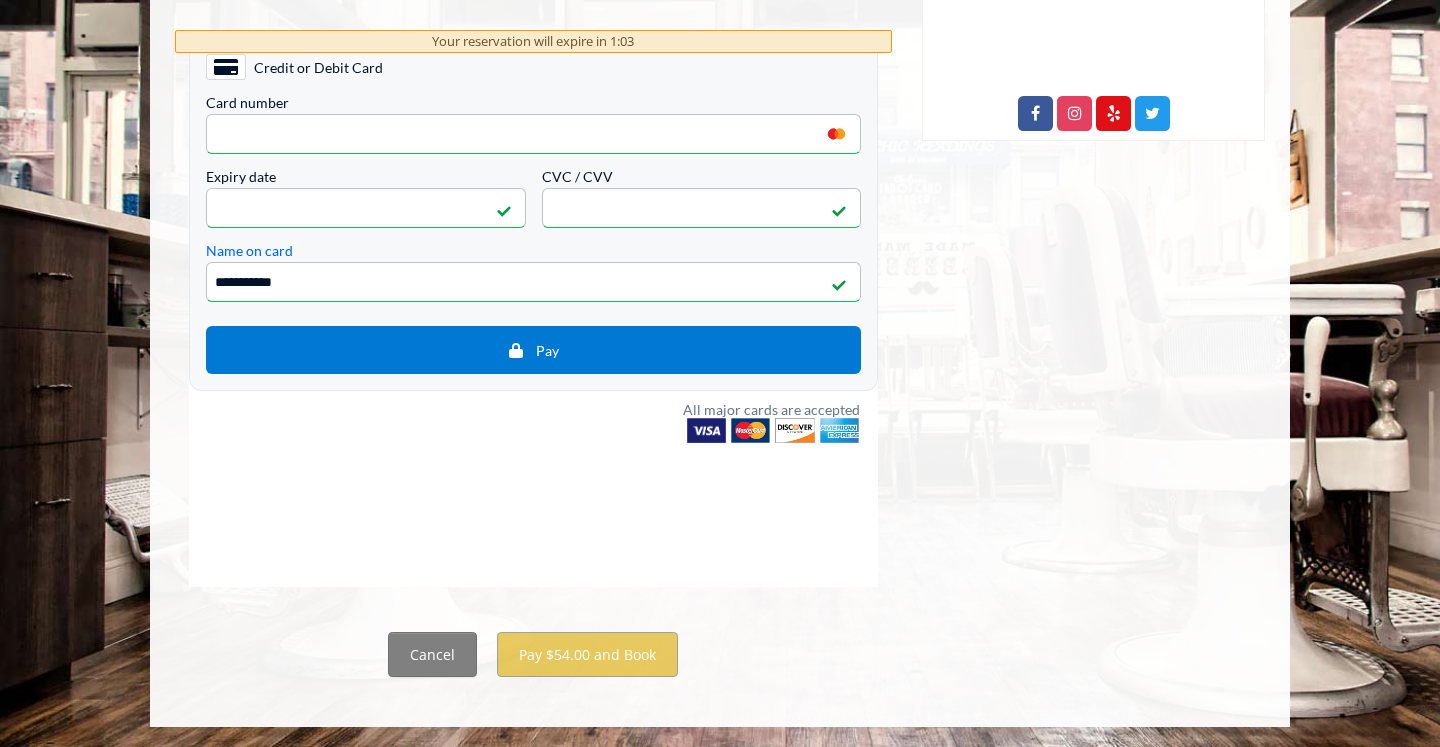click on "**********" at bounding box center [533, 240] 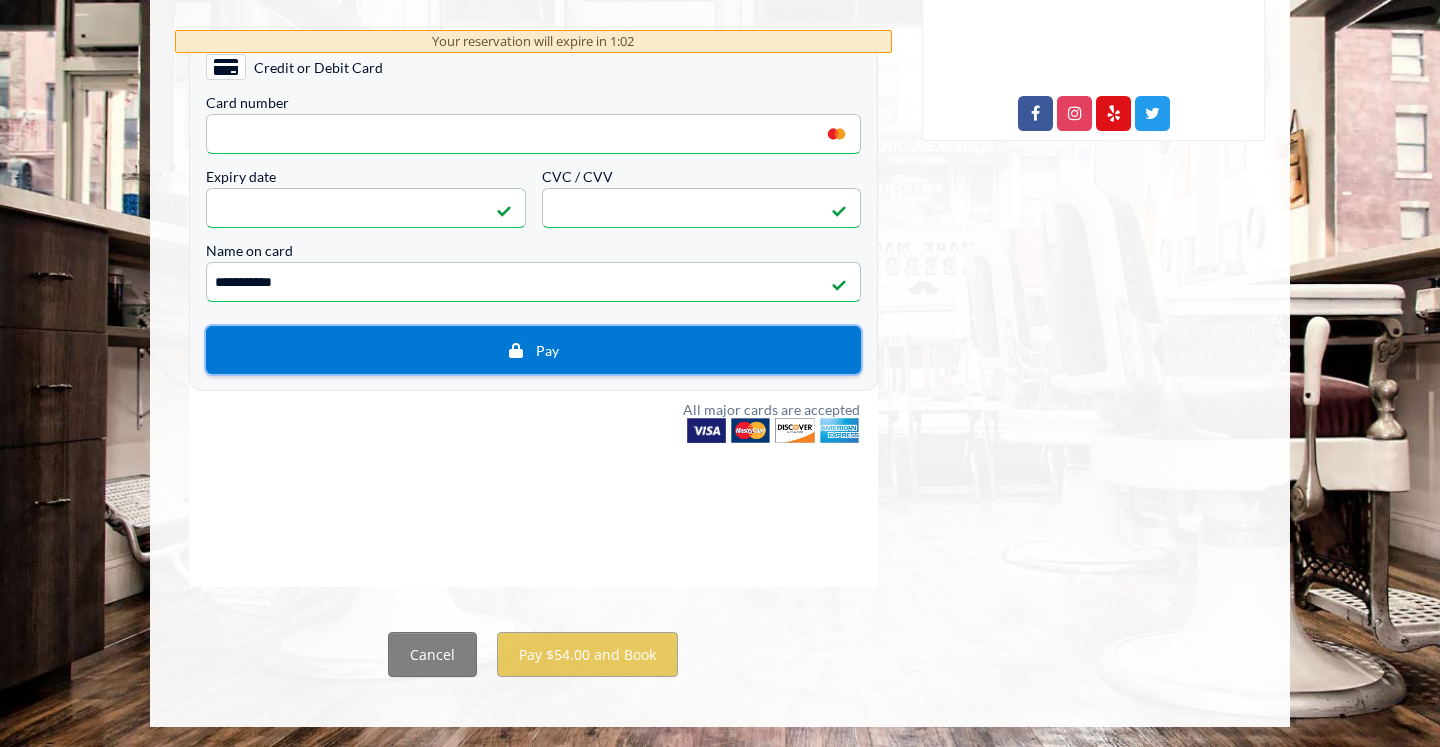 click on "Pay" at bounding box center [533, 350] 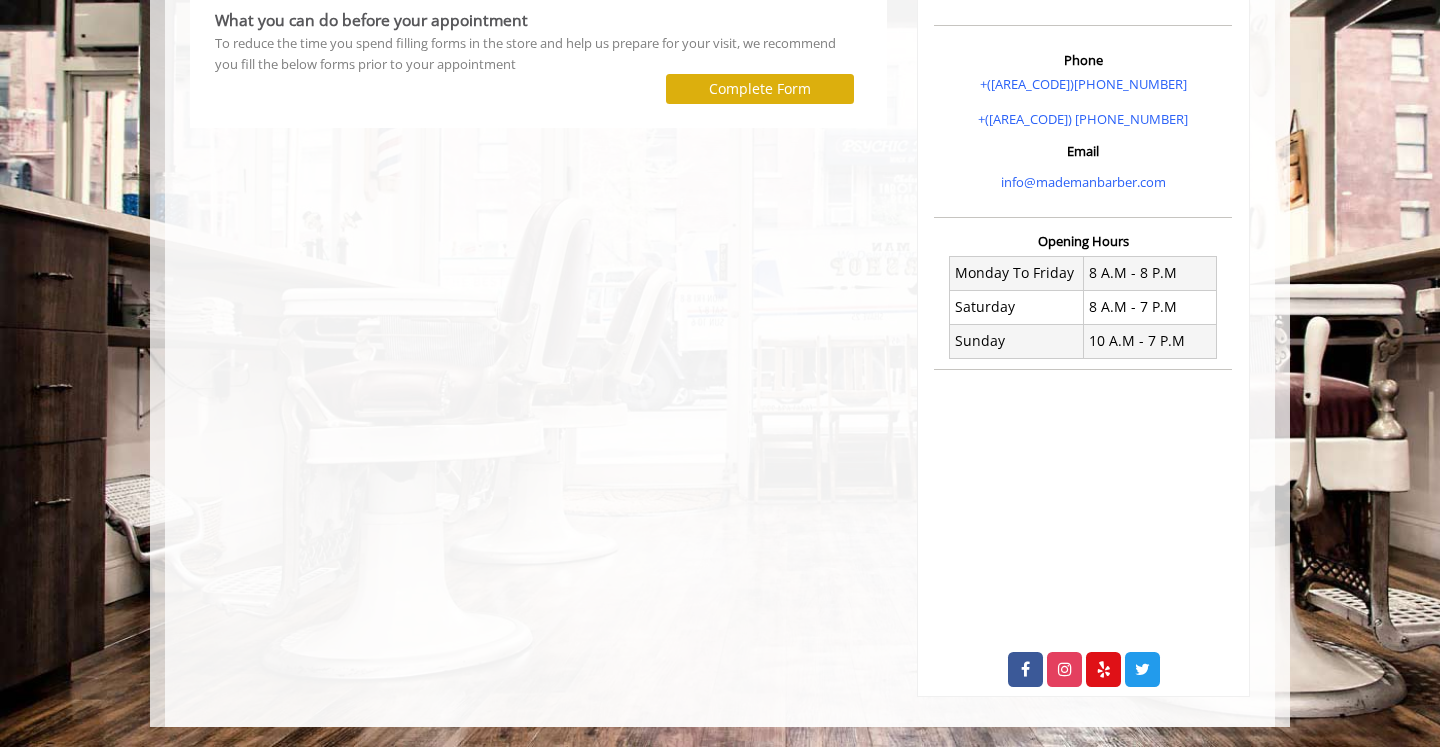 scroll, scrollTop: 0, scrollLeft: 0, axis: both 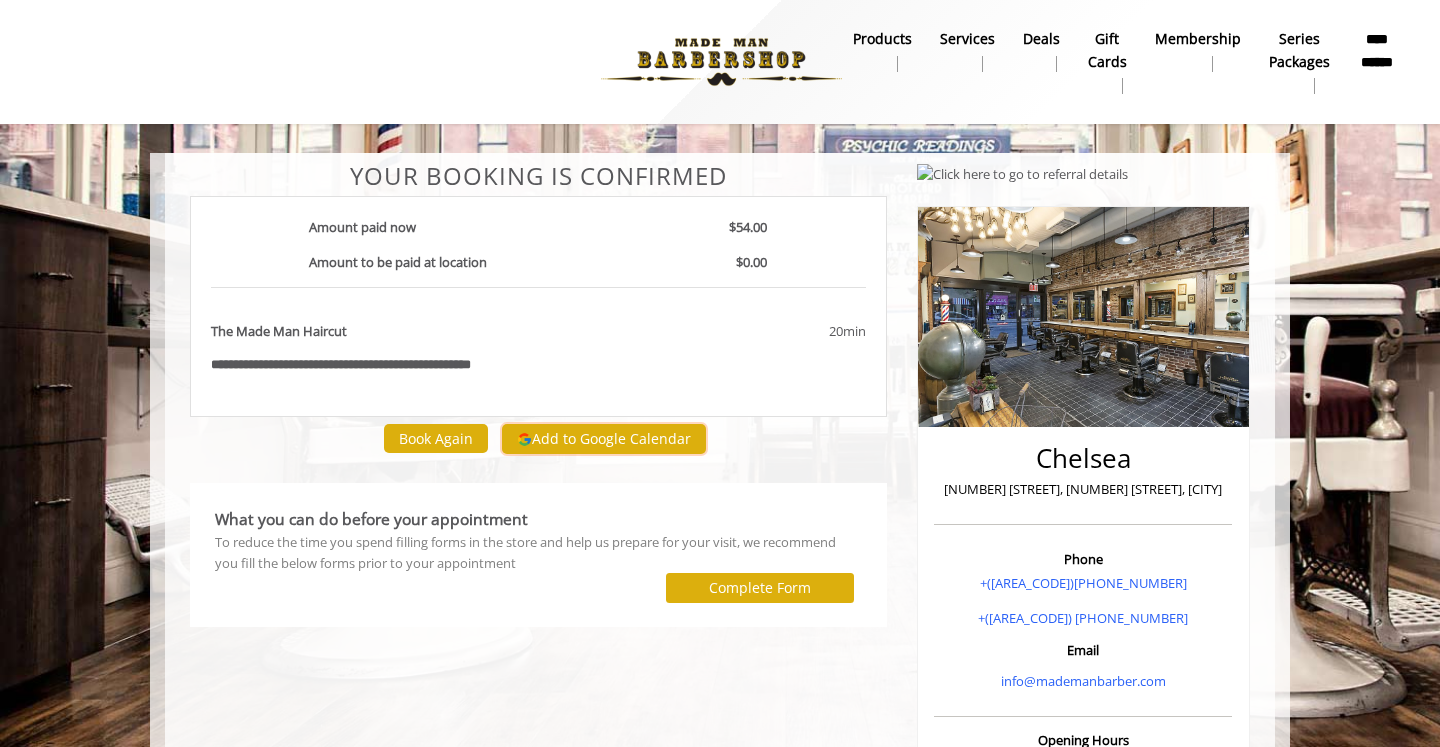 click on "Add to Google Calendar" at bounding box center (604, 439) 